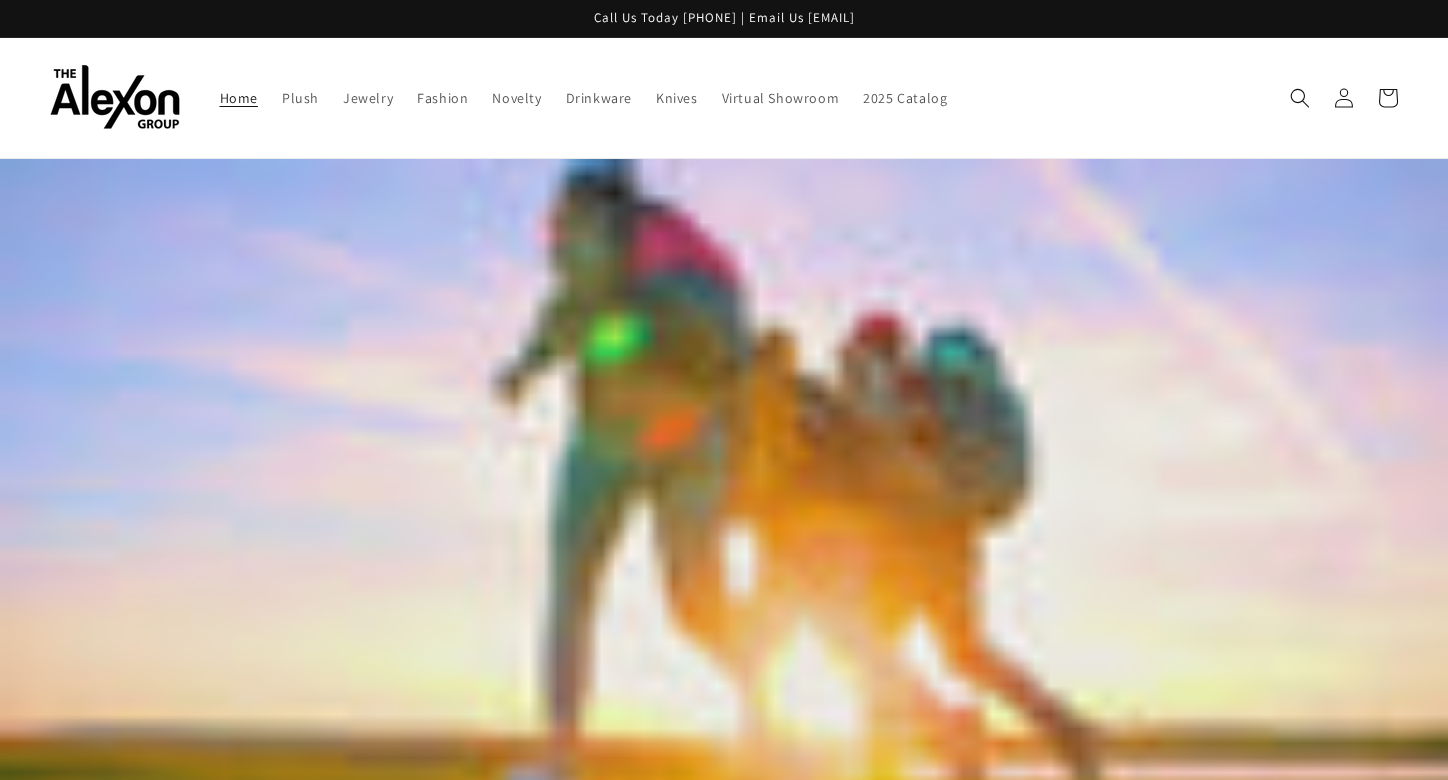 scroll, scrollTop: 0, scrollLeft: 0, axis: both 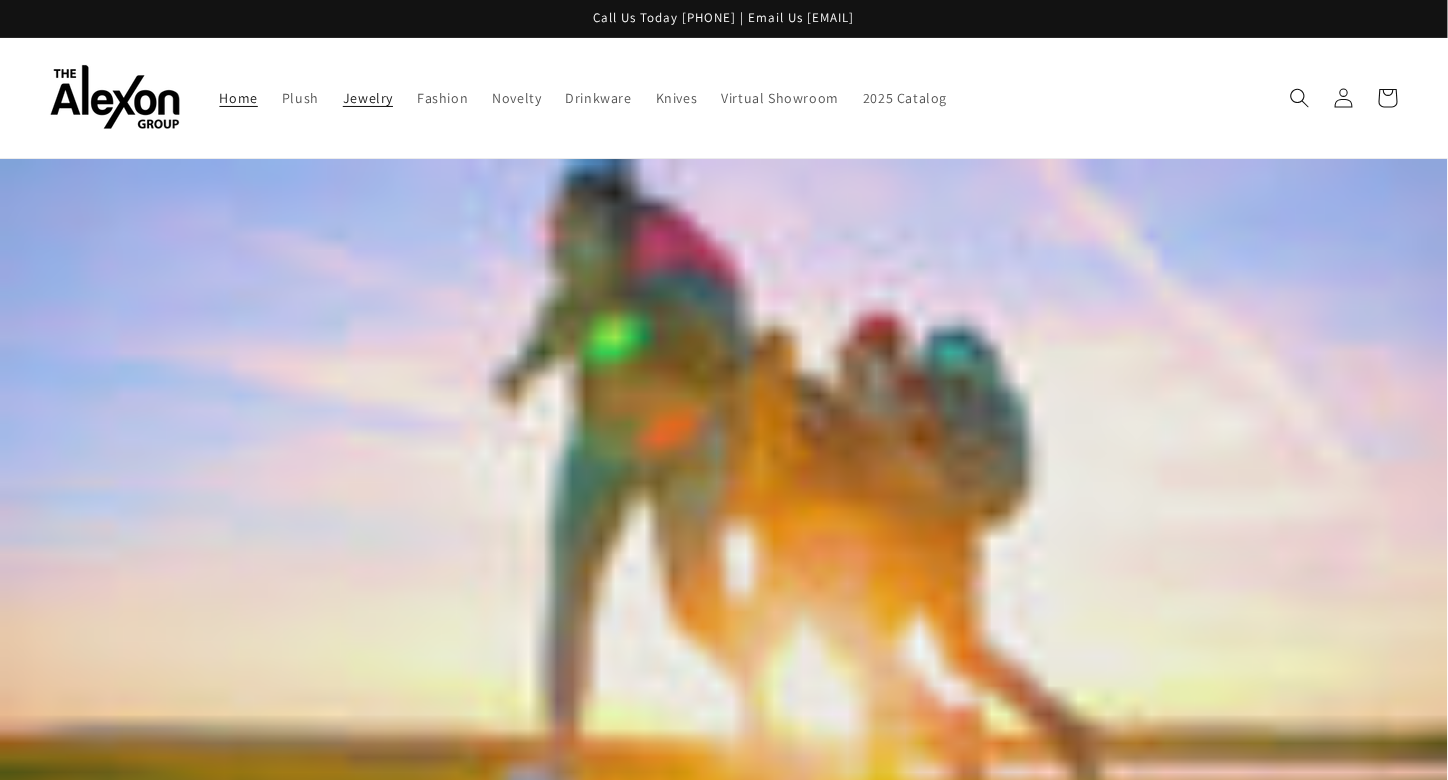 click on "Jewelry" at bounding box center [368, 98] 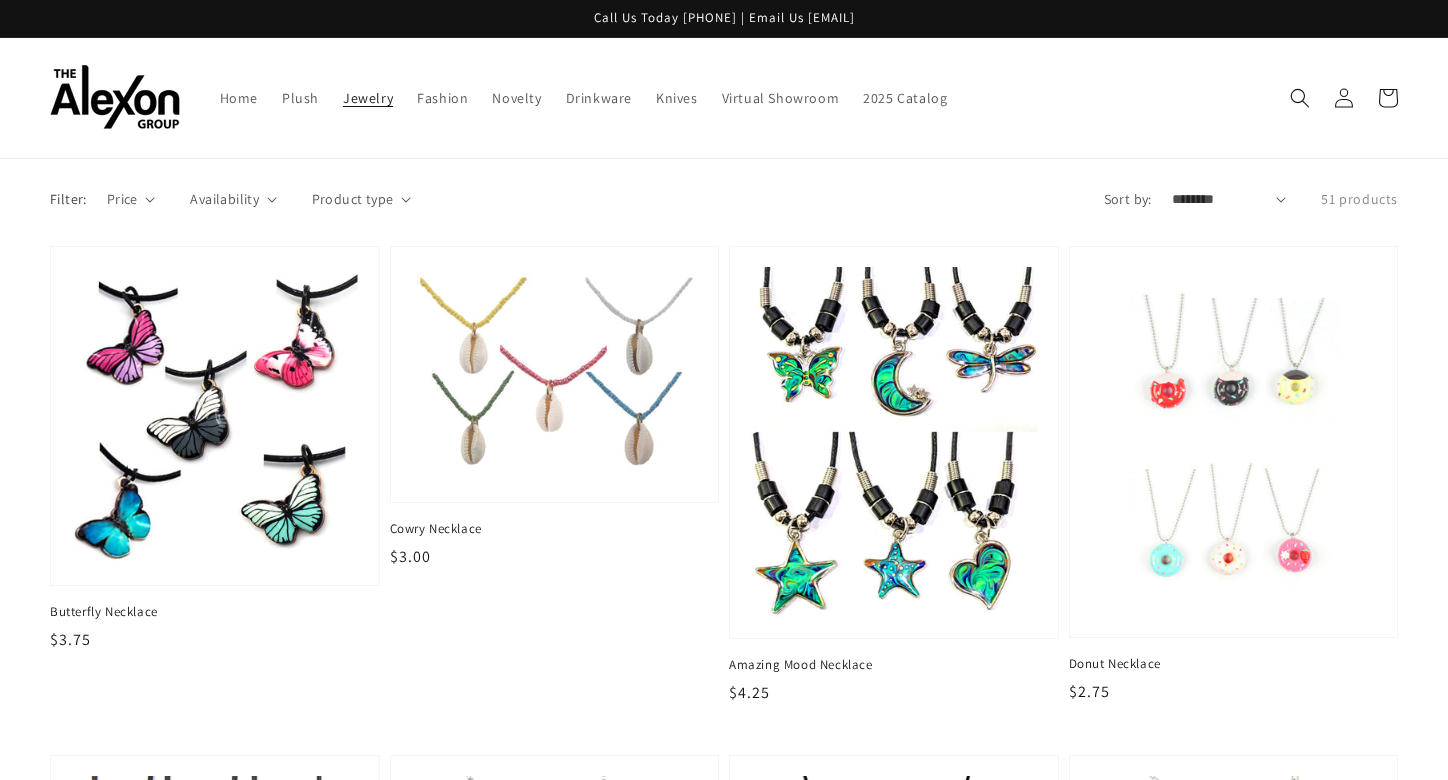scroll, scrollTop: 0, scrollLeft: 0, axis: both 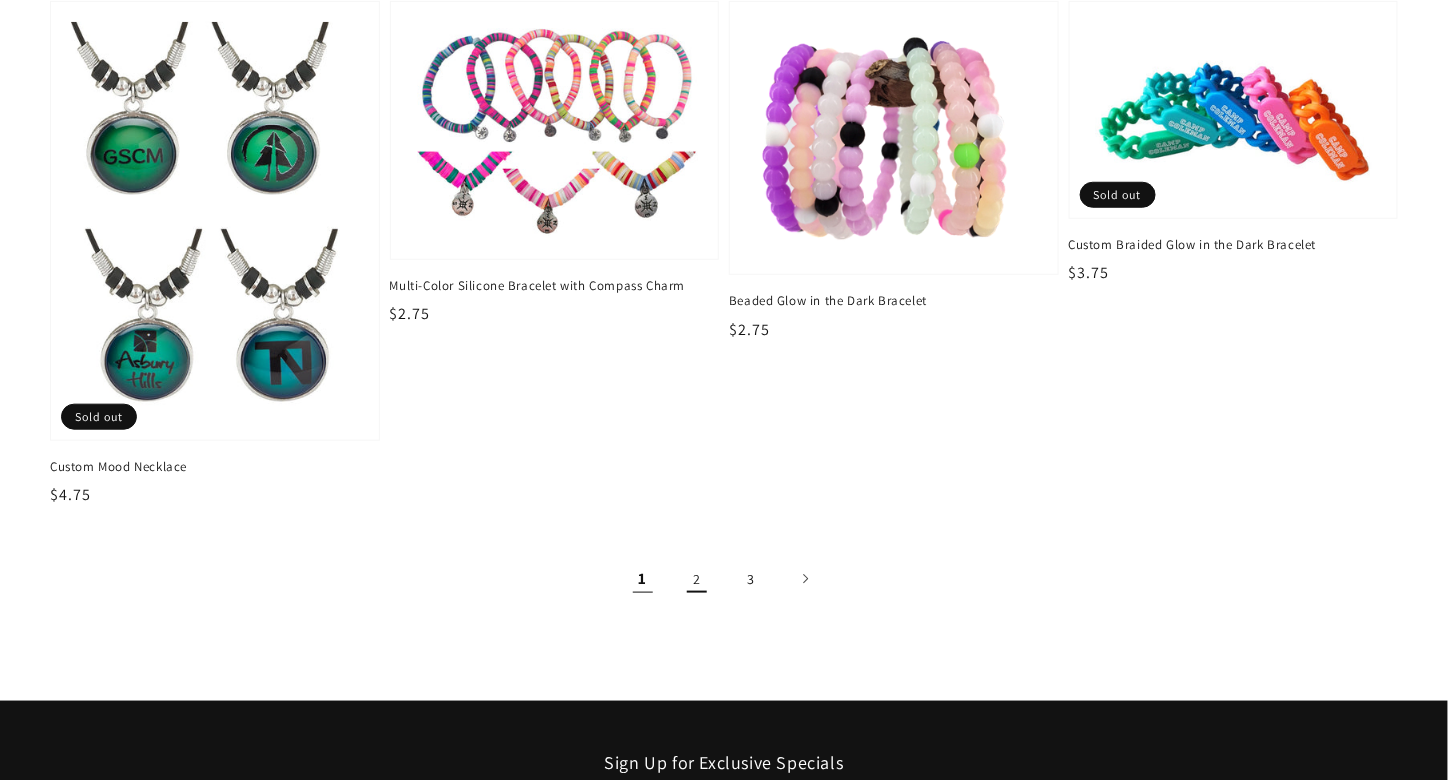 click on "2" at bounding box center (697, 579) 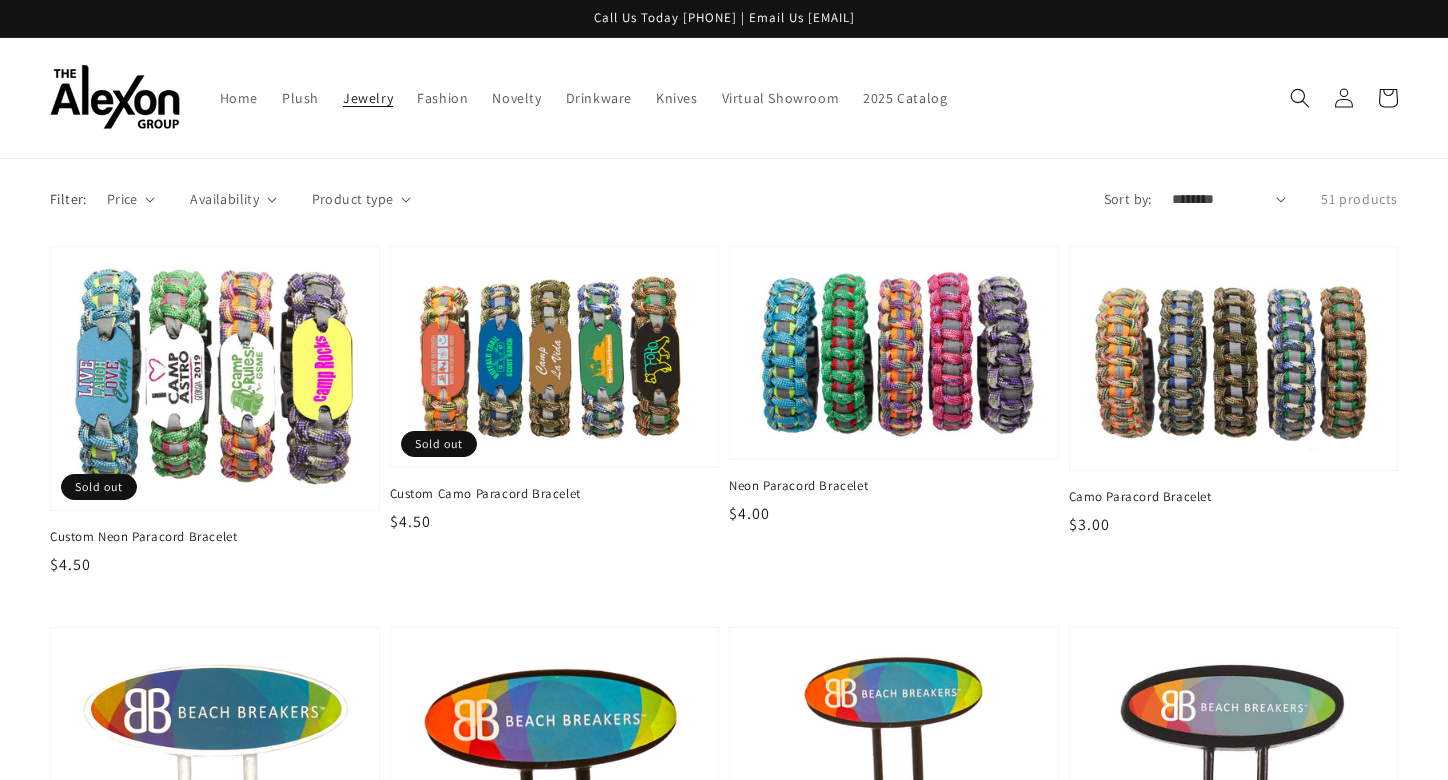 scroll, scrollTop: 0, scrollLeft: 0, axis: both 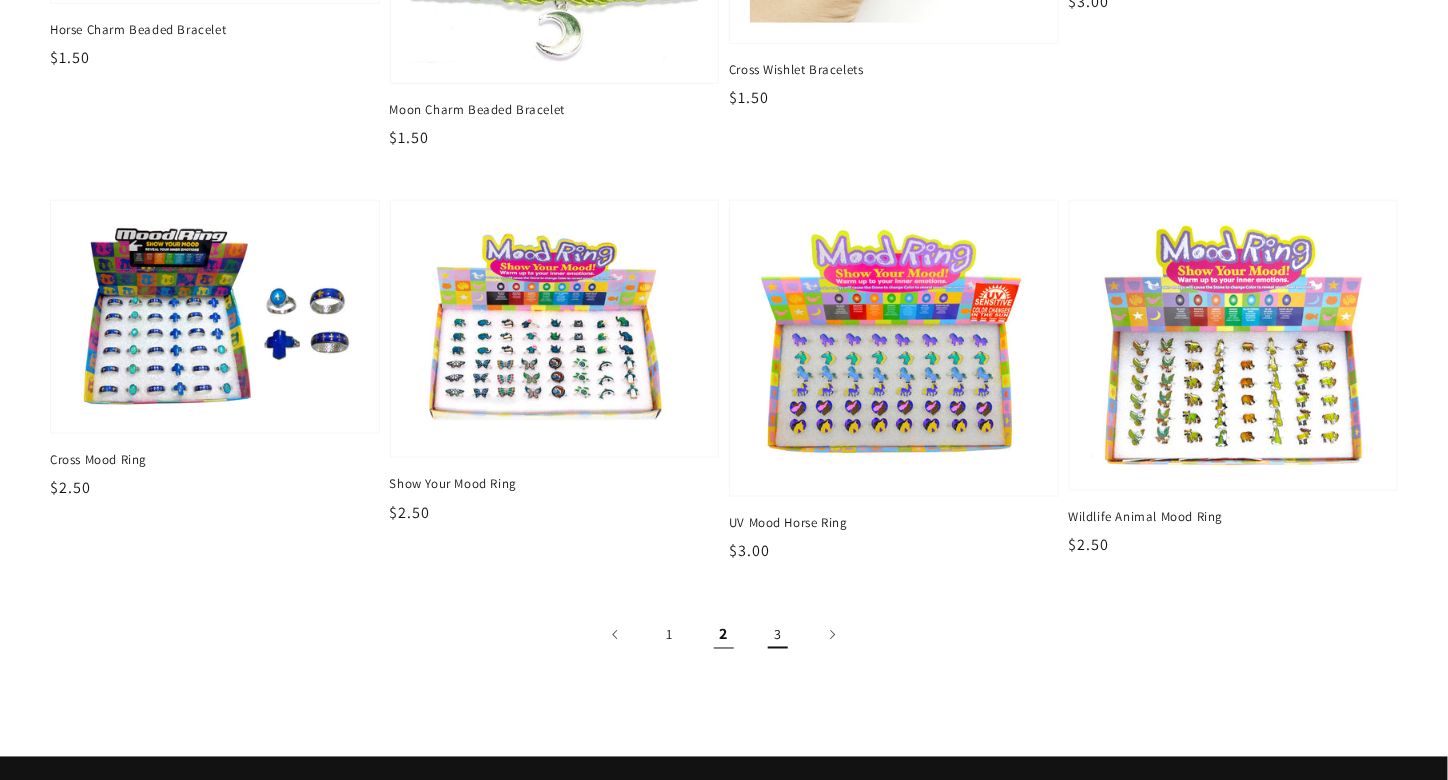 click on "3" at bounding box center (778, 635) 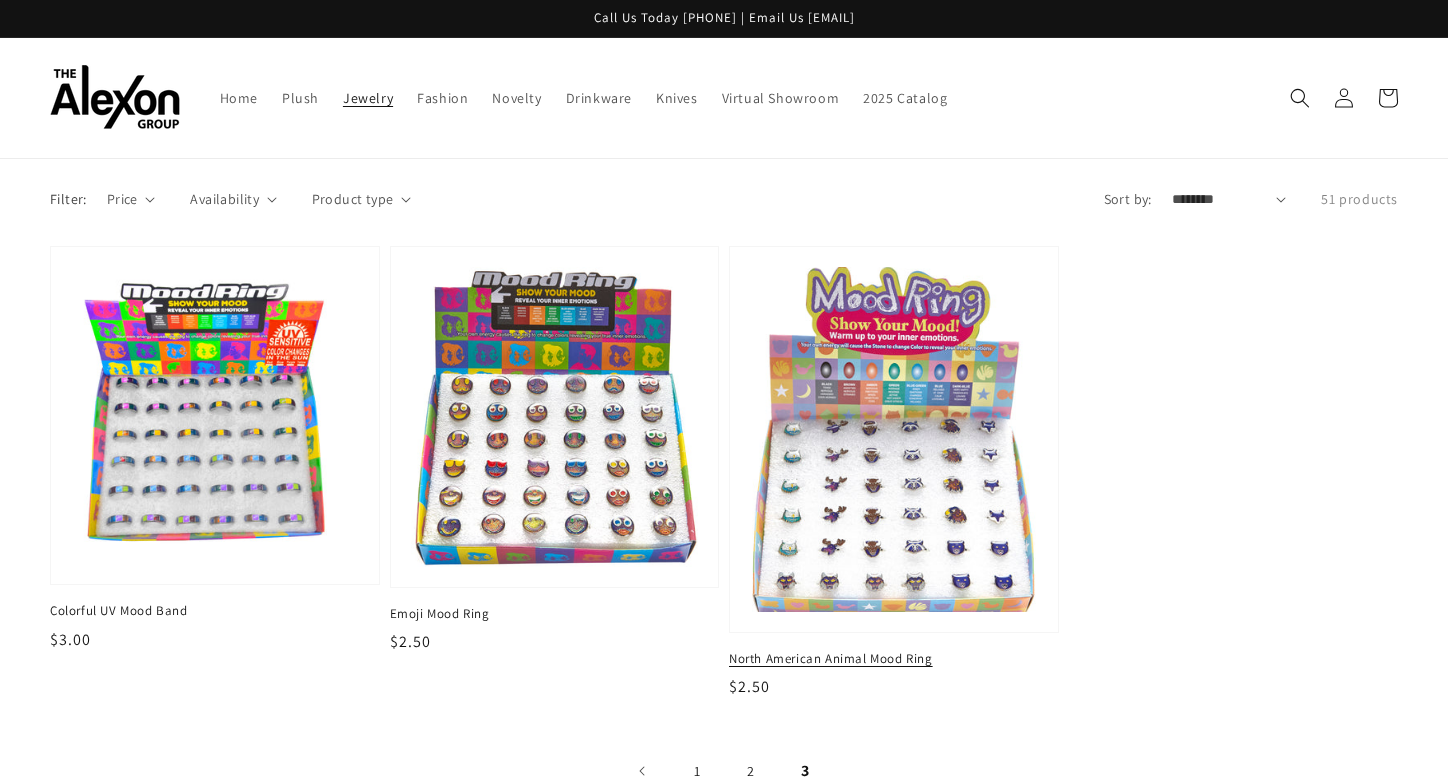 scroll, scrollTop: 0, scrollLeft: 0, axis: both 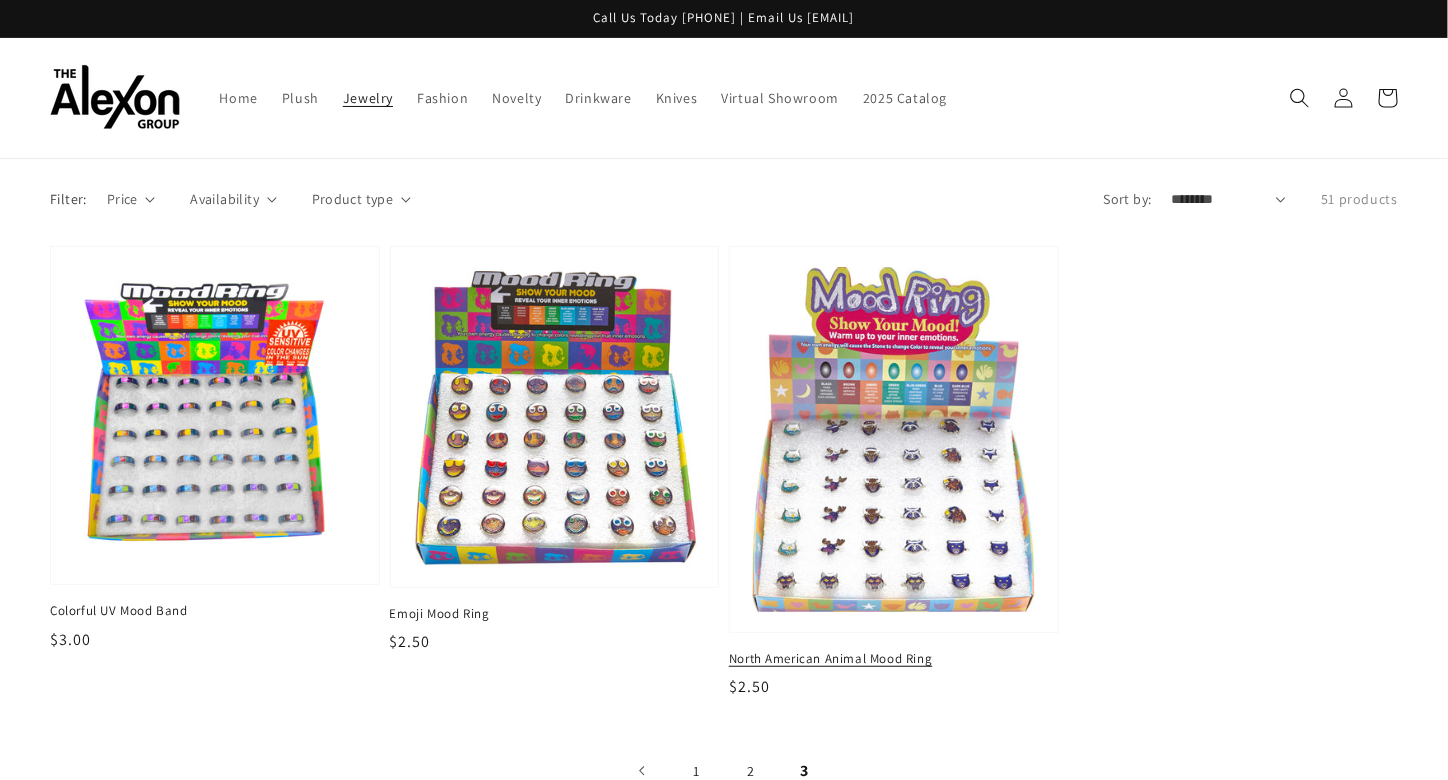 click at bounding box center (894, 440) 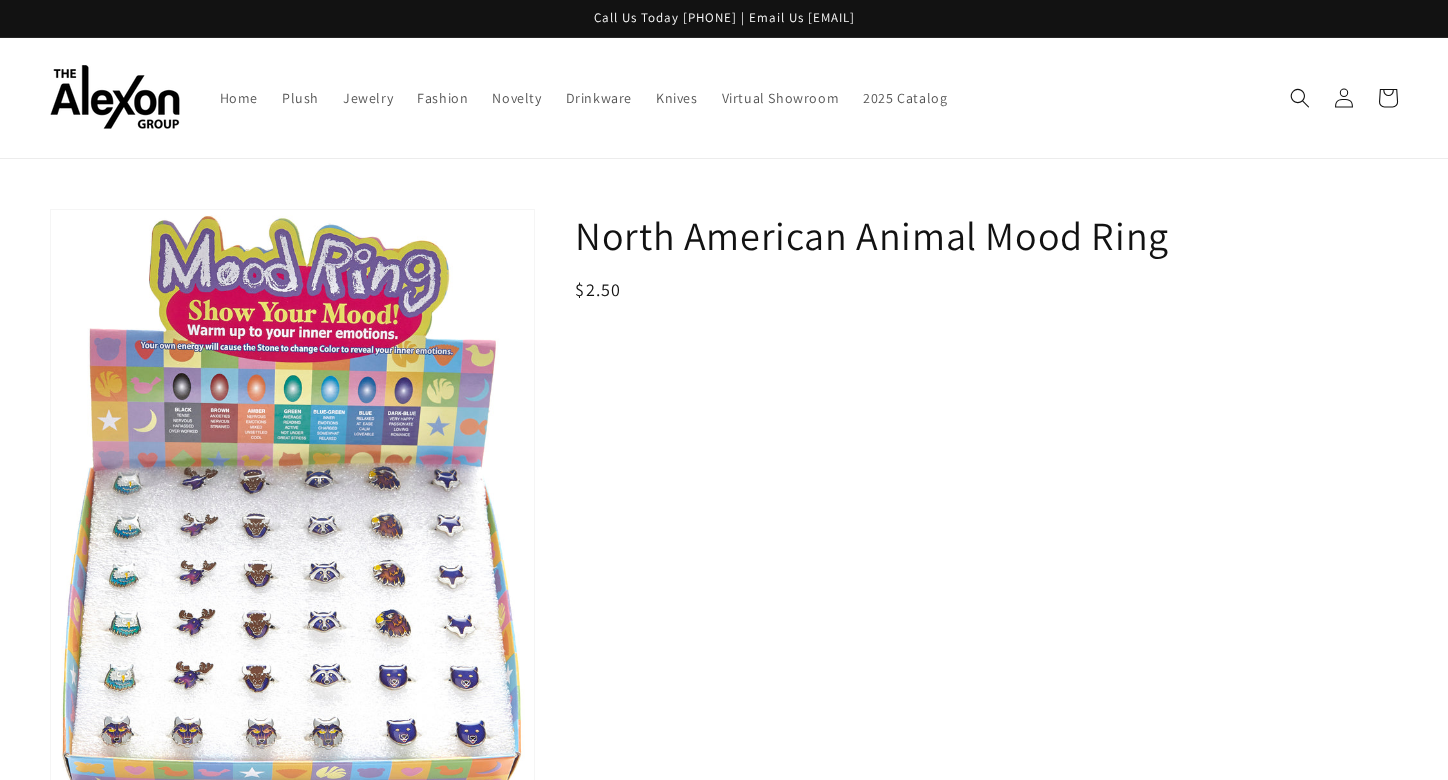 scroll, scrollTop: 0, scrollLeft: 0, axis: both 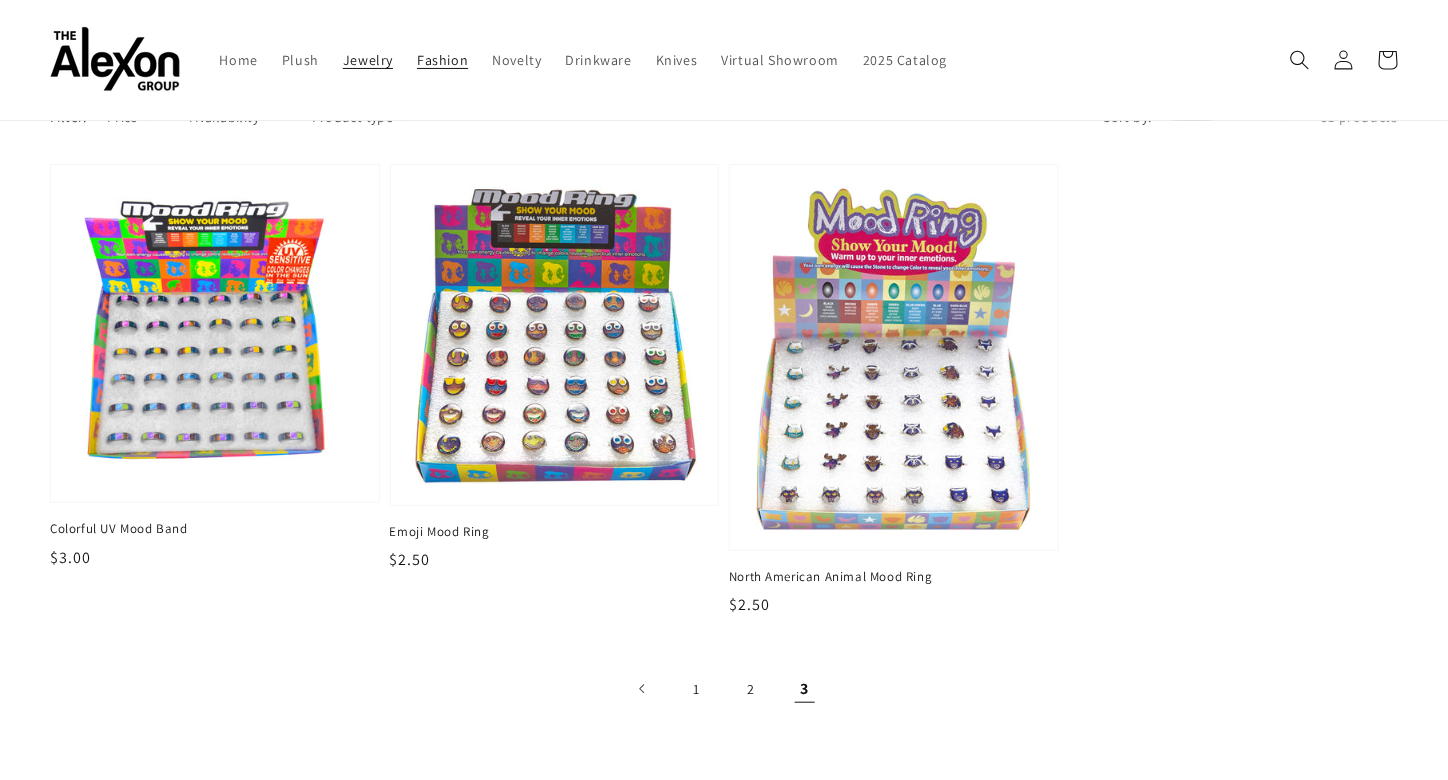 click on "Fashion" at bounding box center (442, 60) 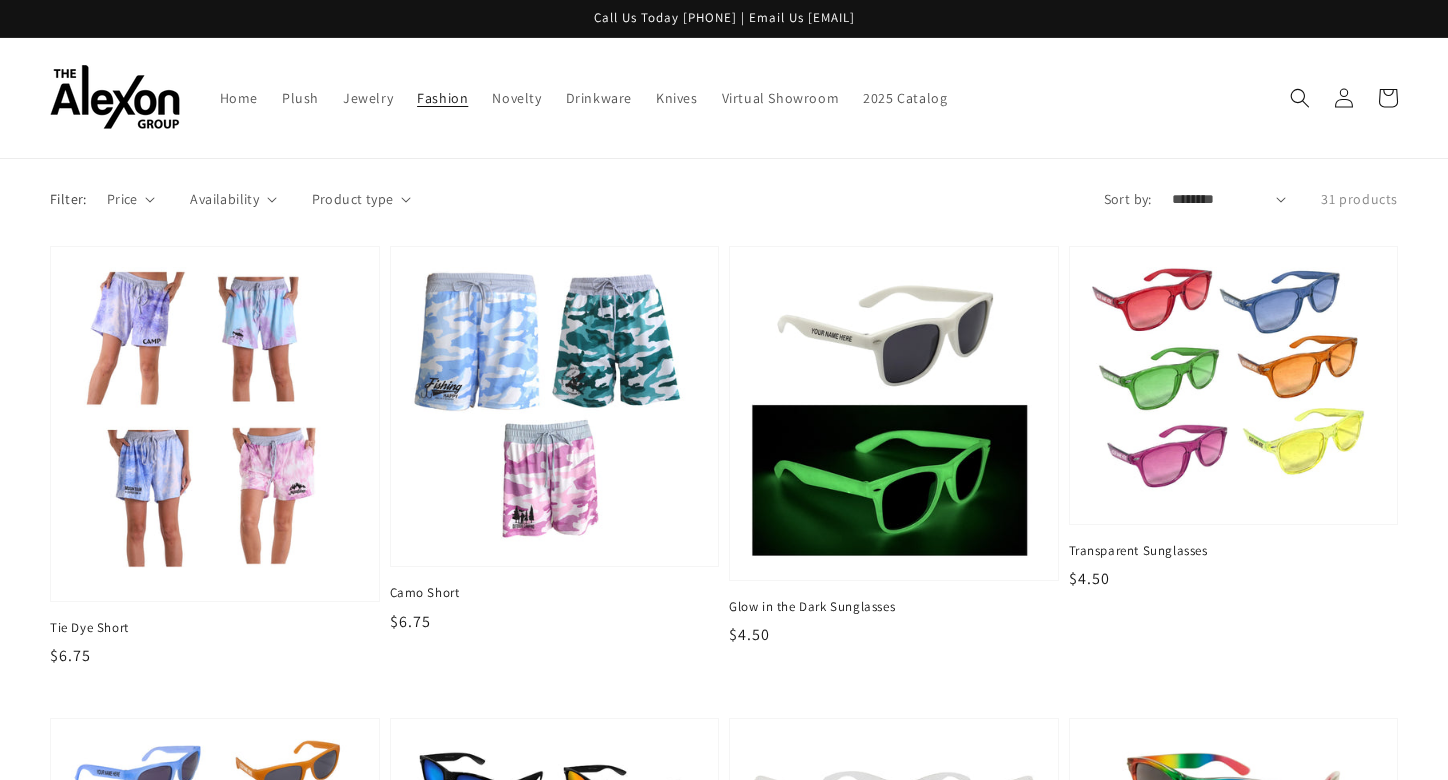 scroll, scrollTop: 0, scrollLeft: 0, axis: both 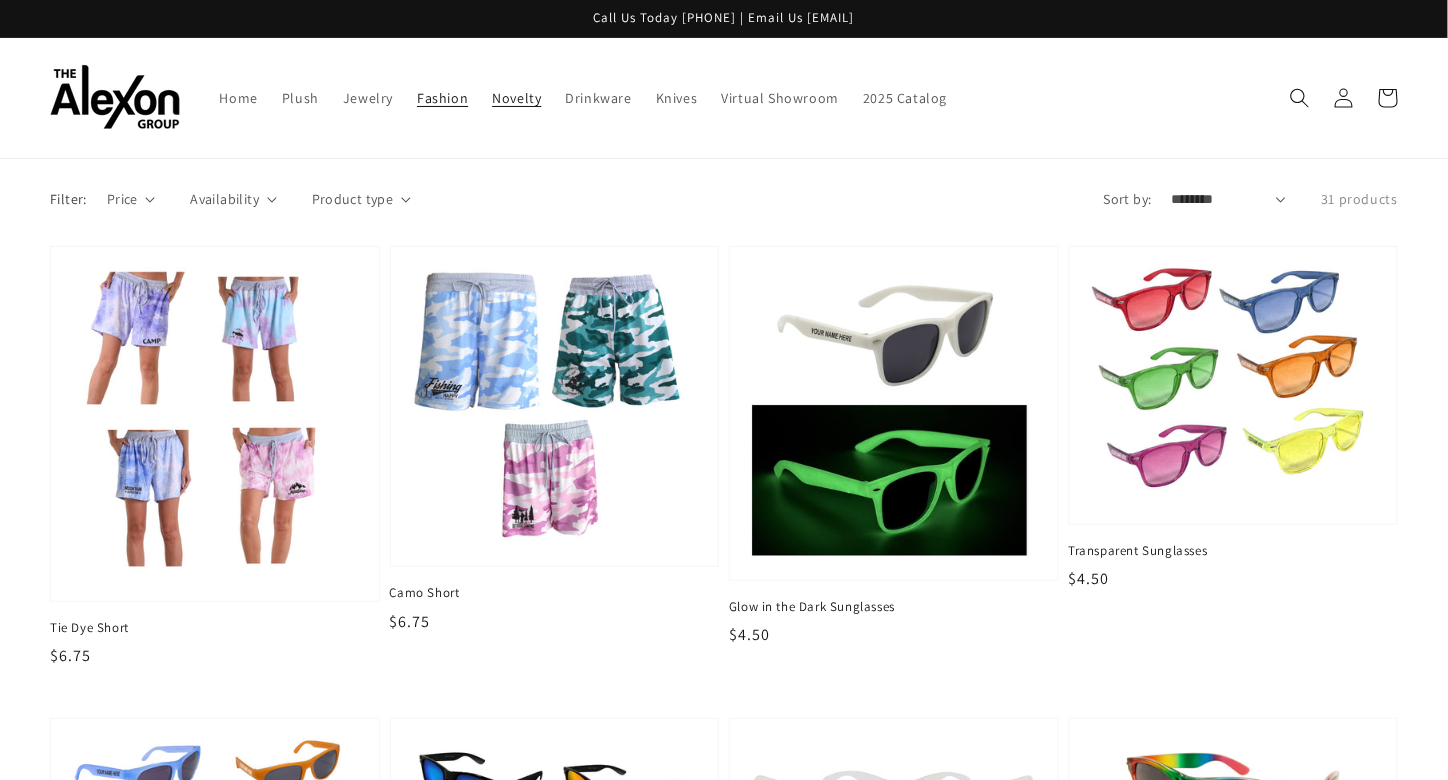 click on "Novelty" at bounding box center [516, 98] 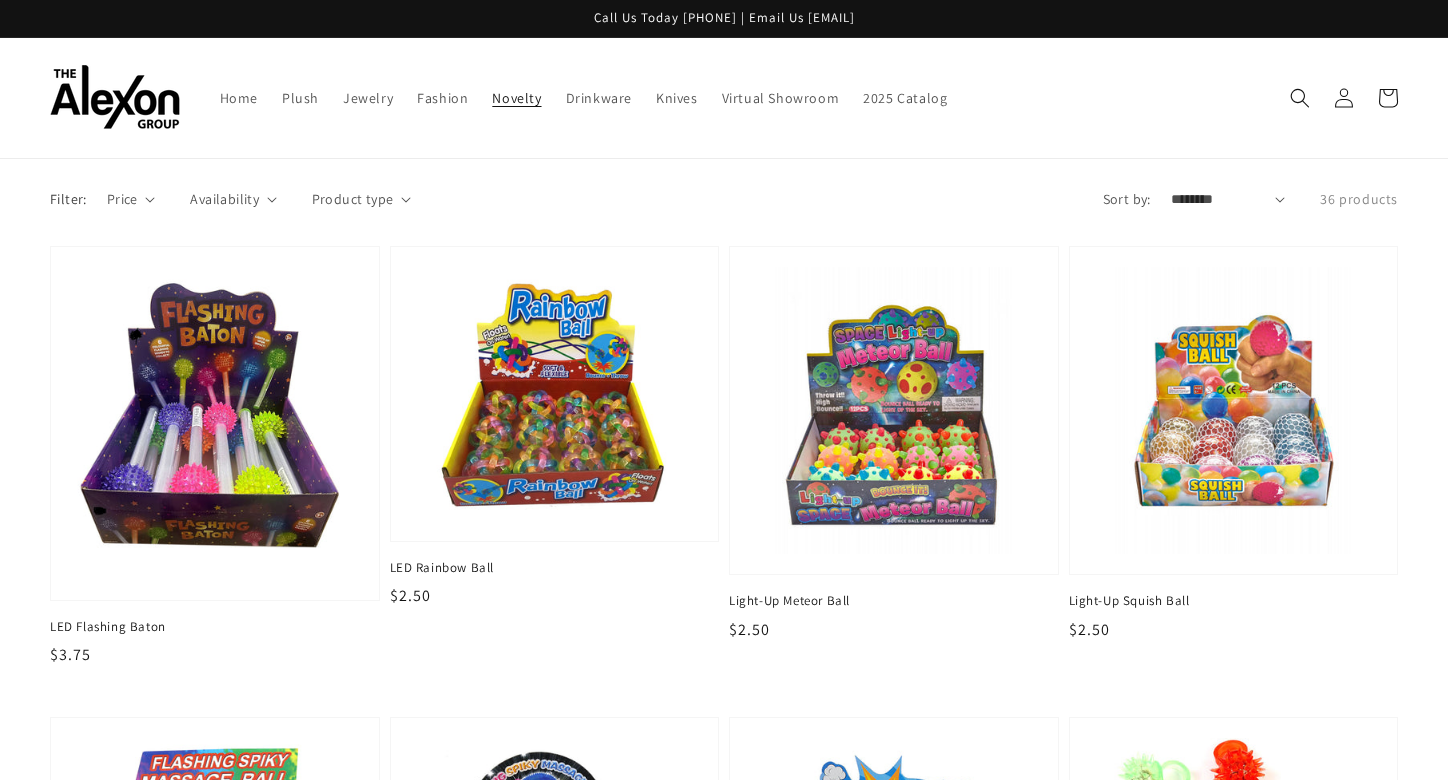 scroll, scrollTop: 0, scrollLeft: 0, axis: both 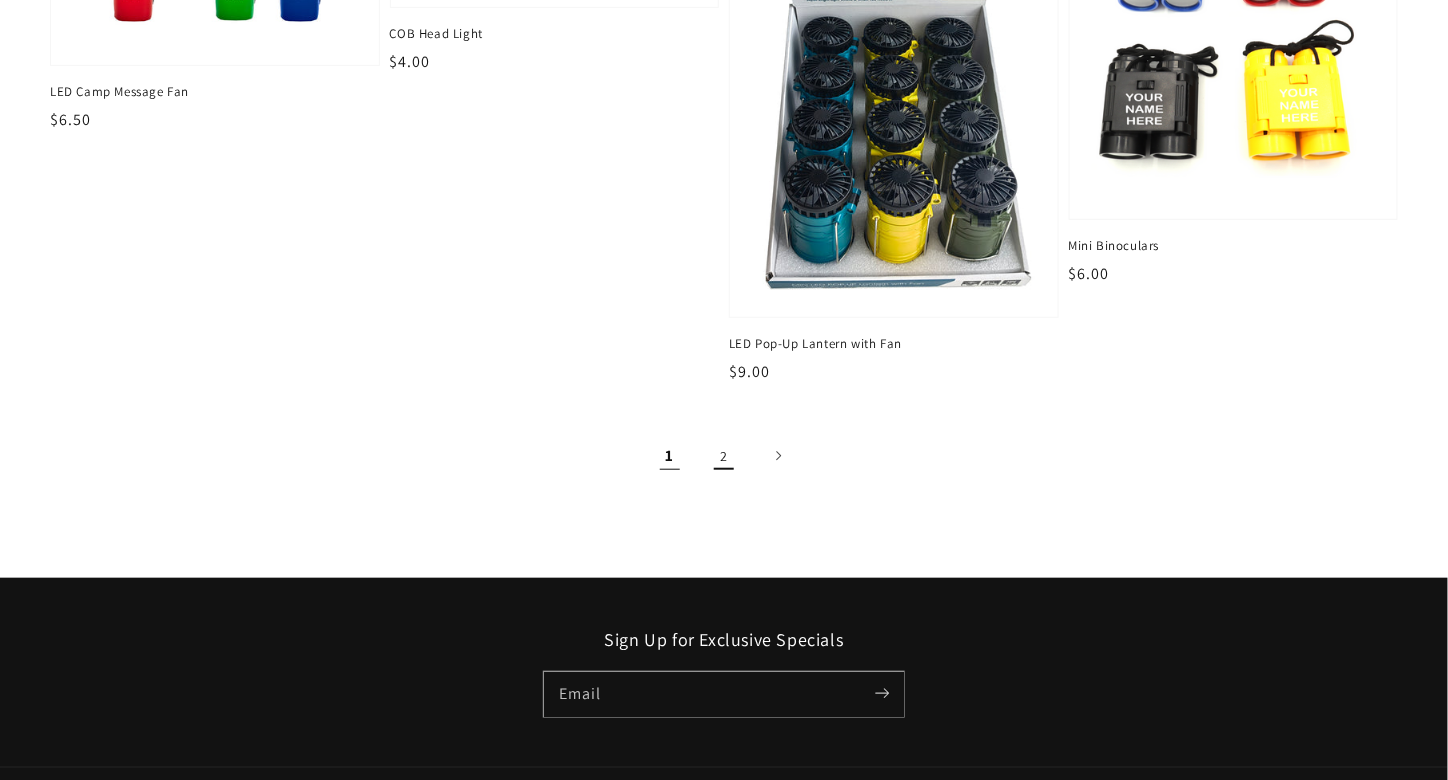 click on "2" at bounding box center [724, 456] 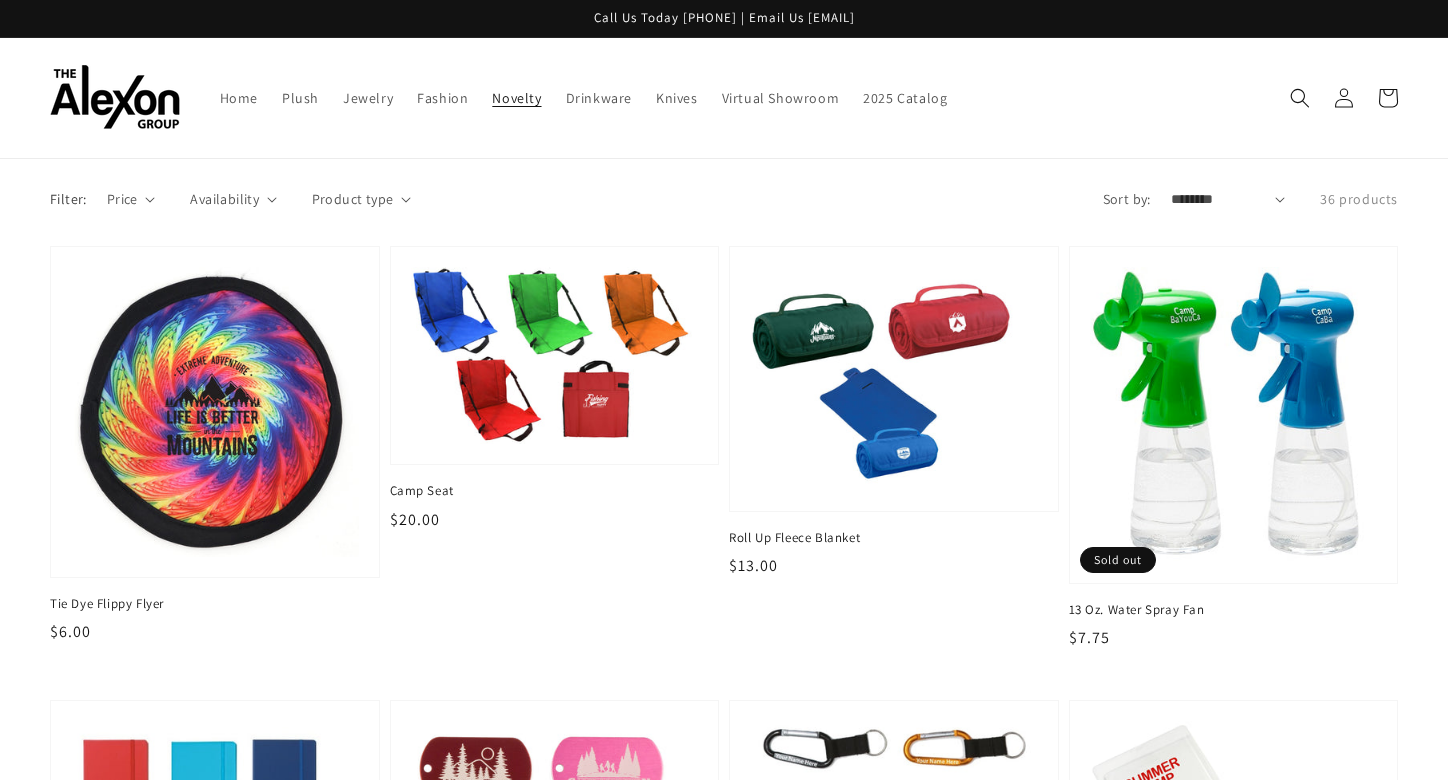 scroll, scrollTop: 0, scrollLeft: 0, axis: both 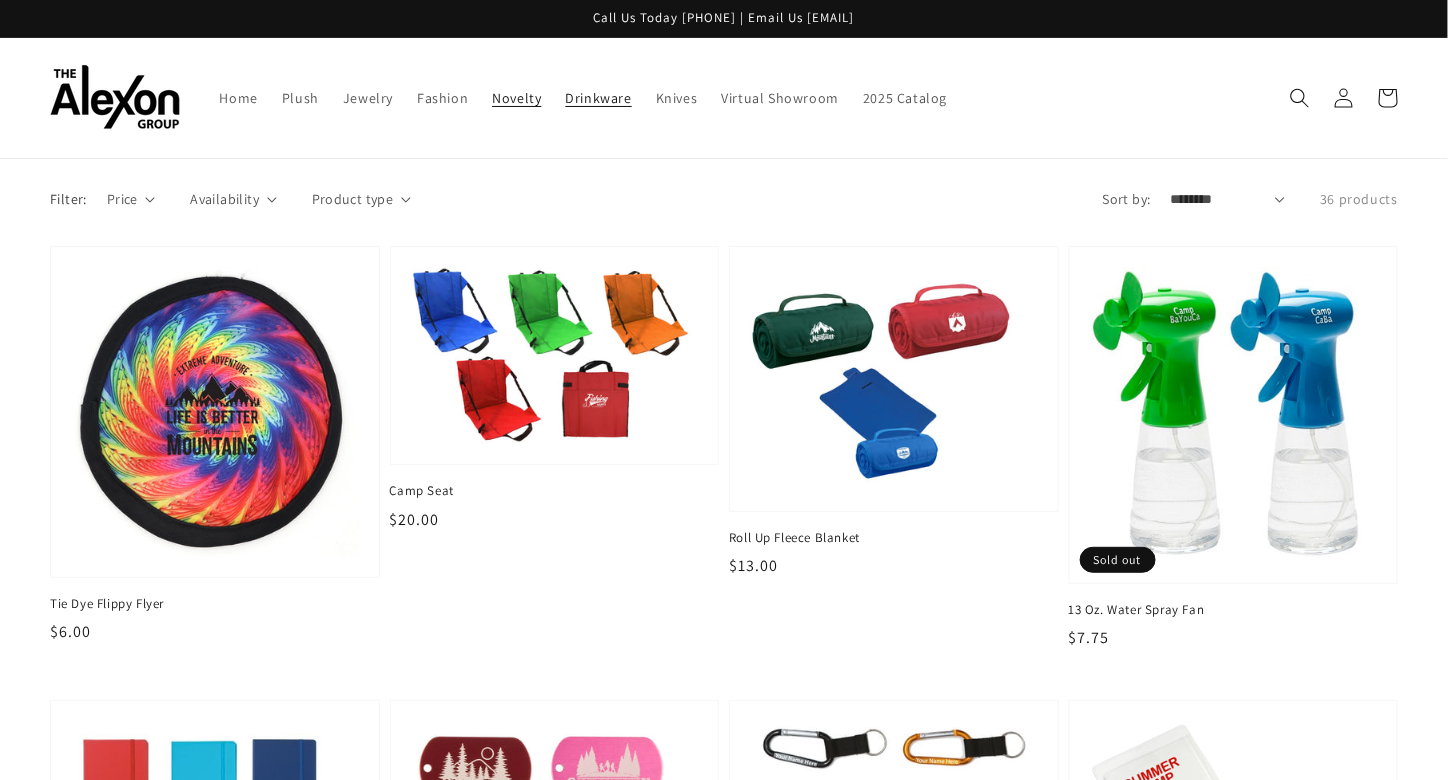 click on "Drinkware" at bounding box center [599, 98] 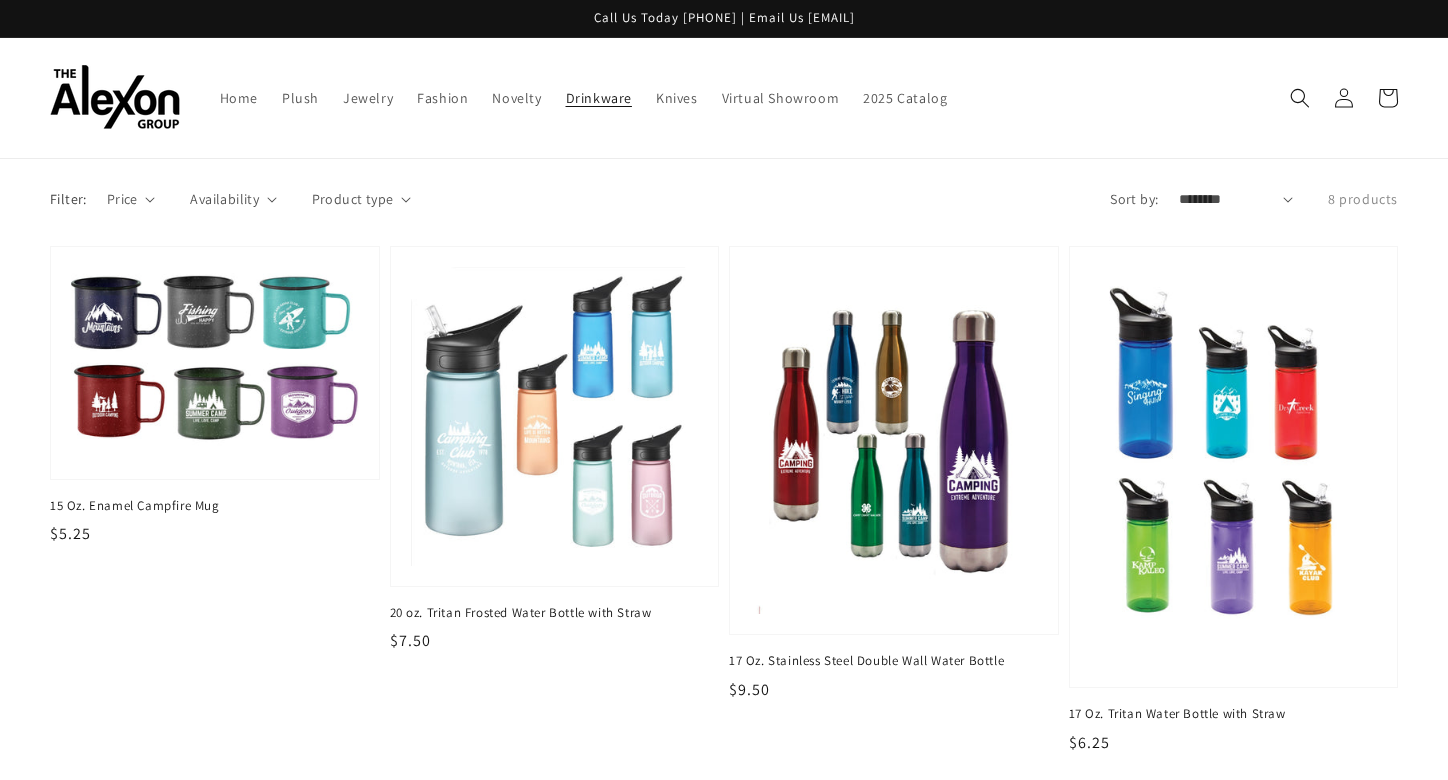 scroll, scrollTop: 0, scrollLeft: 0, axis: both 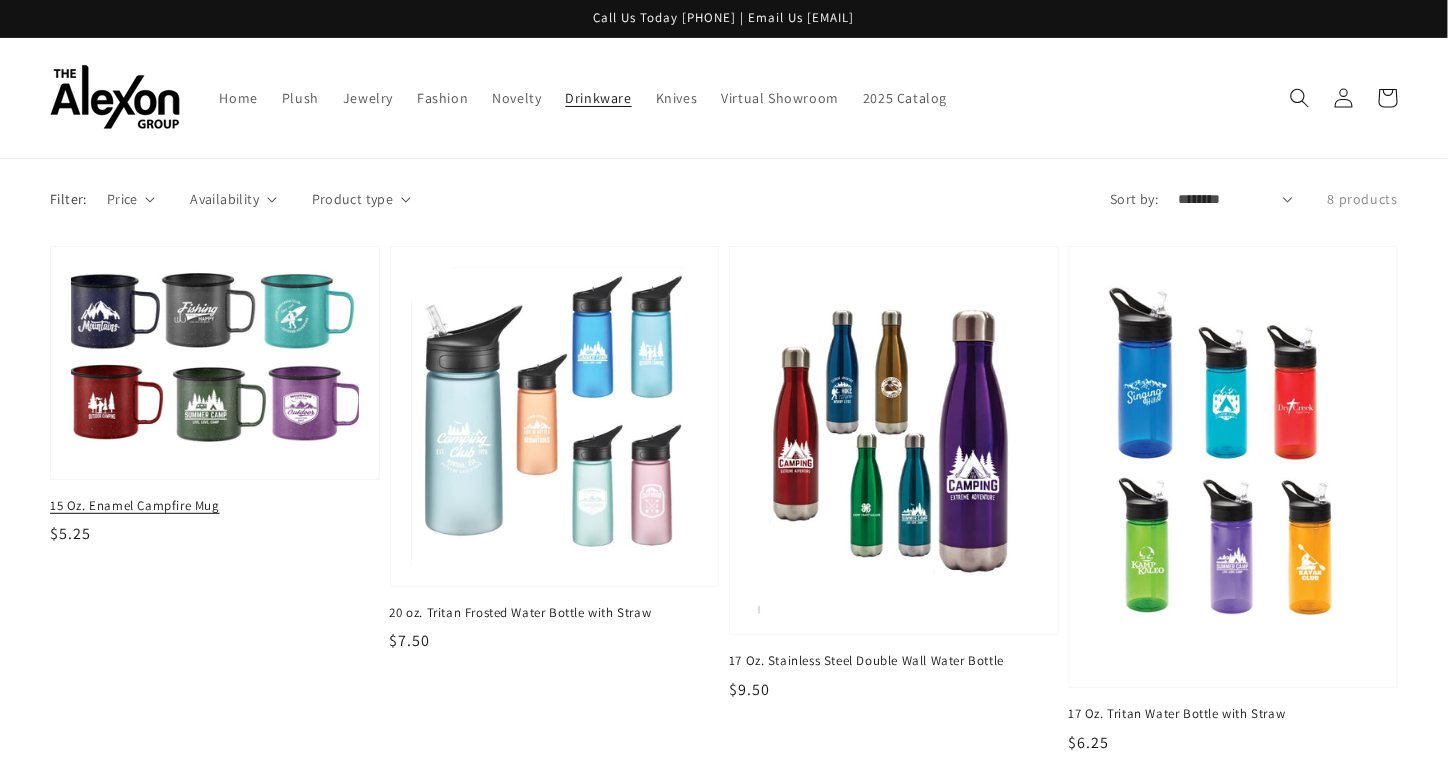 click at bounding box center (215, 363) 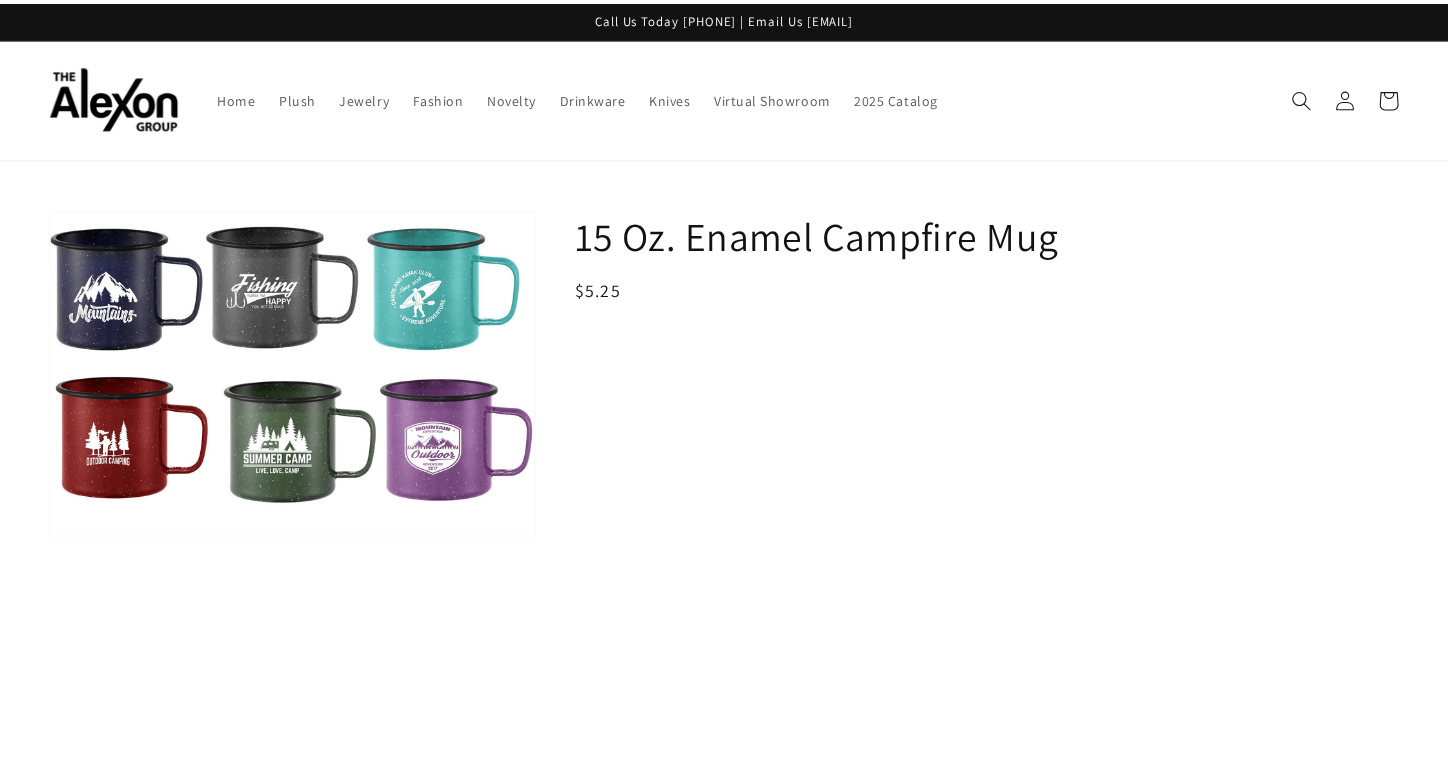 scroll, scrollTop: 0, scrollLeft: 0, axis: both 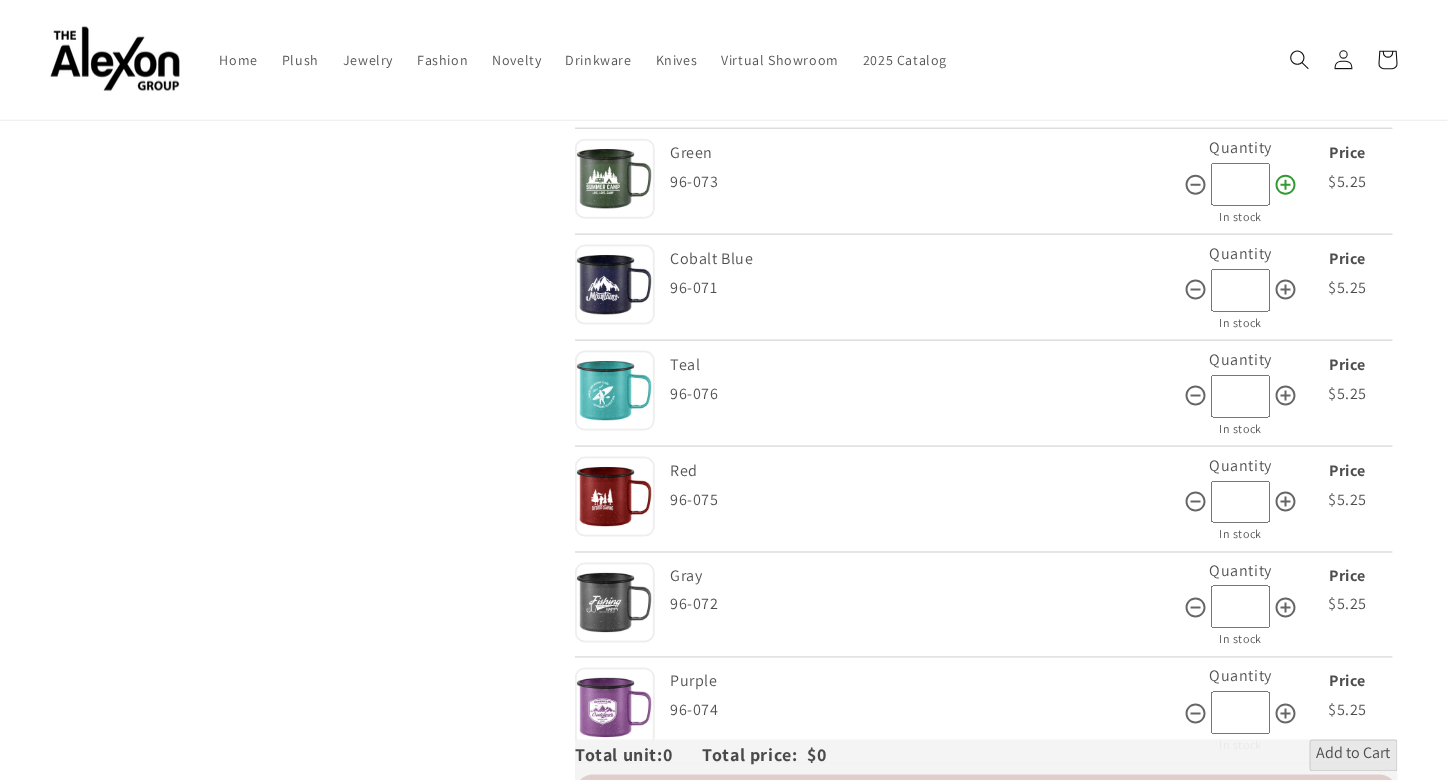 click 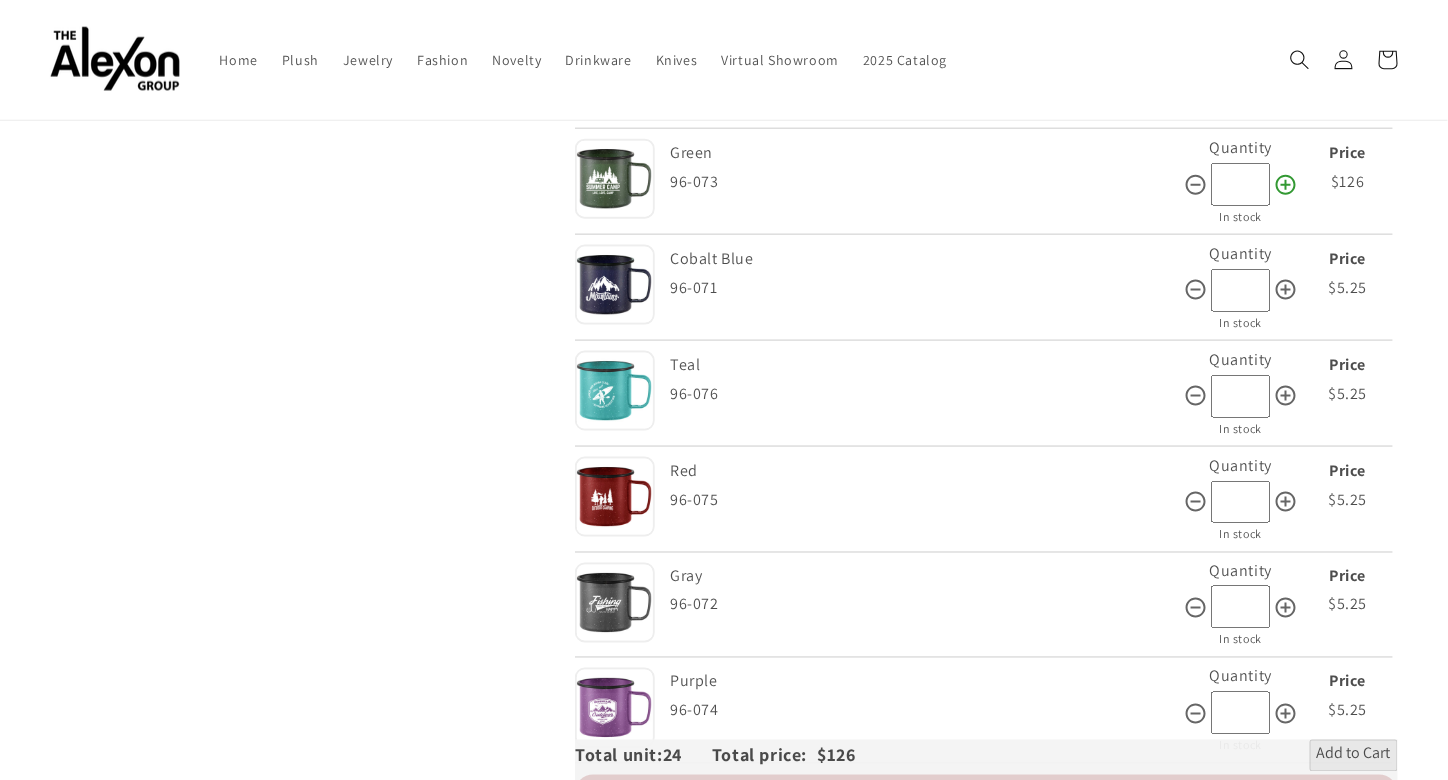 click 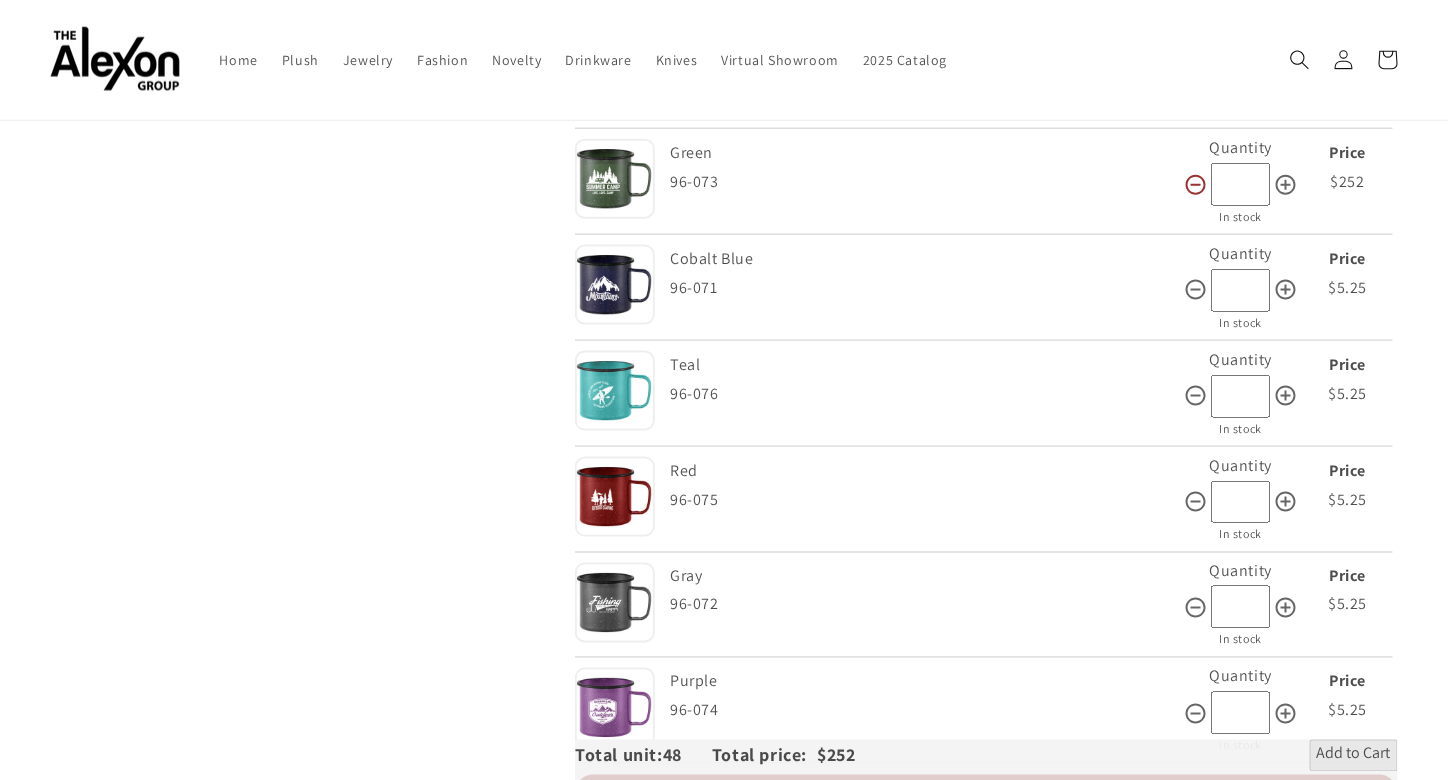 click 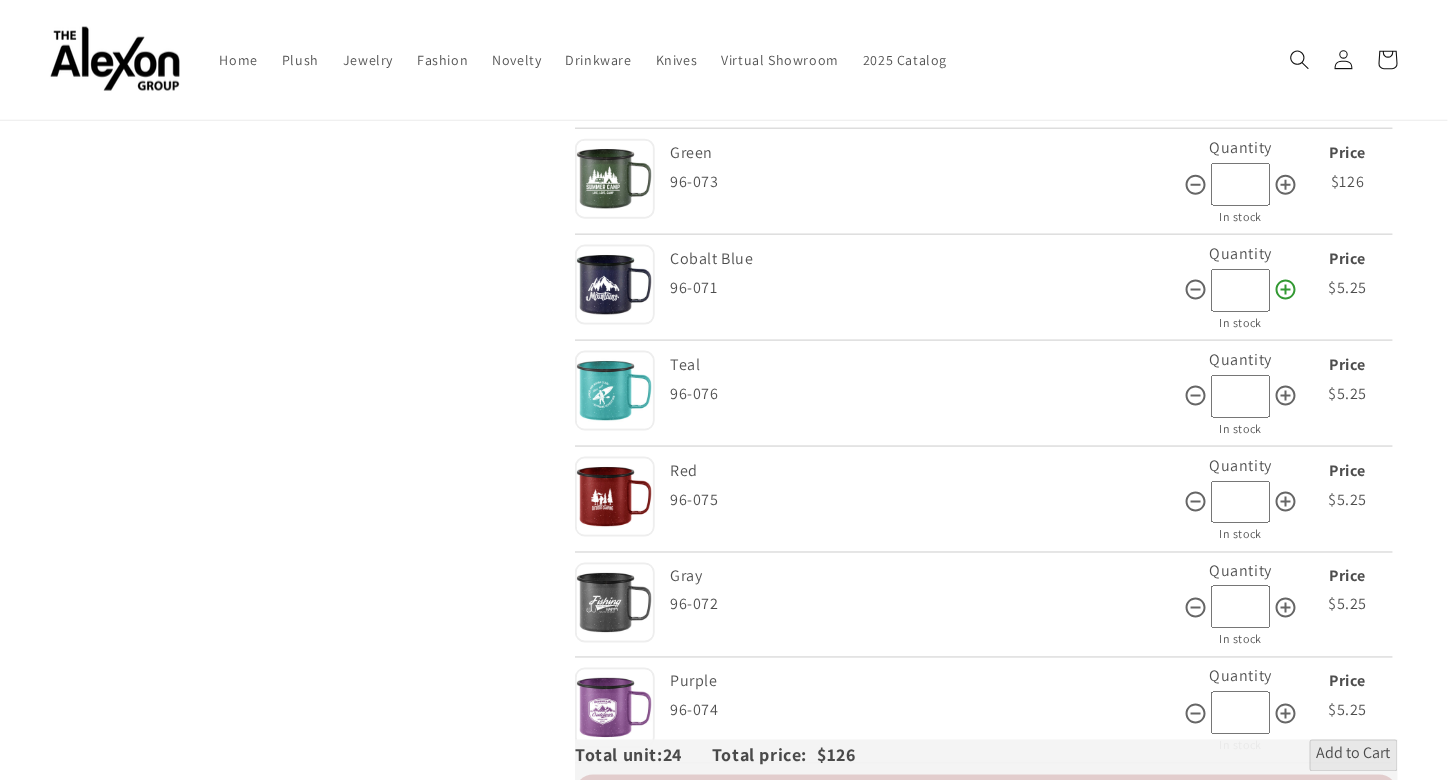 click 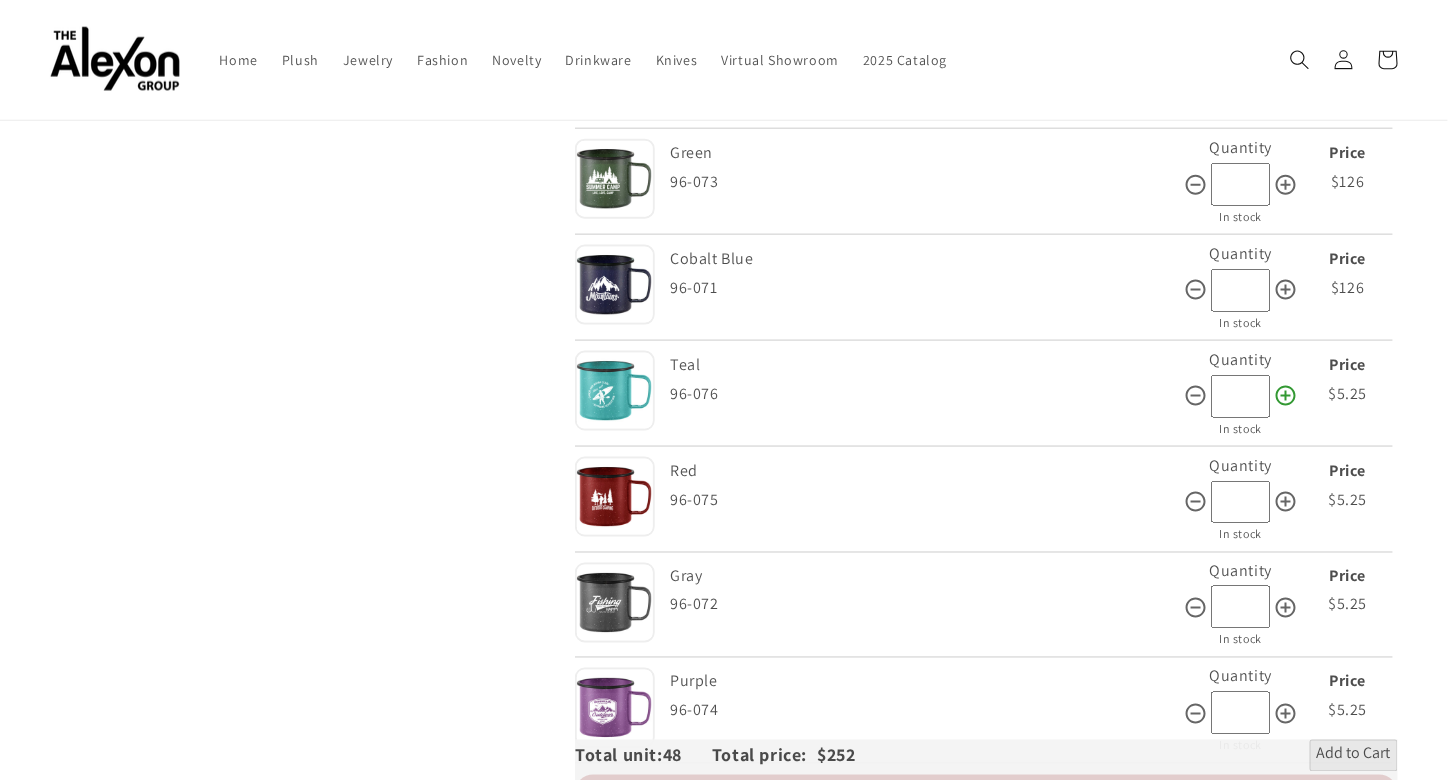 click 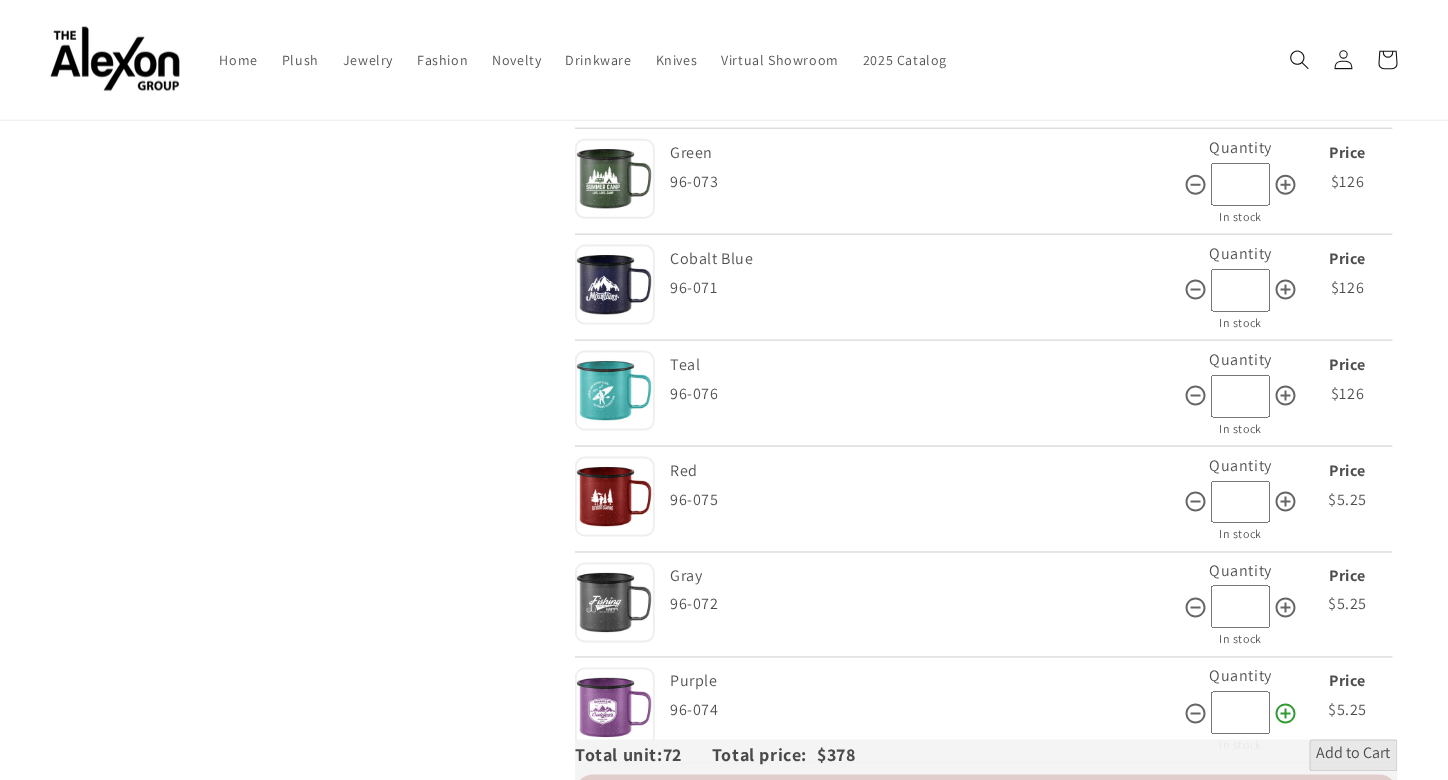 click 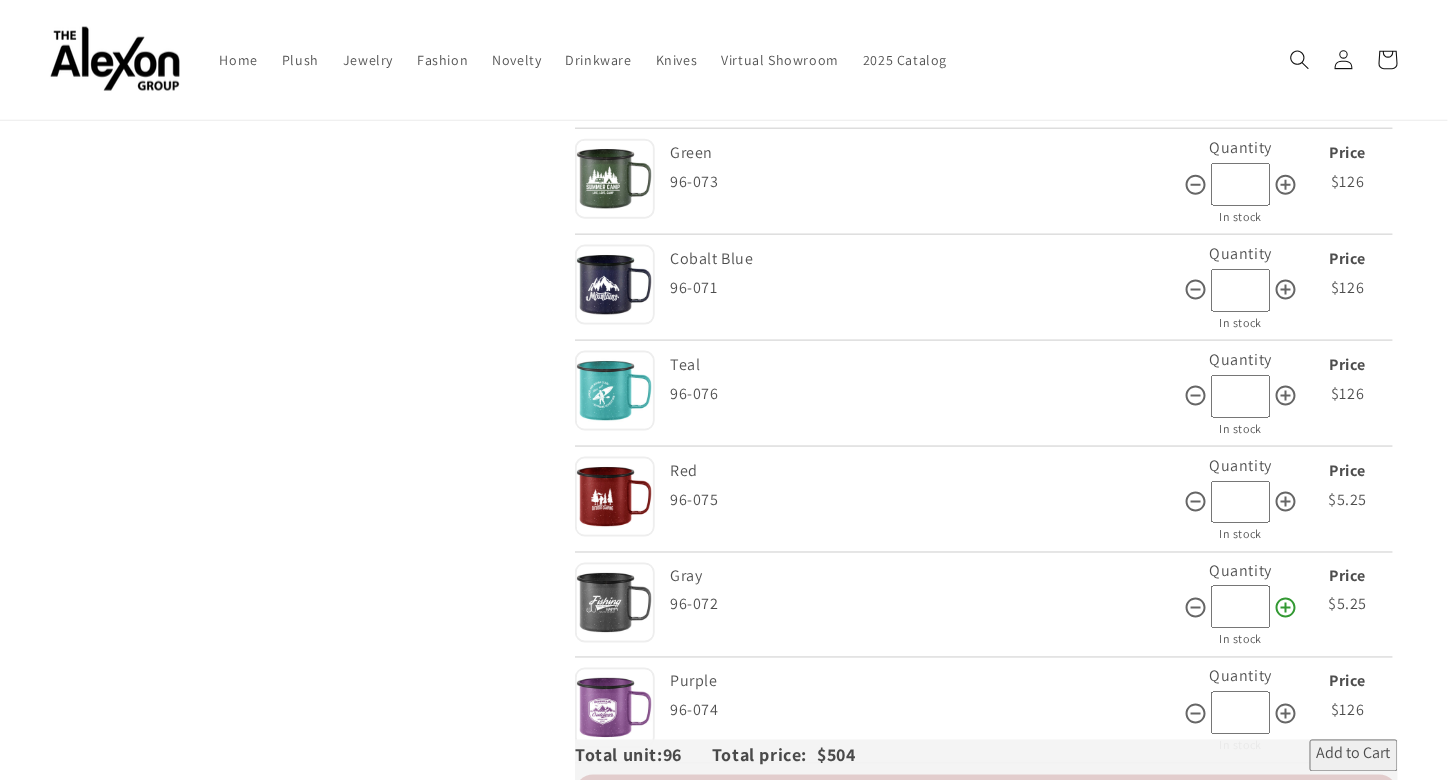 click 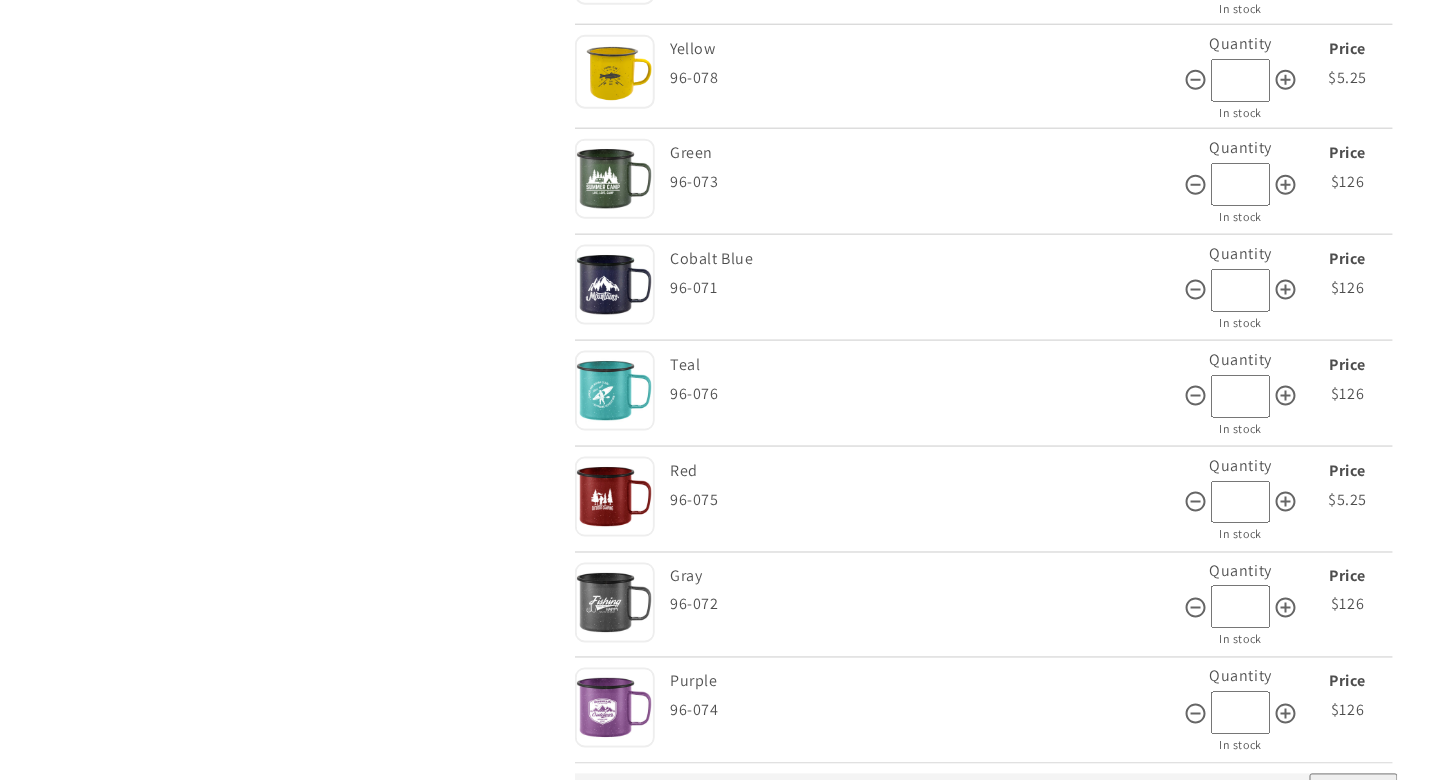 scroll, scrollTop: 861, scrollLeft: 0, axis: vertical 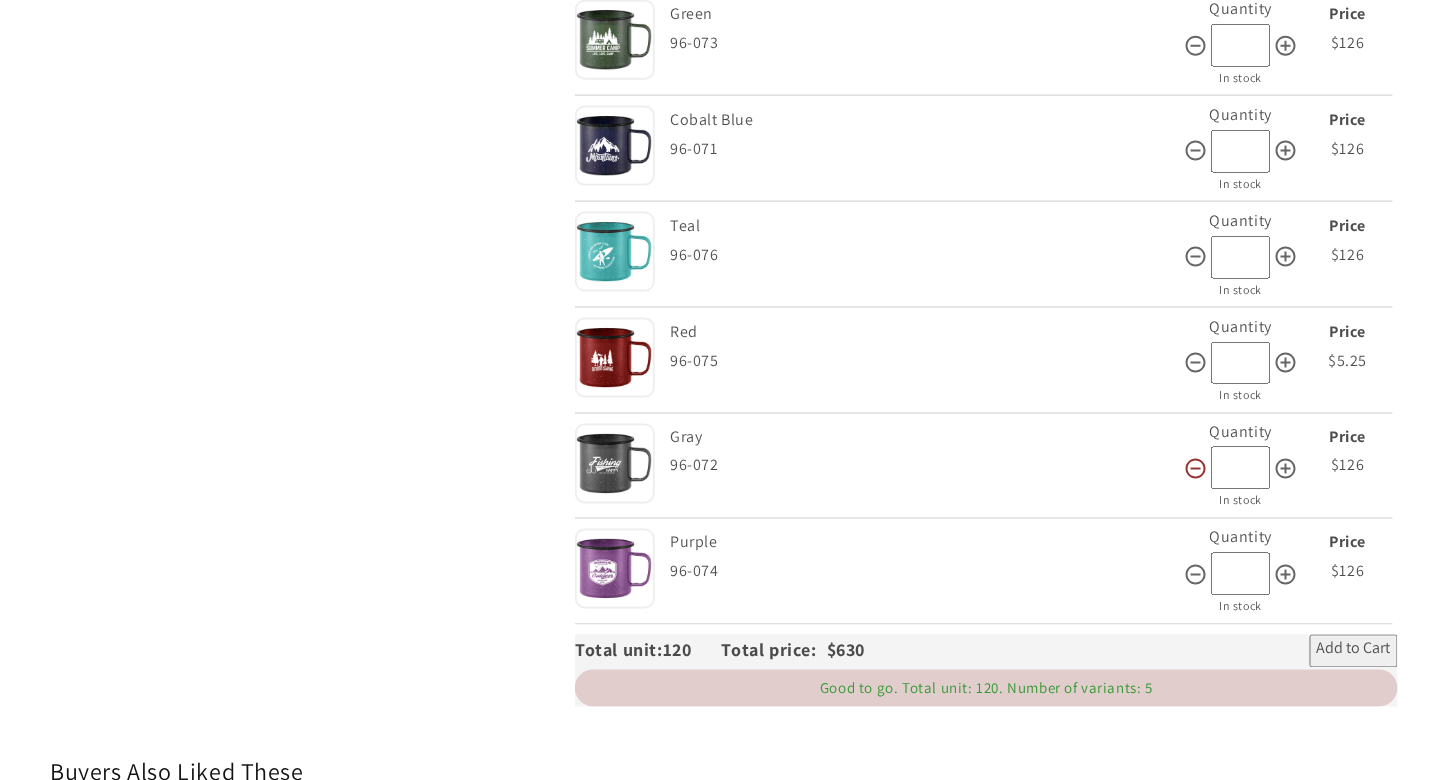 click 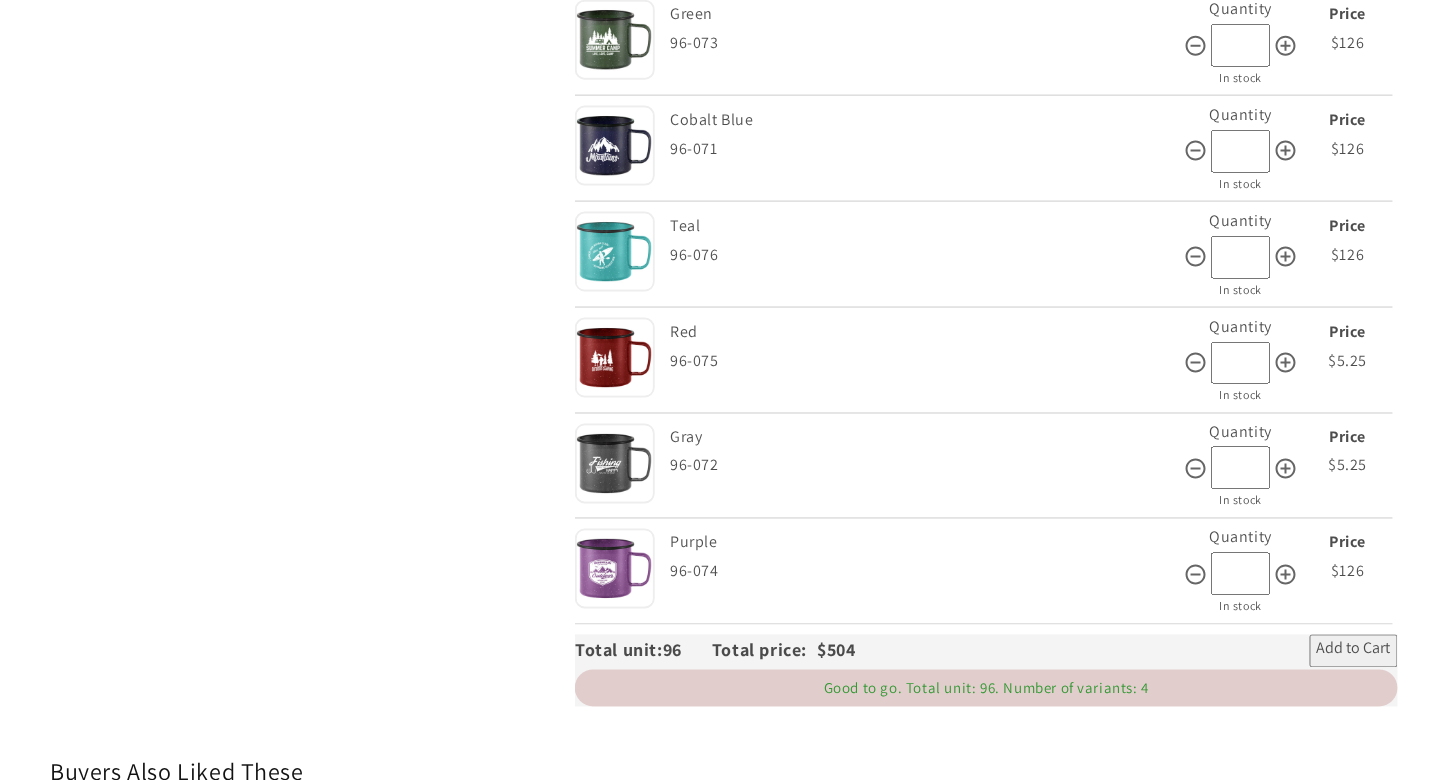 scroll, scrollTop: 1062, scrollLeft: 0, axis: vertical 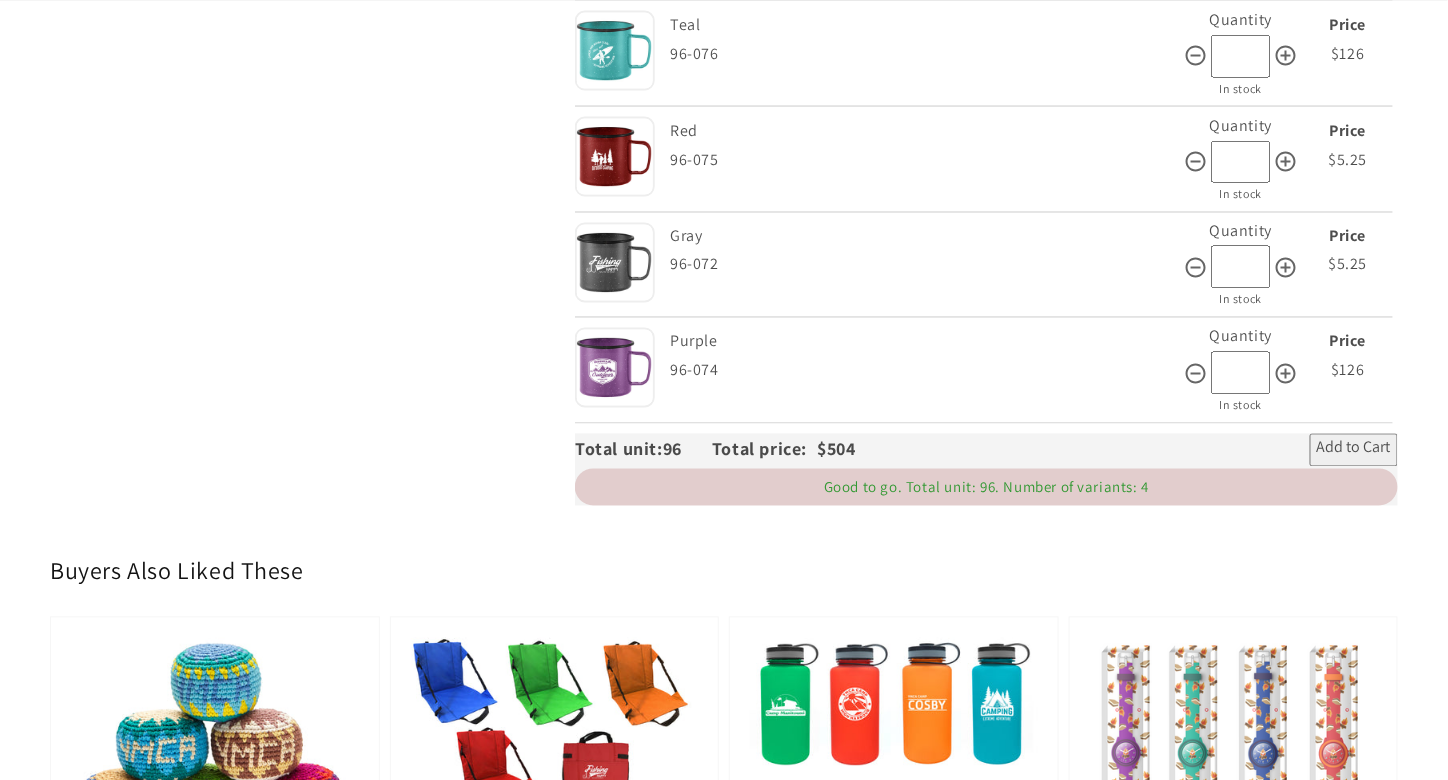 click on "Add to Cart" at bounding box center [1354, 450] 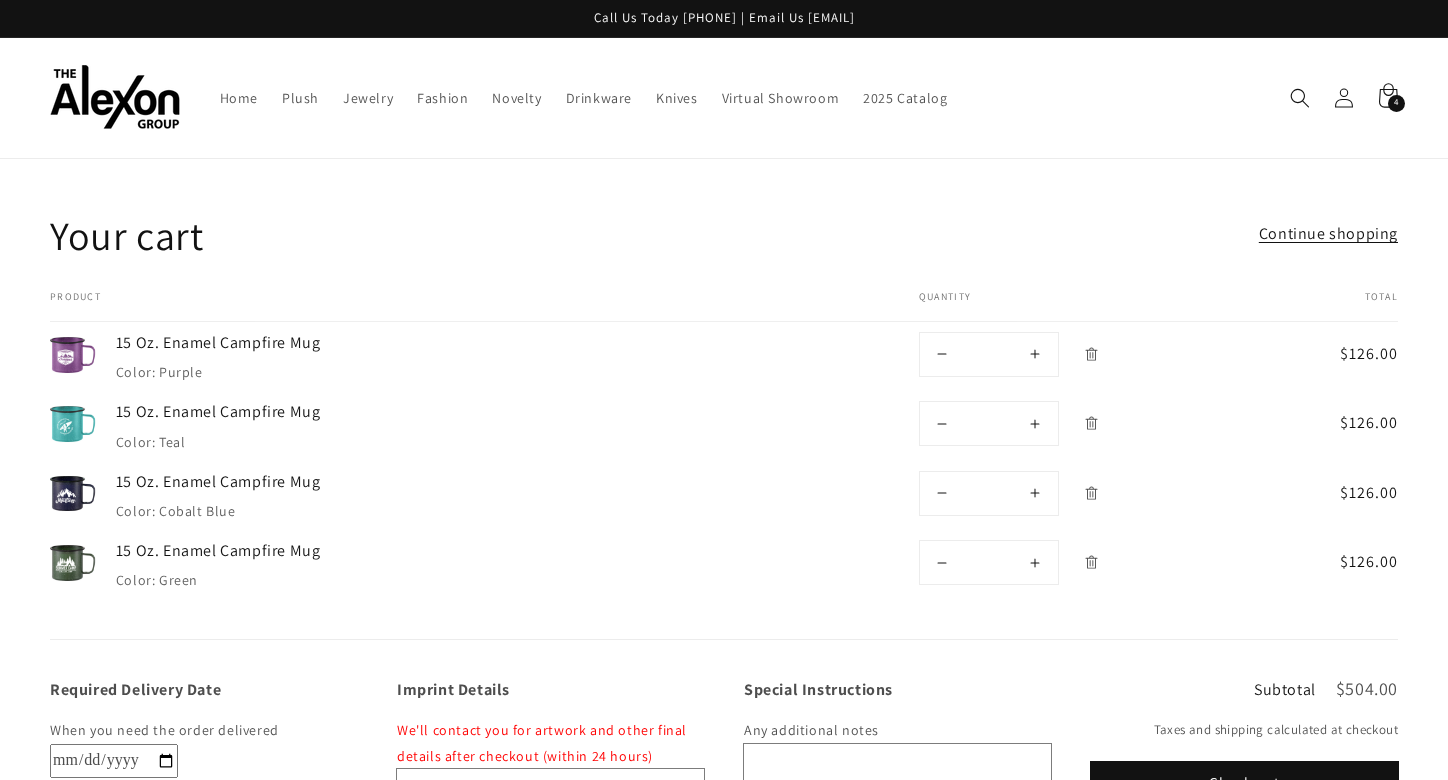 scroll, scrollTop: 0, scrollLeft: 0, axis: both 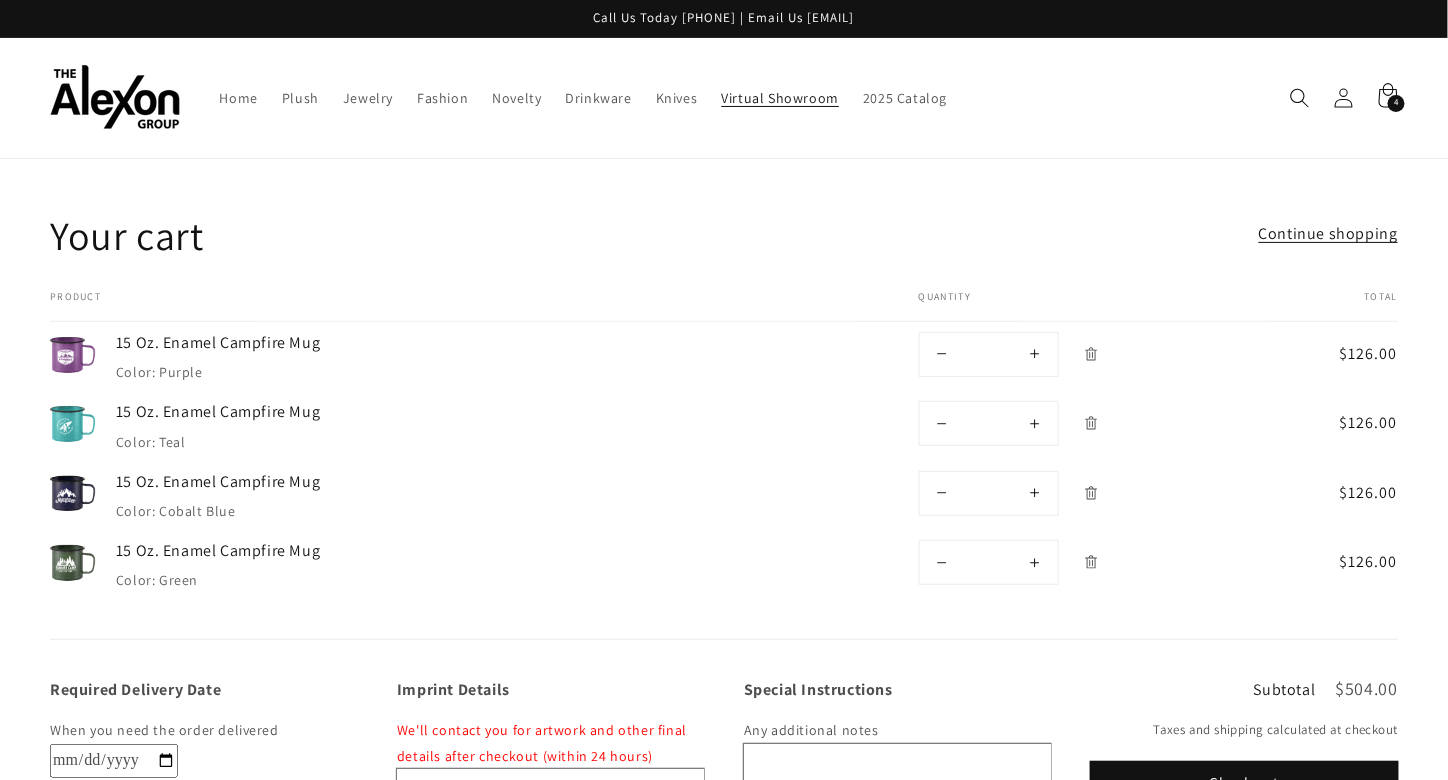 click on "Virtual Showroom" at bounding box center [781, 98] 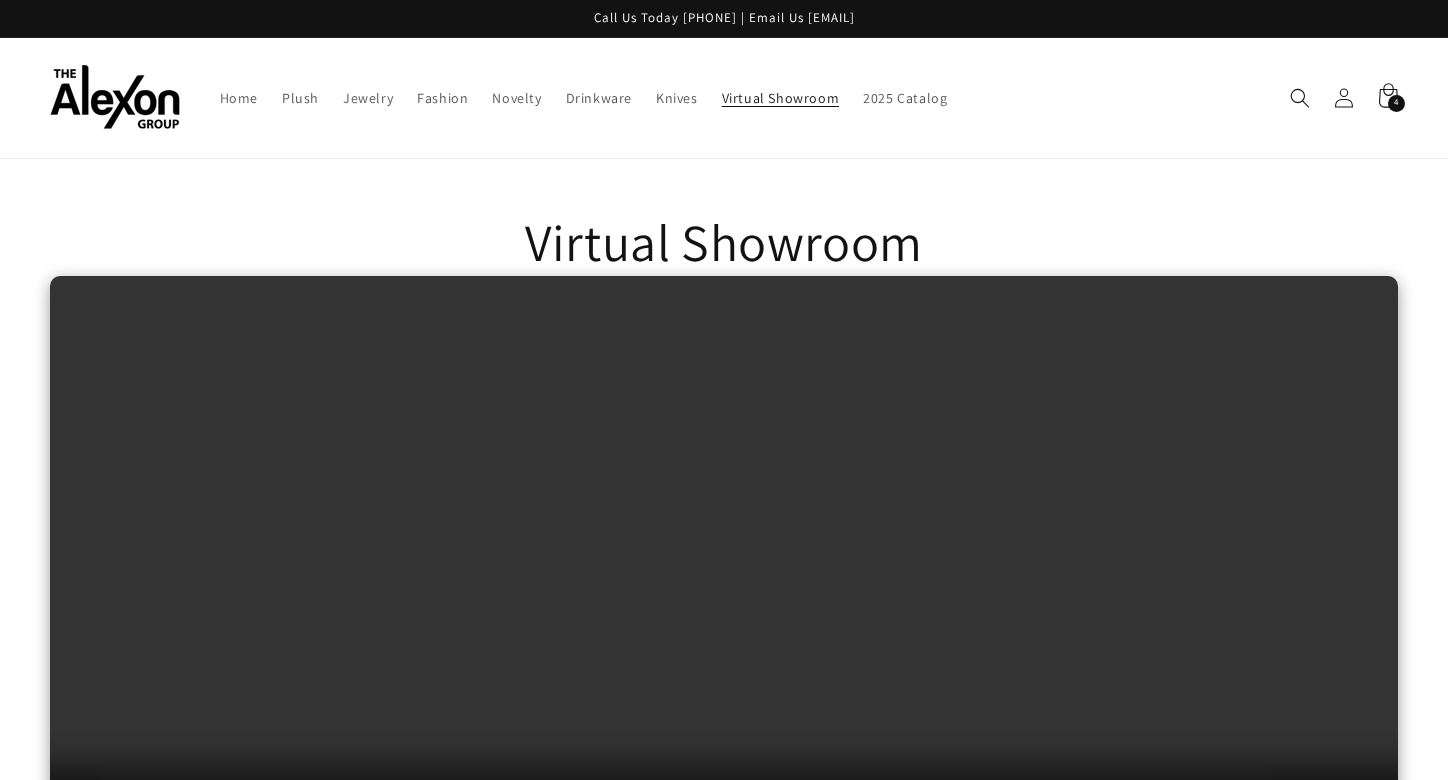 scroll, scrollTop: 0, scrollLeft: 0, axis: both 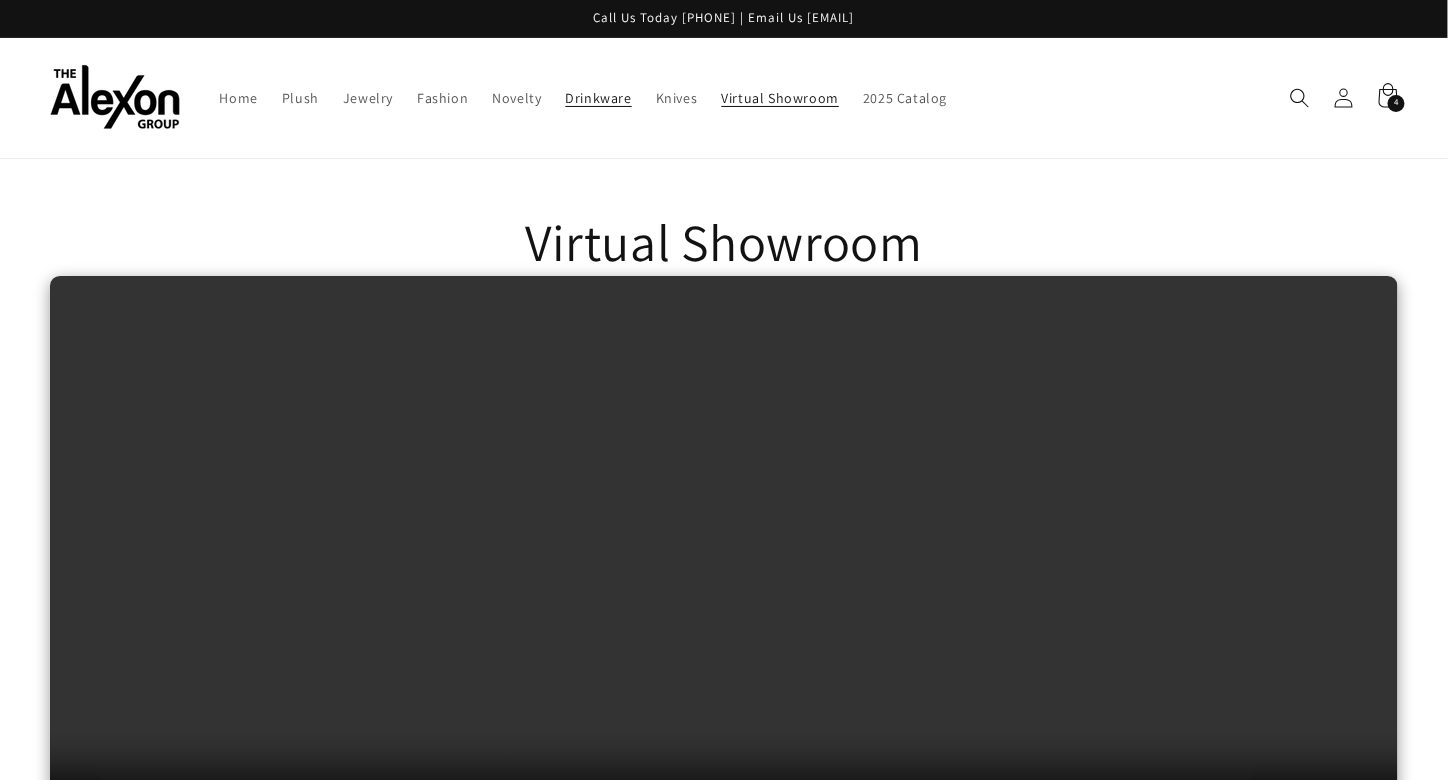 click on "Drinkware" at bounding box center [599, 98] 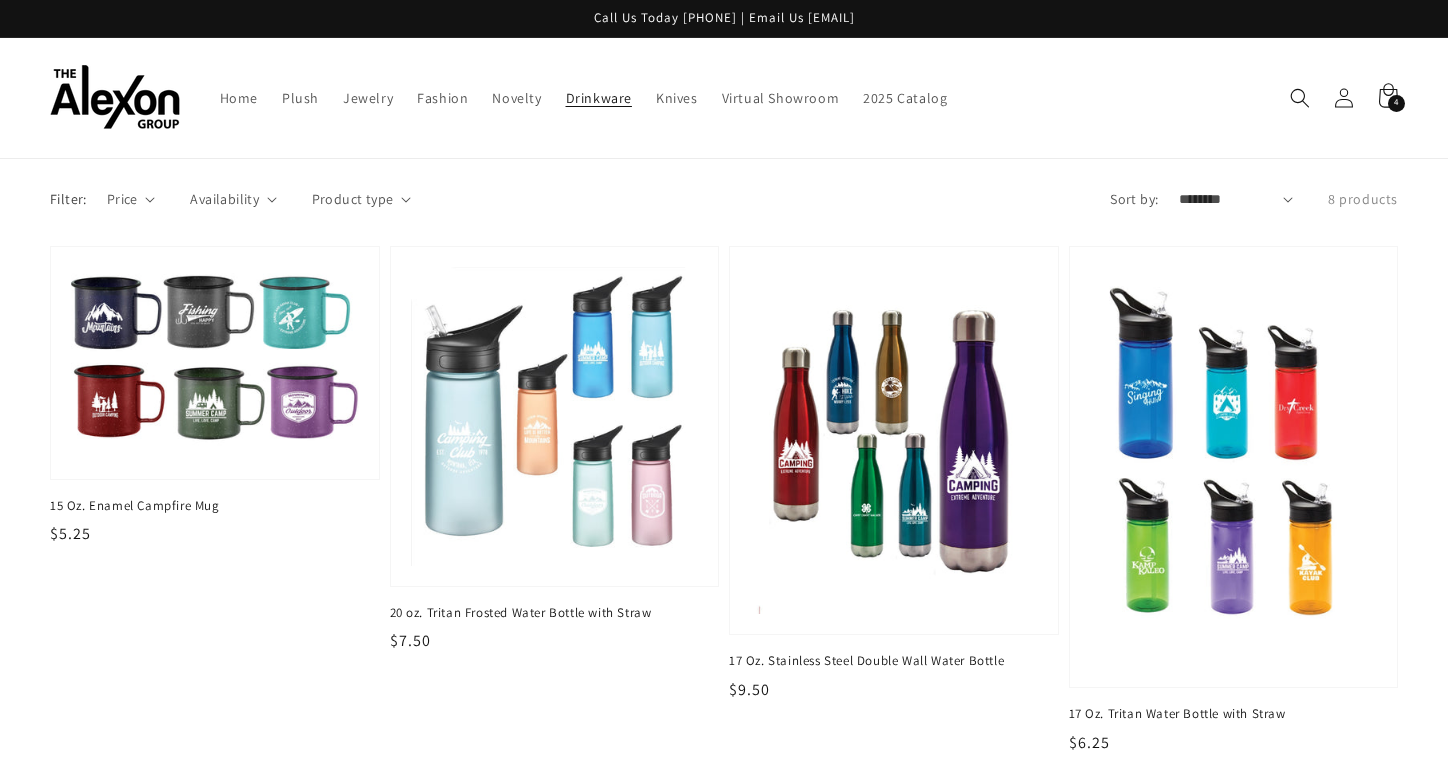 scroll, scrollTop: 0, scrollLeft: 0, axis: both 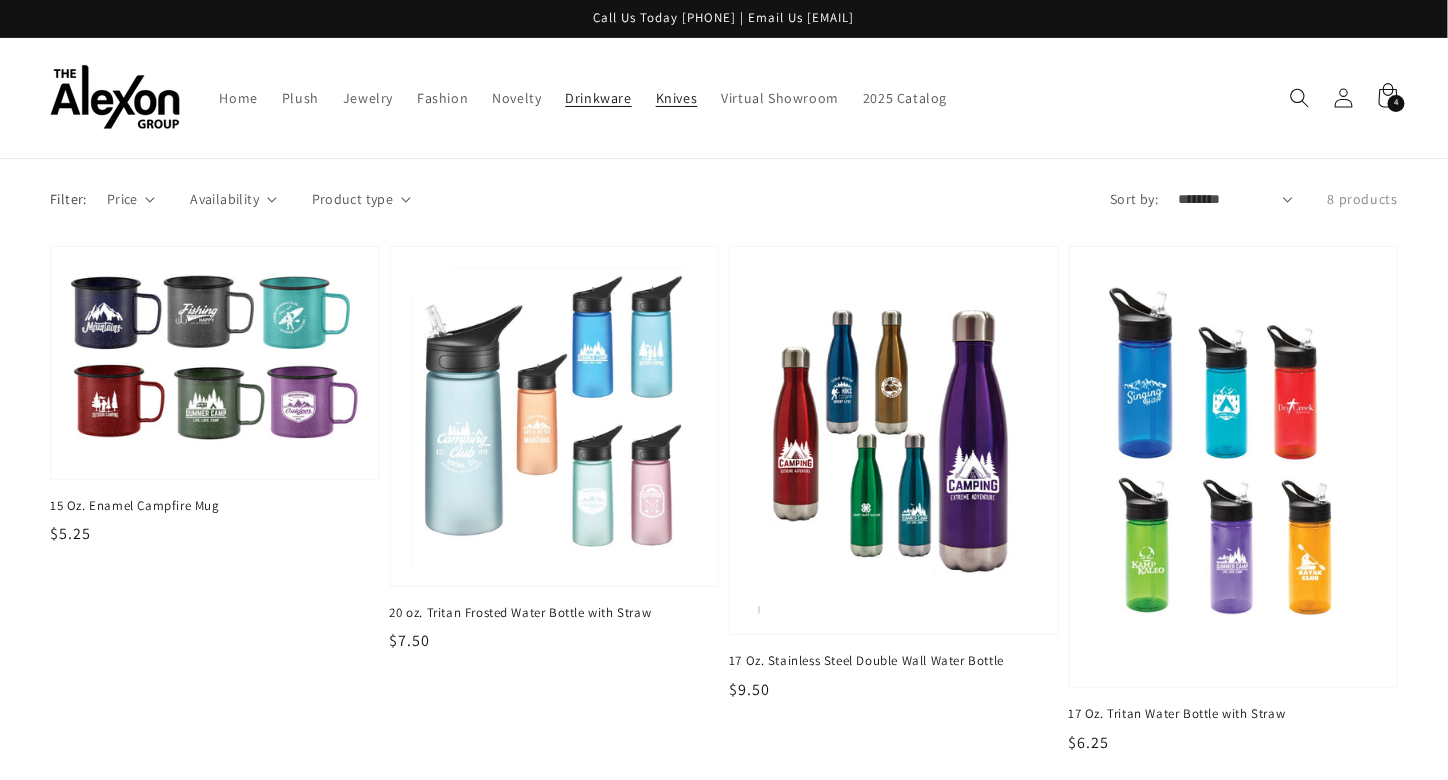 click on "Knives" at bounding box center [677, 98] 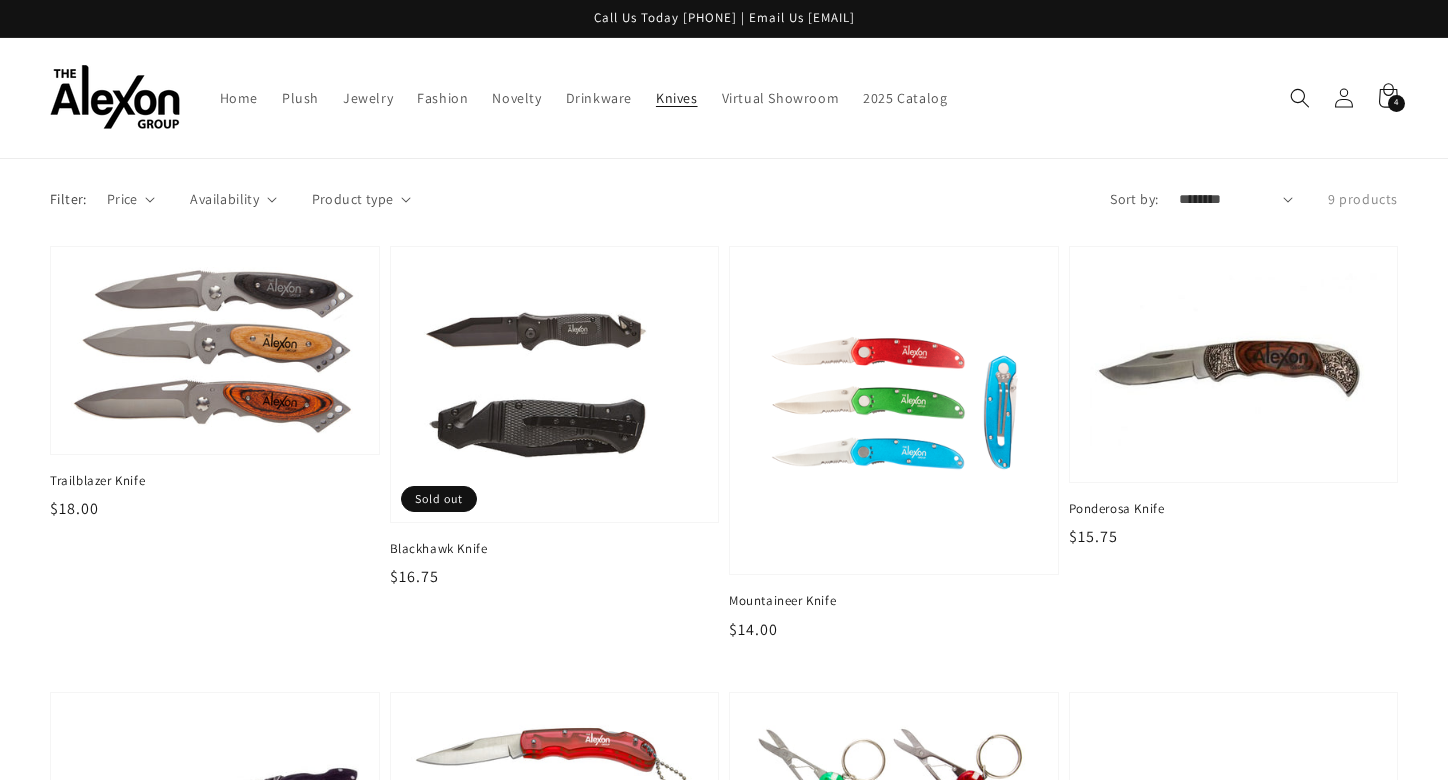 scroll, scrollTop: 0, scrollLeft: 0, axis: both 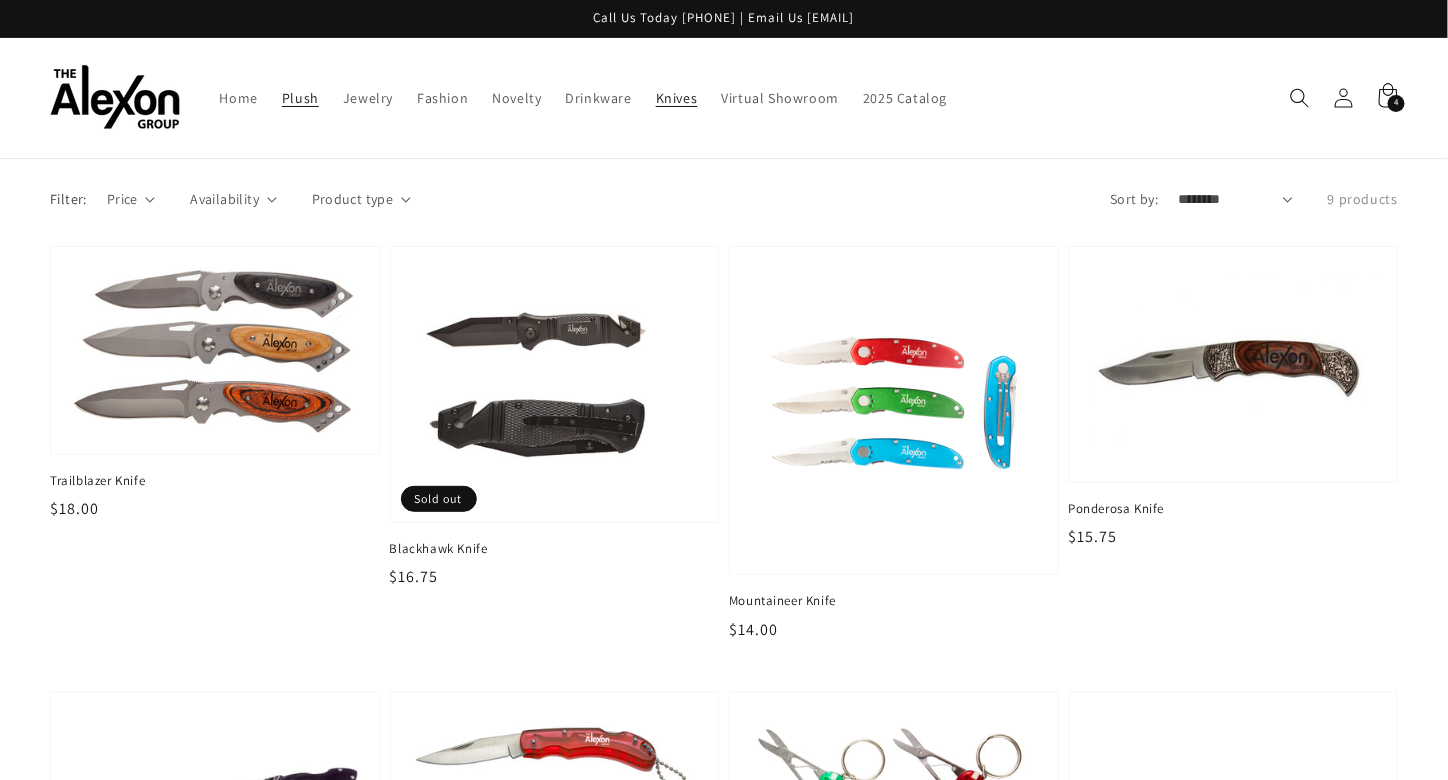 click on "Plush" at bounding box center (300, 98) 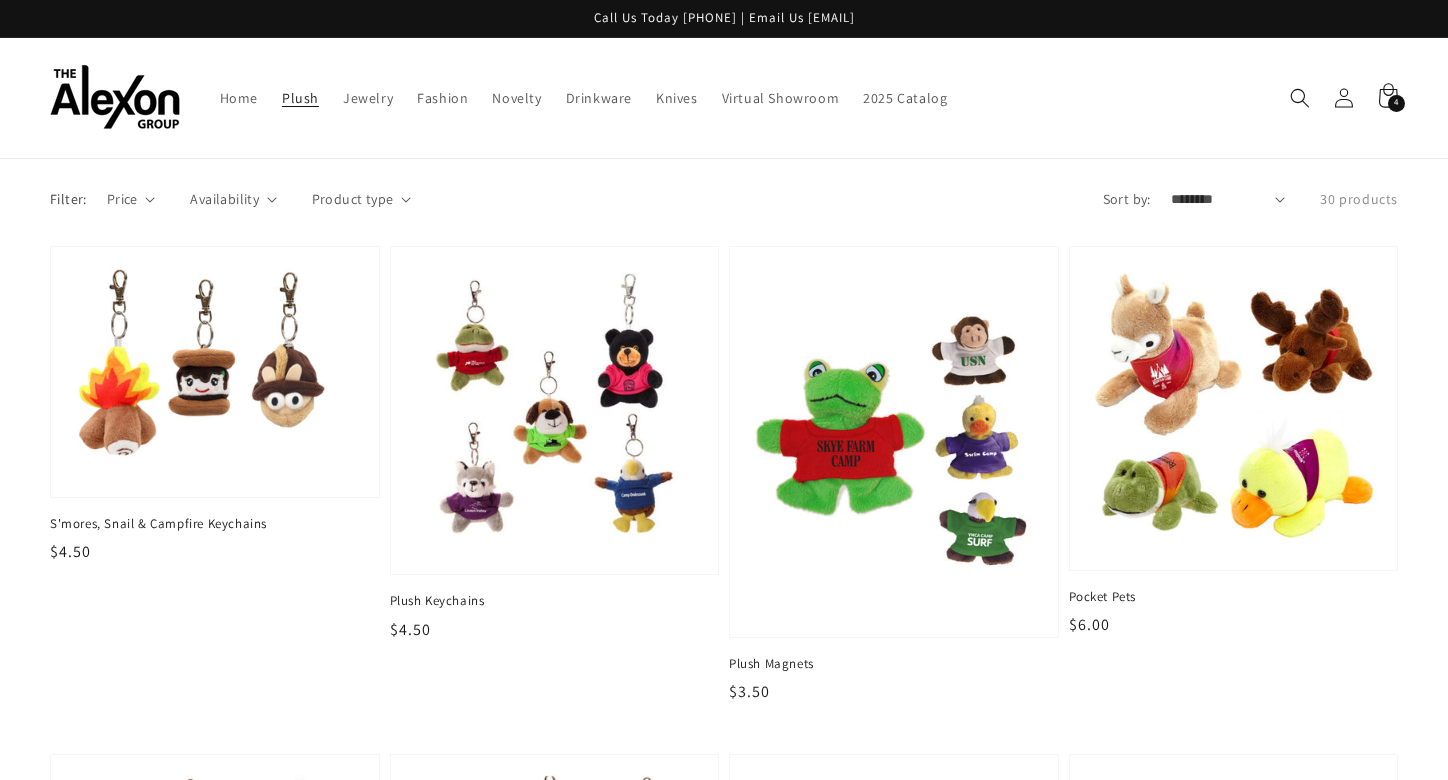 scroll, scrollTop: 0, scrollLeft: 0, axis: both 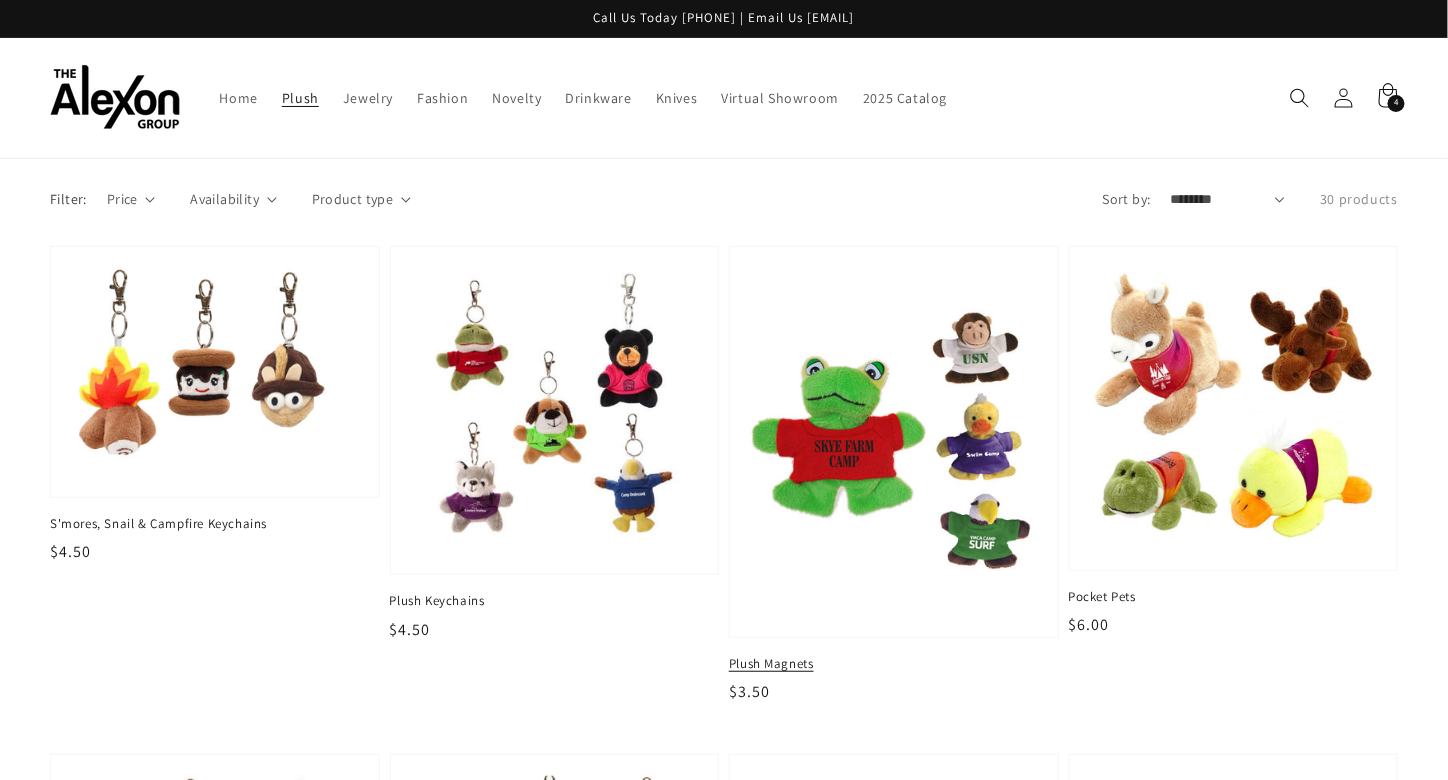 click at bounding box center (894, 442) 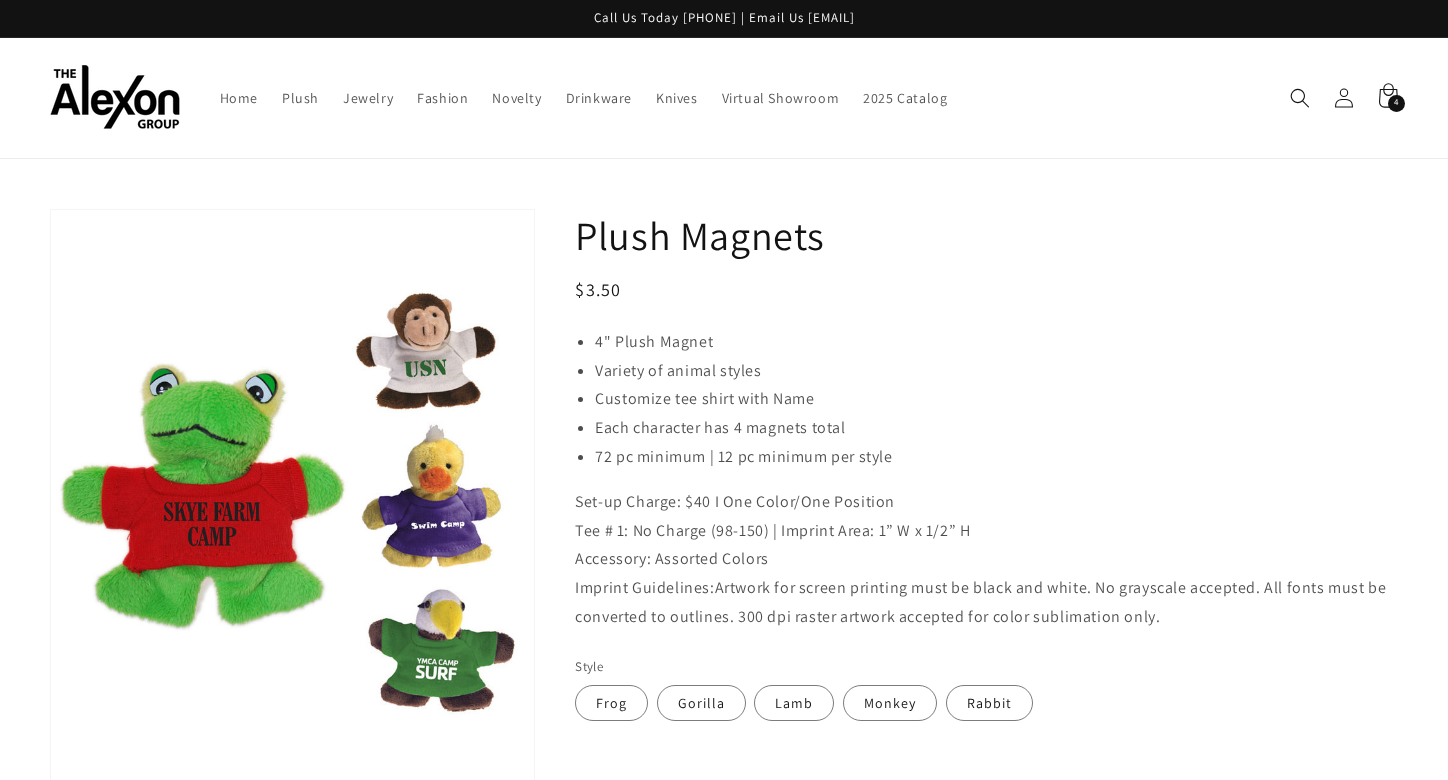 scroll, scrollTop: 0, scrollLeft: 0, axis: both 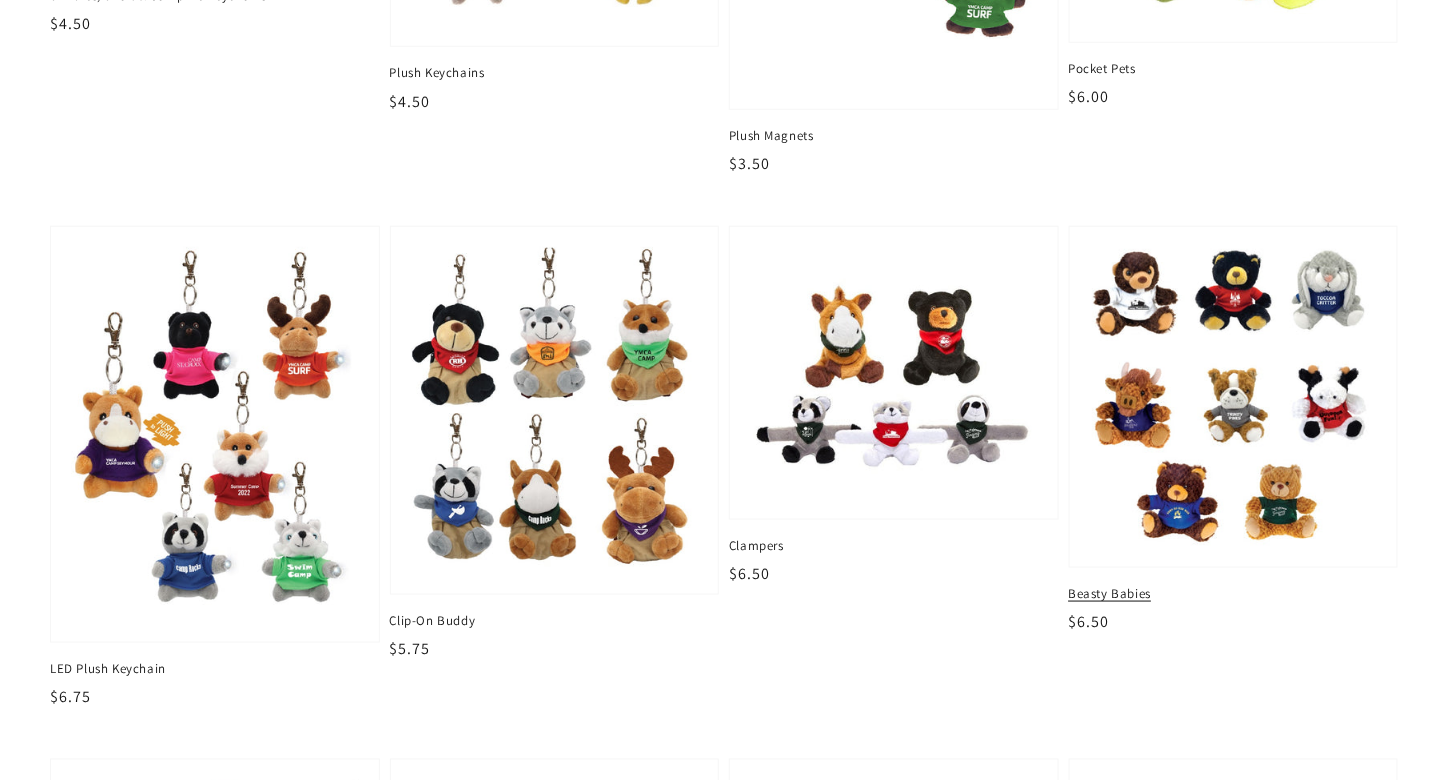 click at bounding box center [1233, 397] 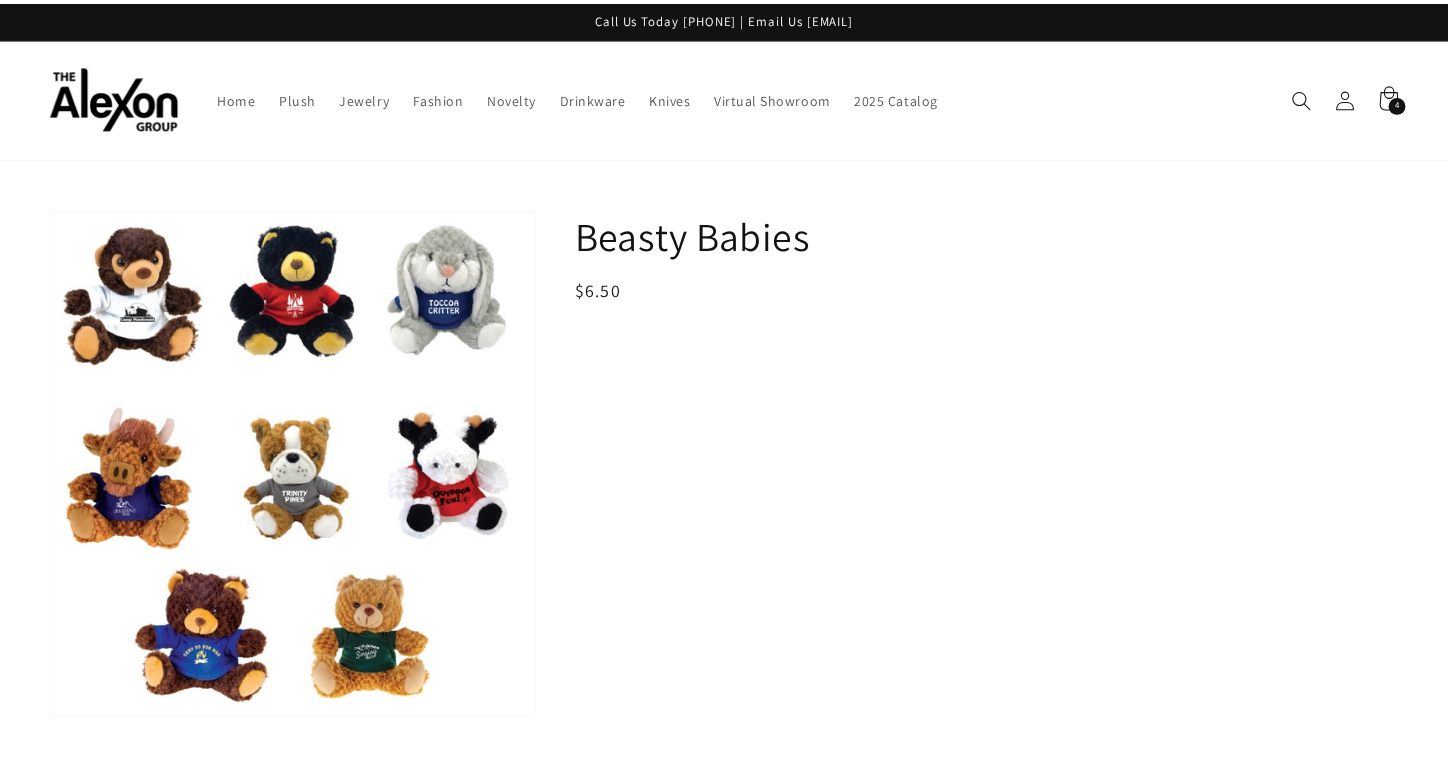 scroll, scrollTop: 0, scrollLeft: 0, axis: both 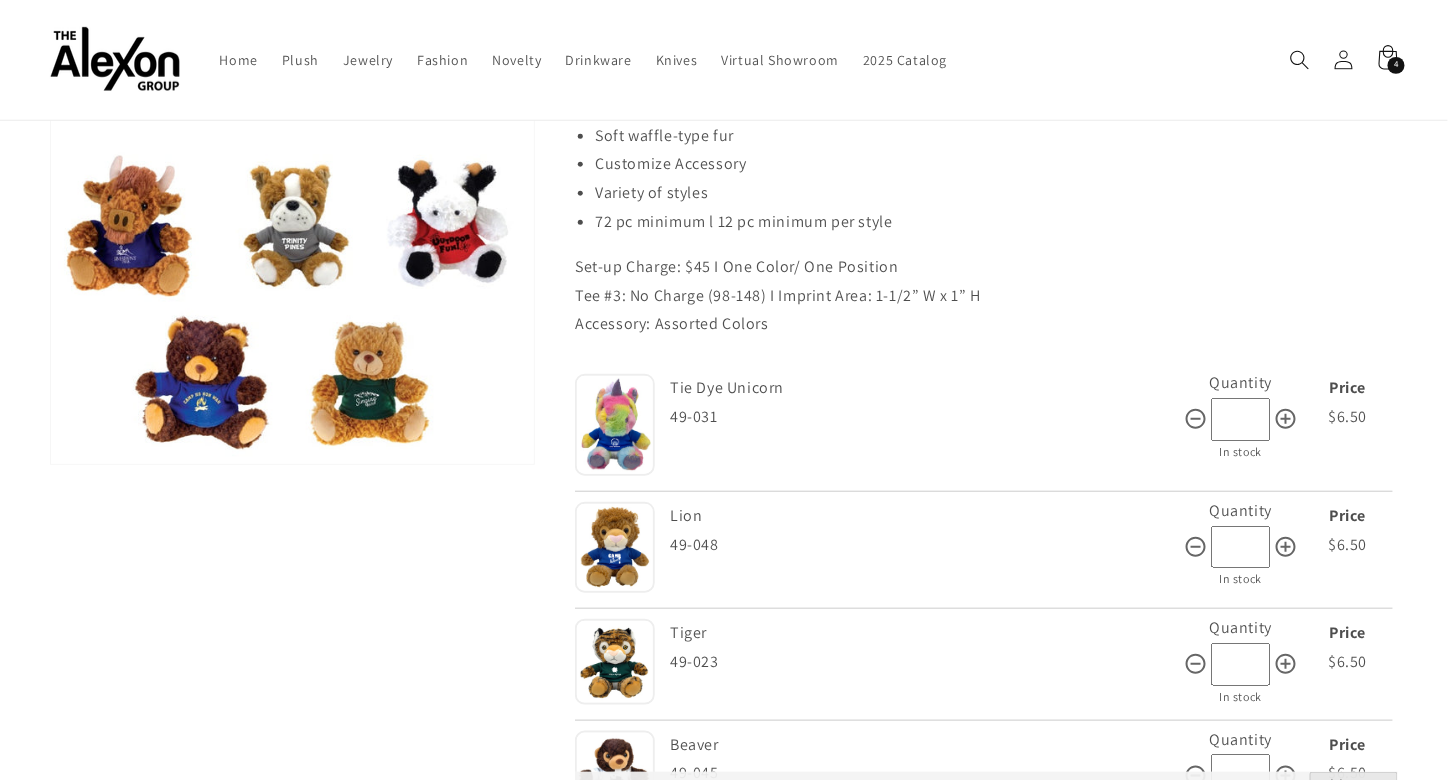 click on "*" at bounding box center [1241, 419] 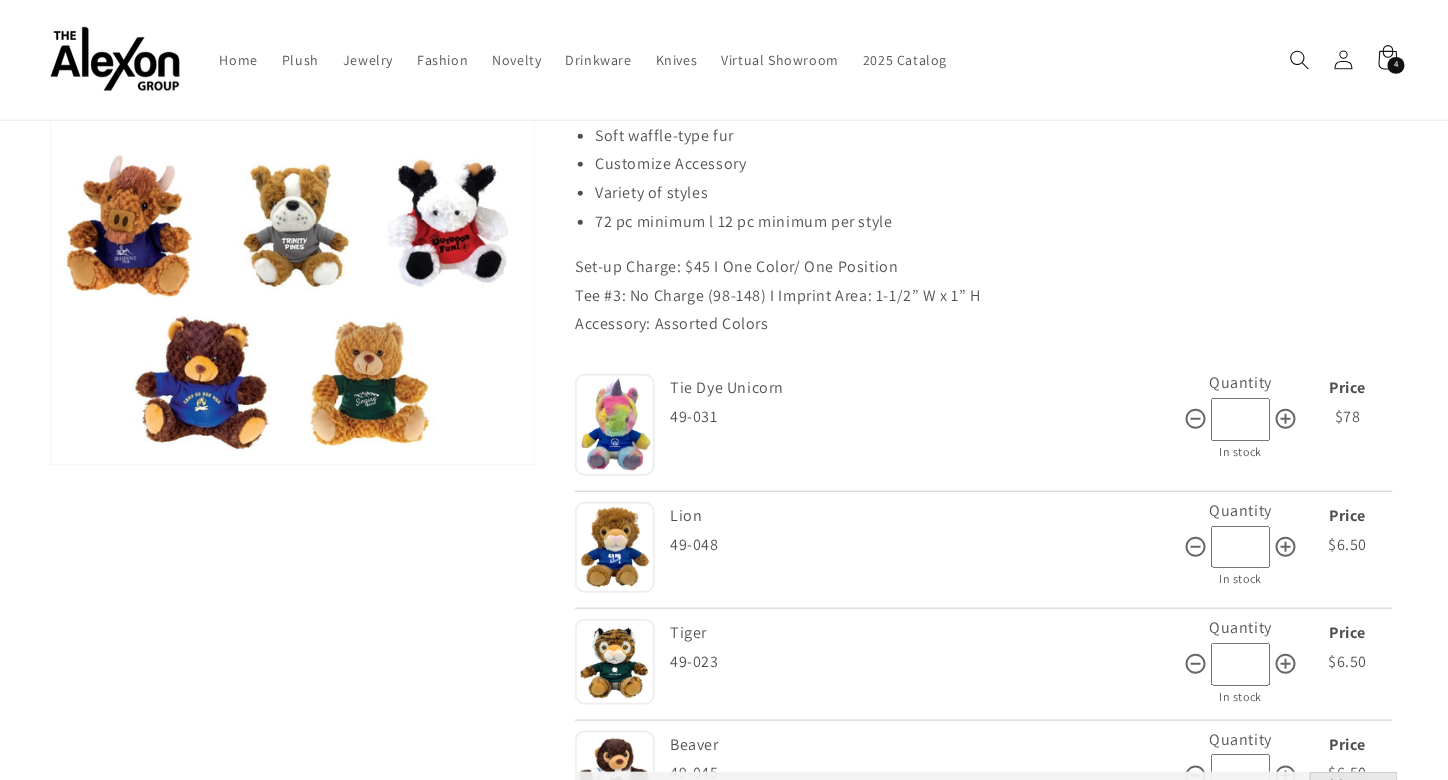 type on "*" 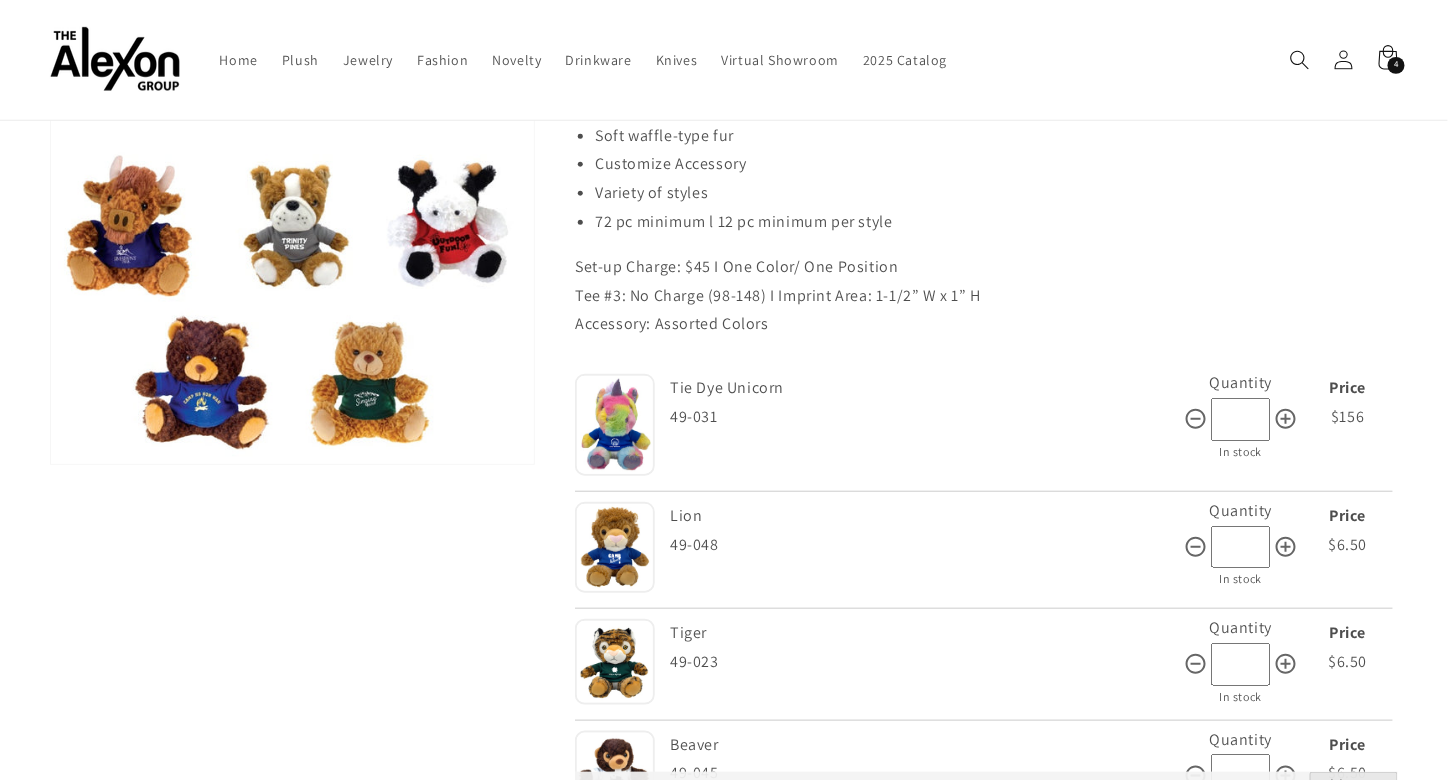 type on "**" 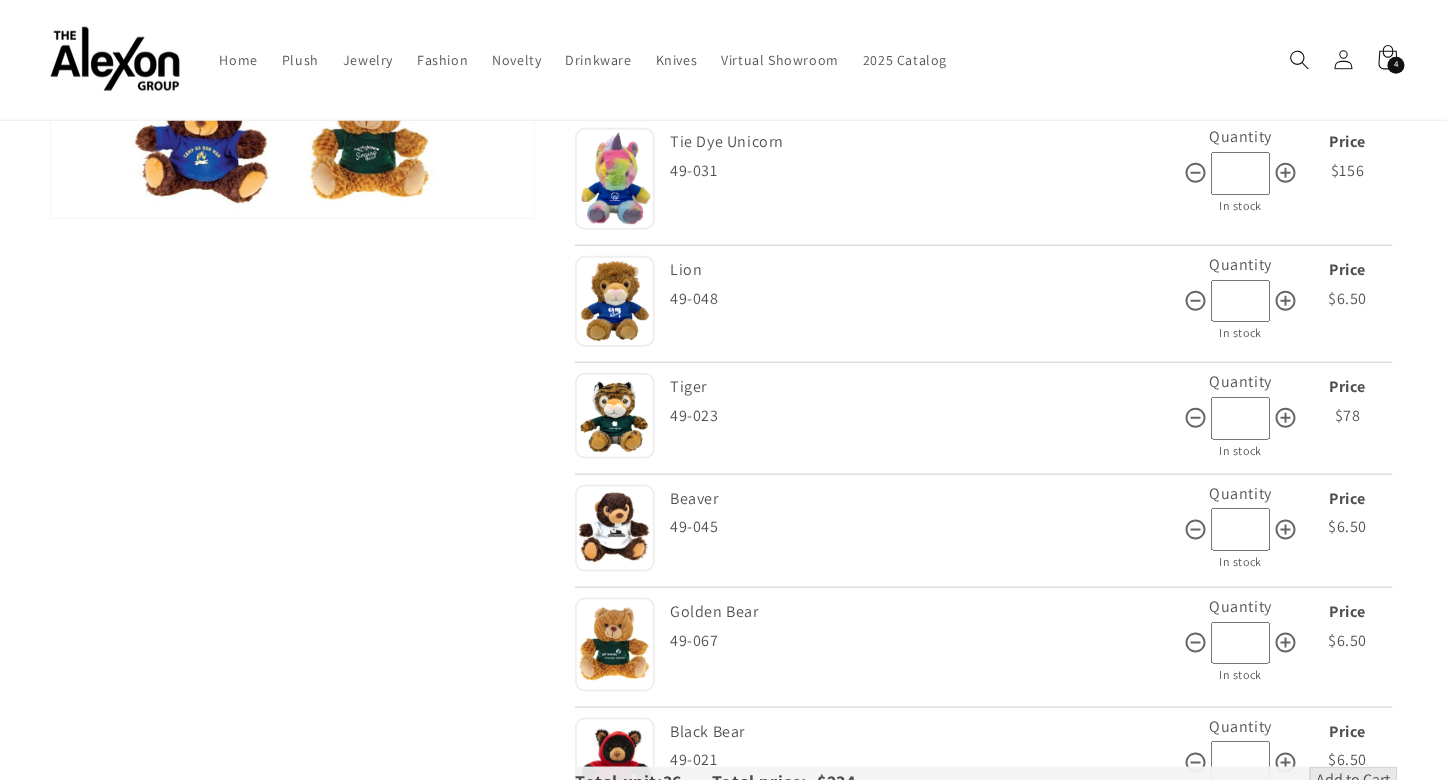 scroll, scrollTop: 492, scrollLeft: 0, axis: vertical 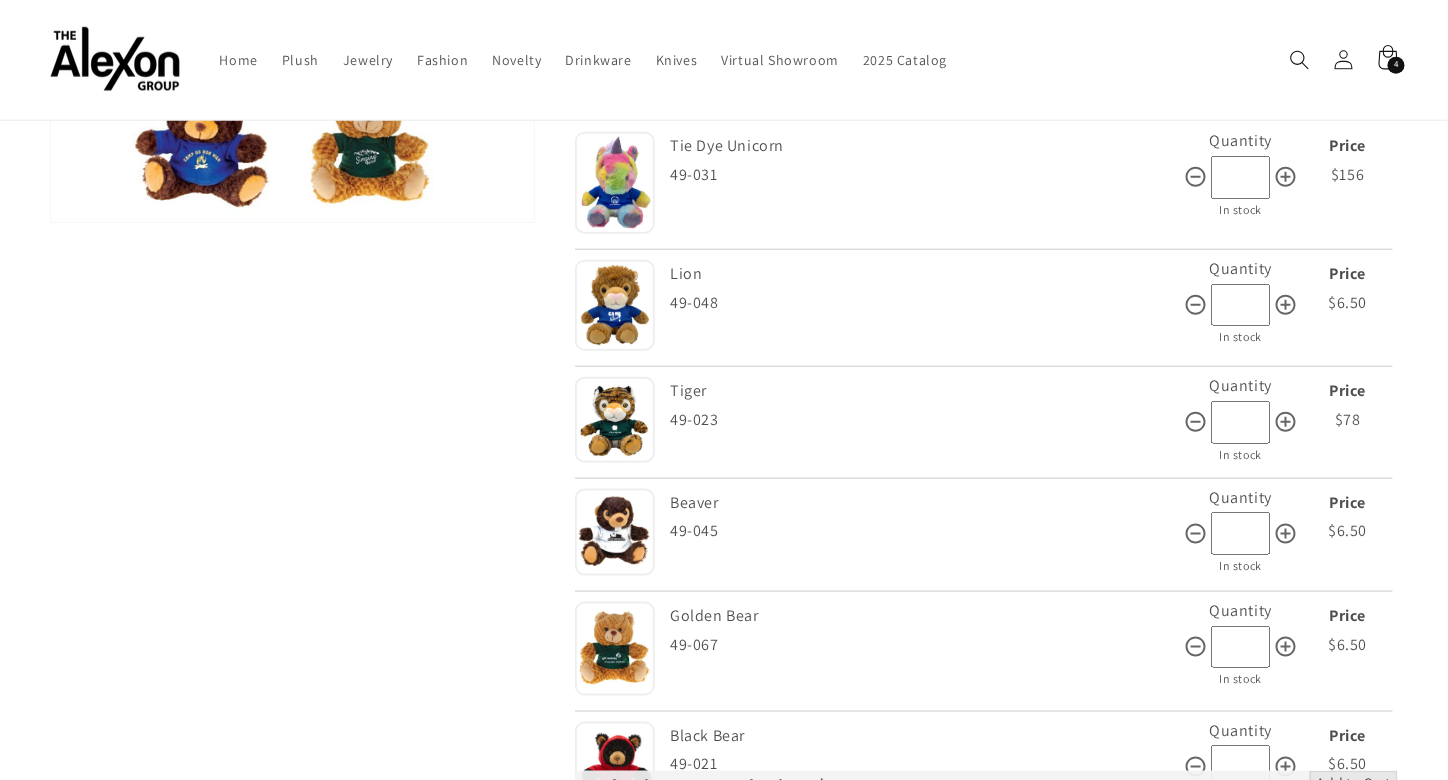 type on "**" 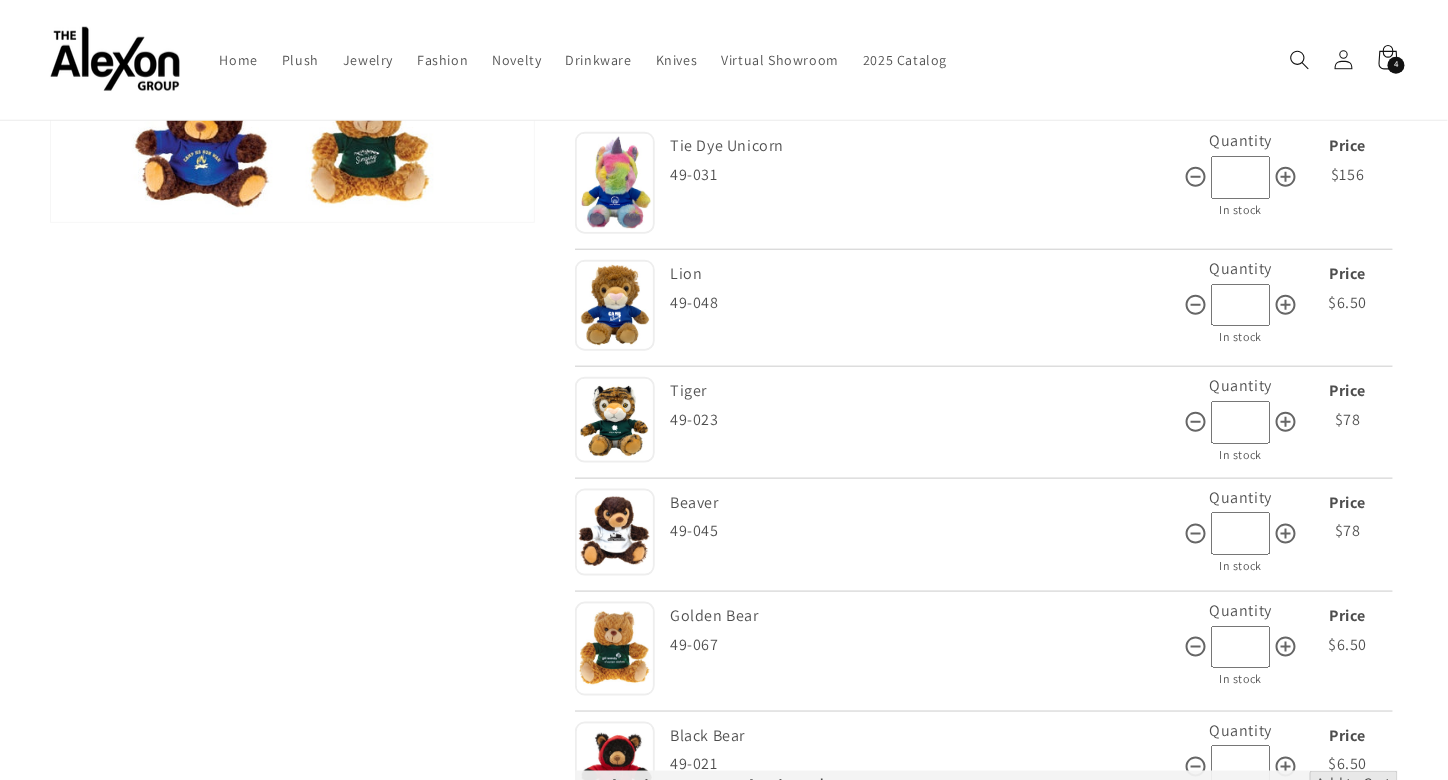 type on "*" 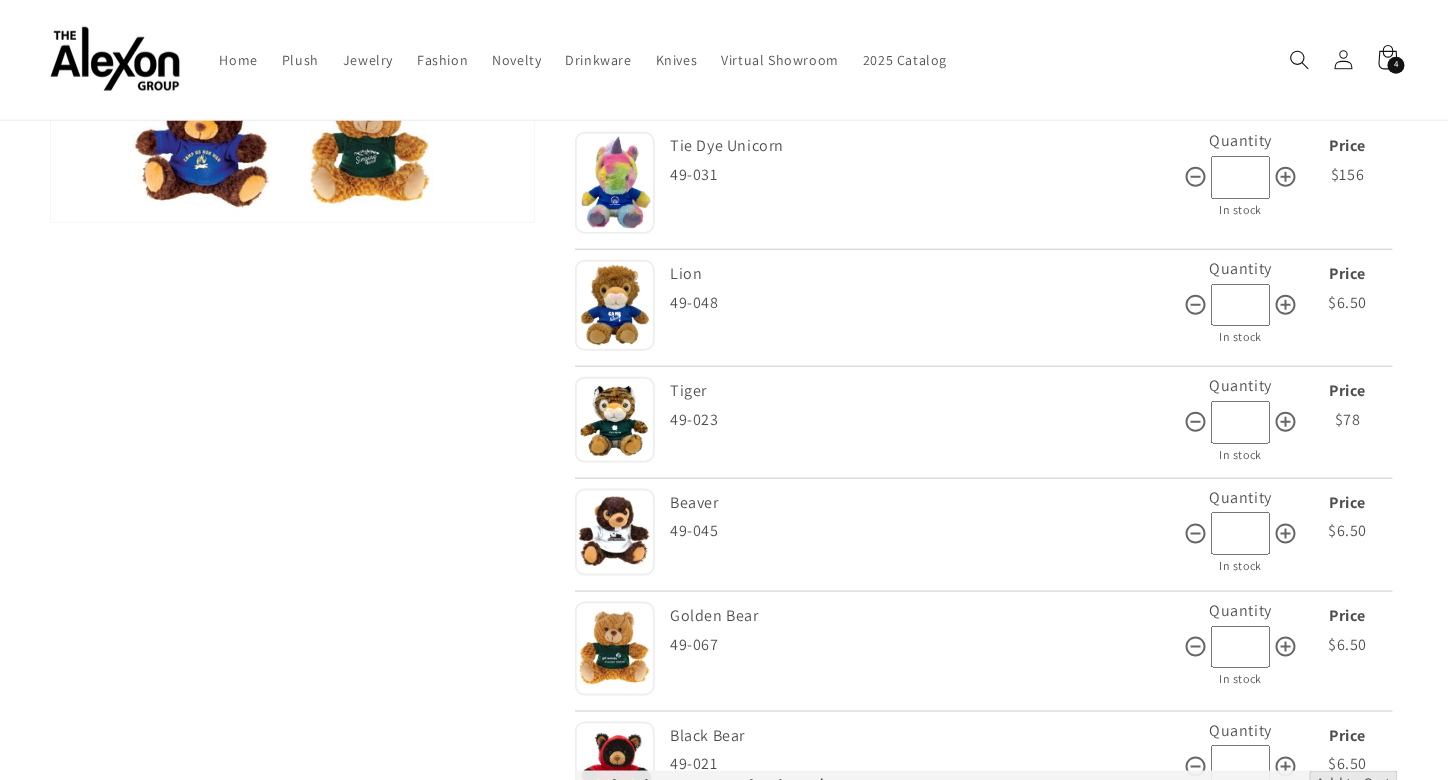 click on "*" at bounding box center (1241, 647) 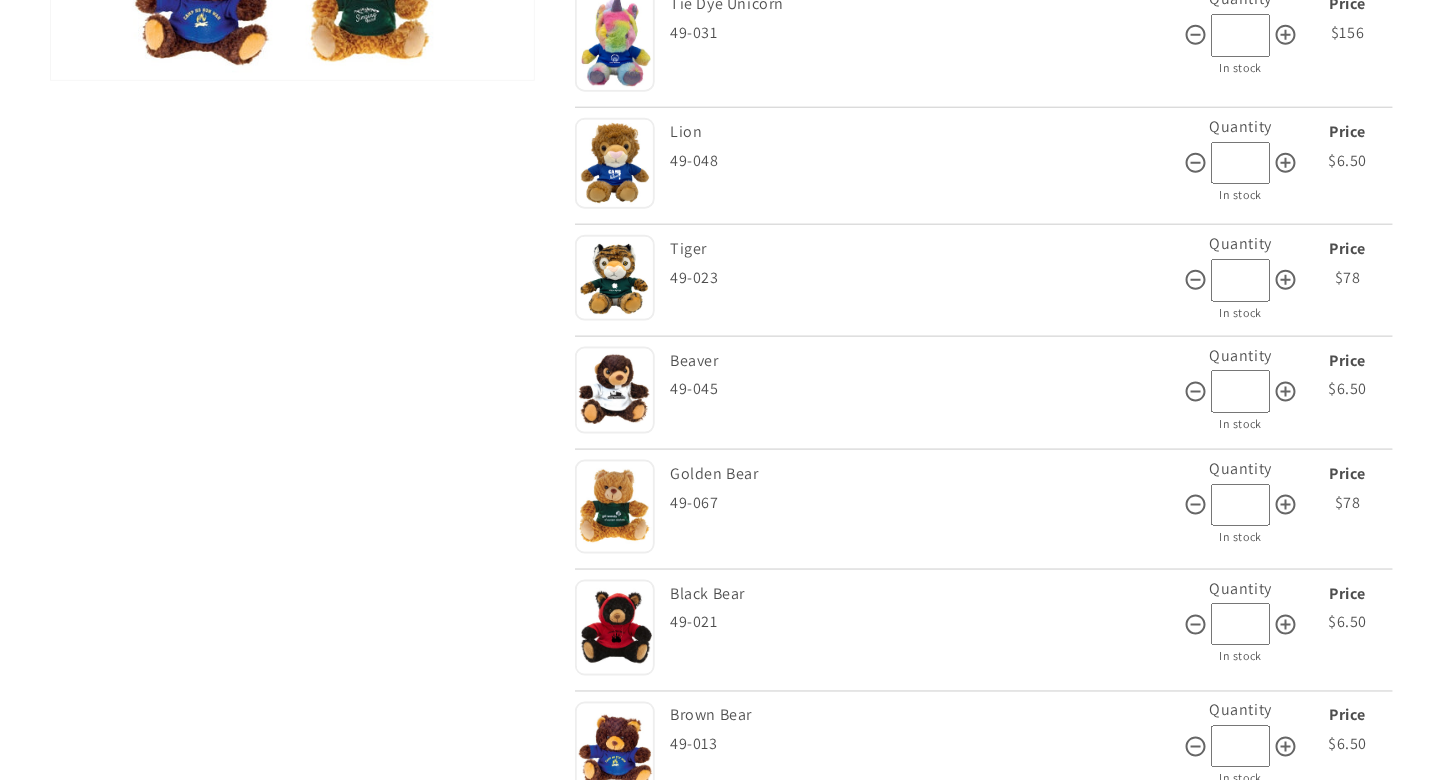 scroll, scrollTop: 652, scrollLeft: 0, axis: vertical 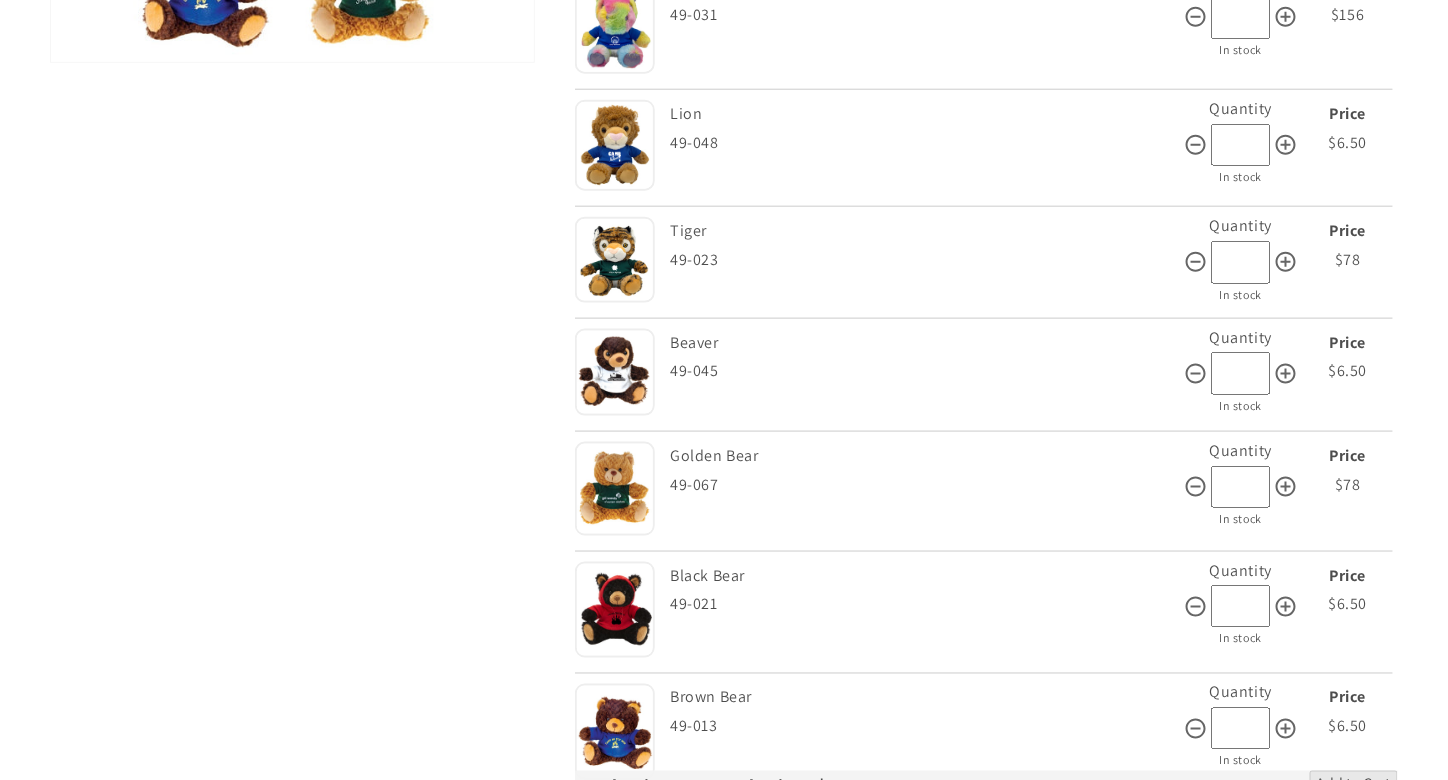 type on "**" 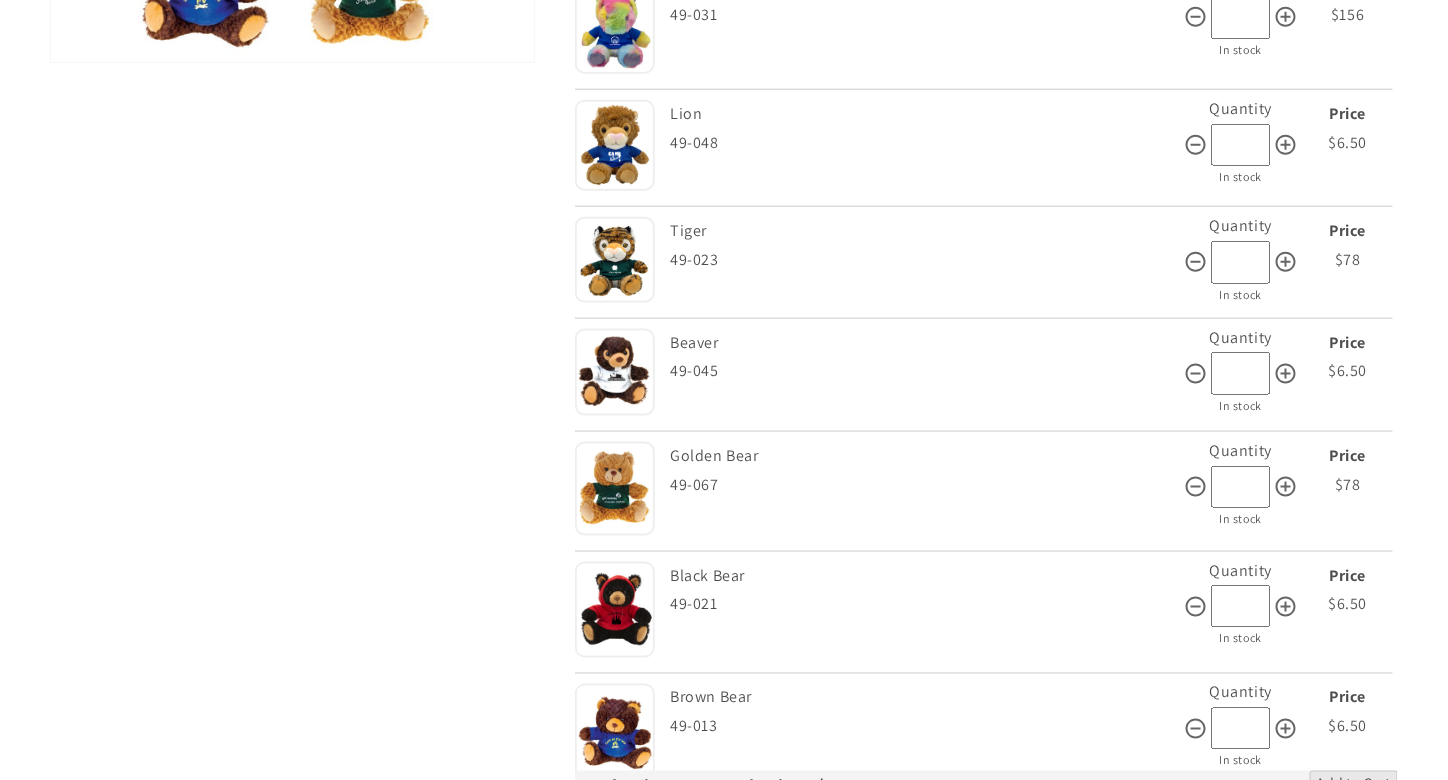 click on "*" at bounding box center [1241, 606] 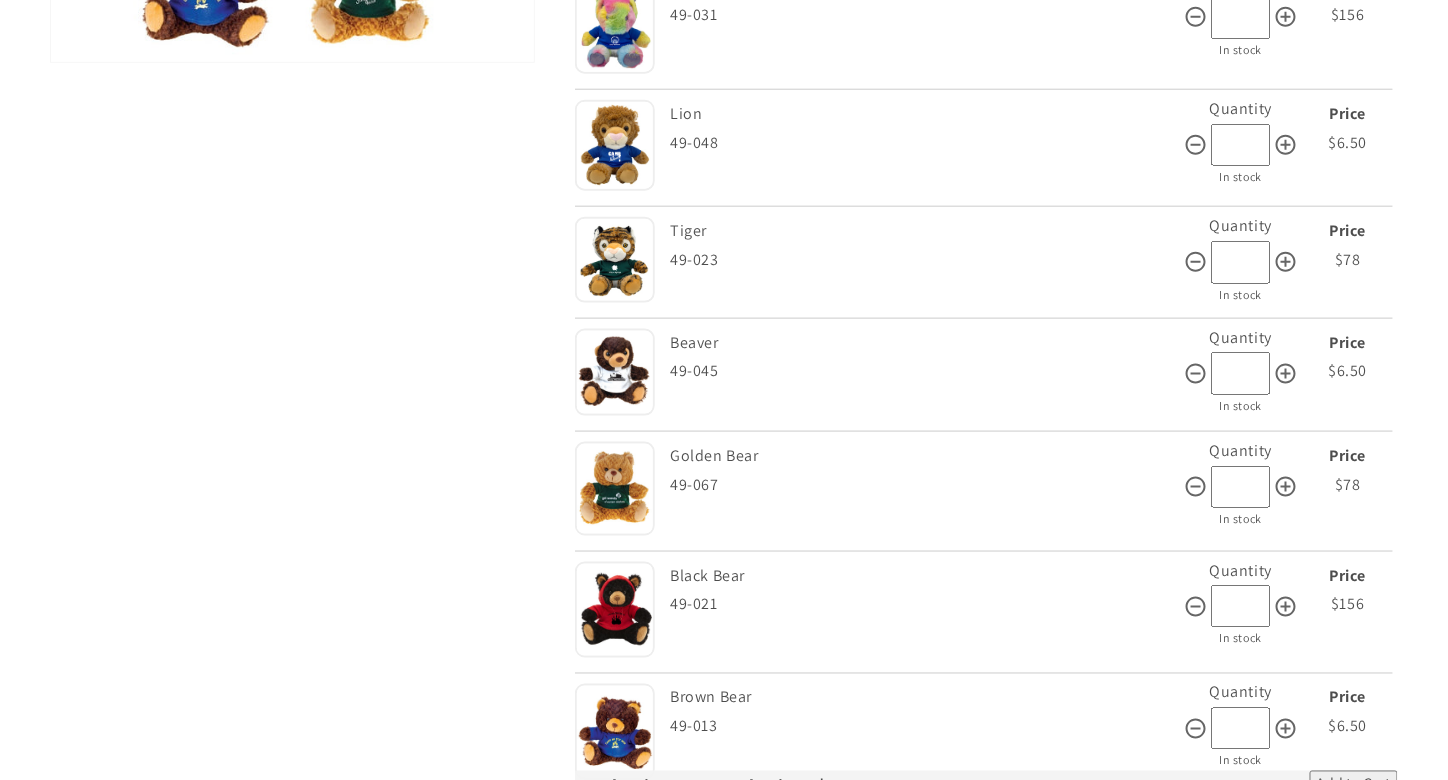 type on "*" 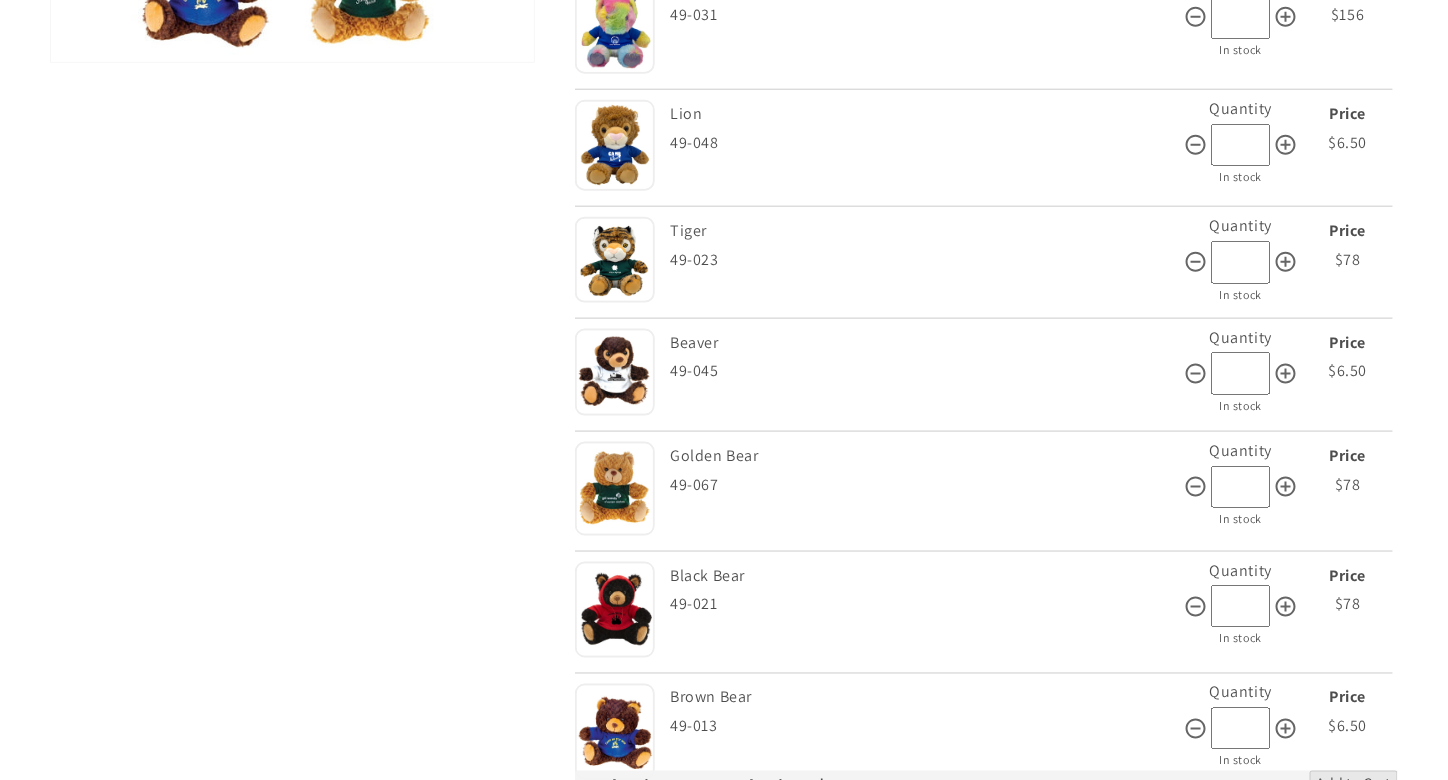 scroll, scrollTop: 0, scrollLeft: 0, axis: both 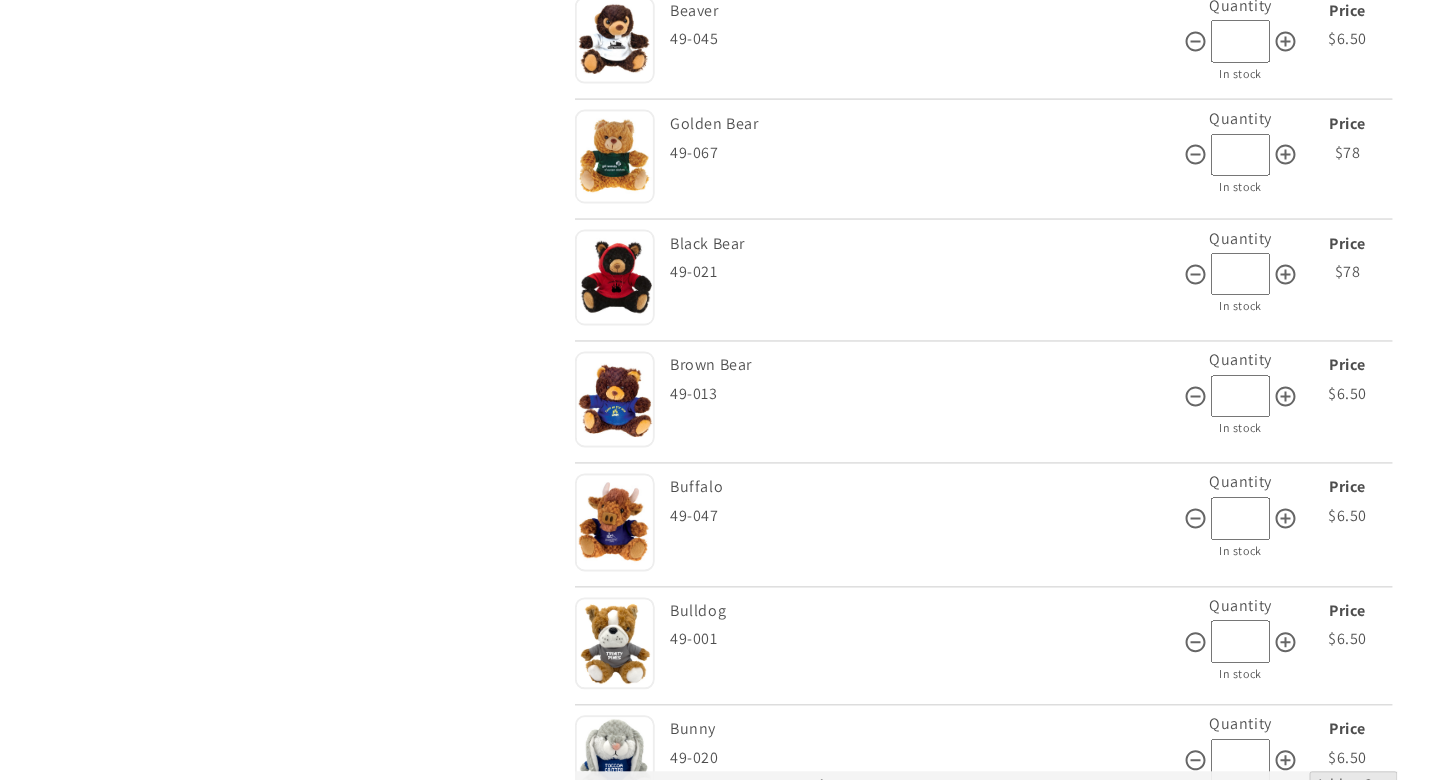 type on "**" 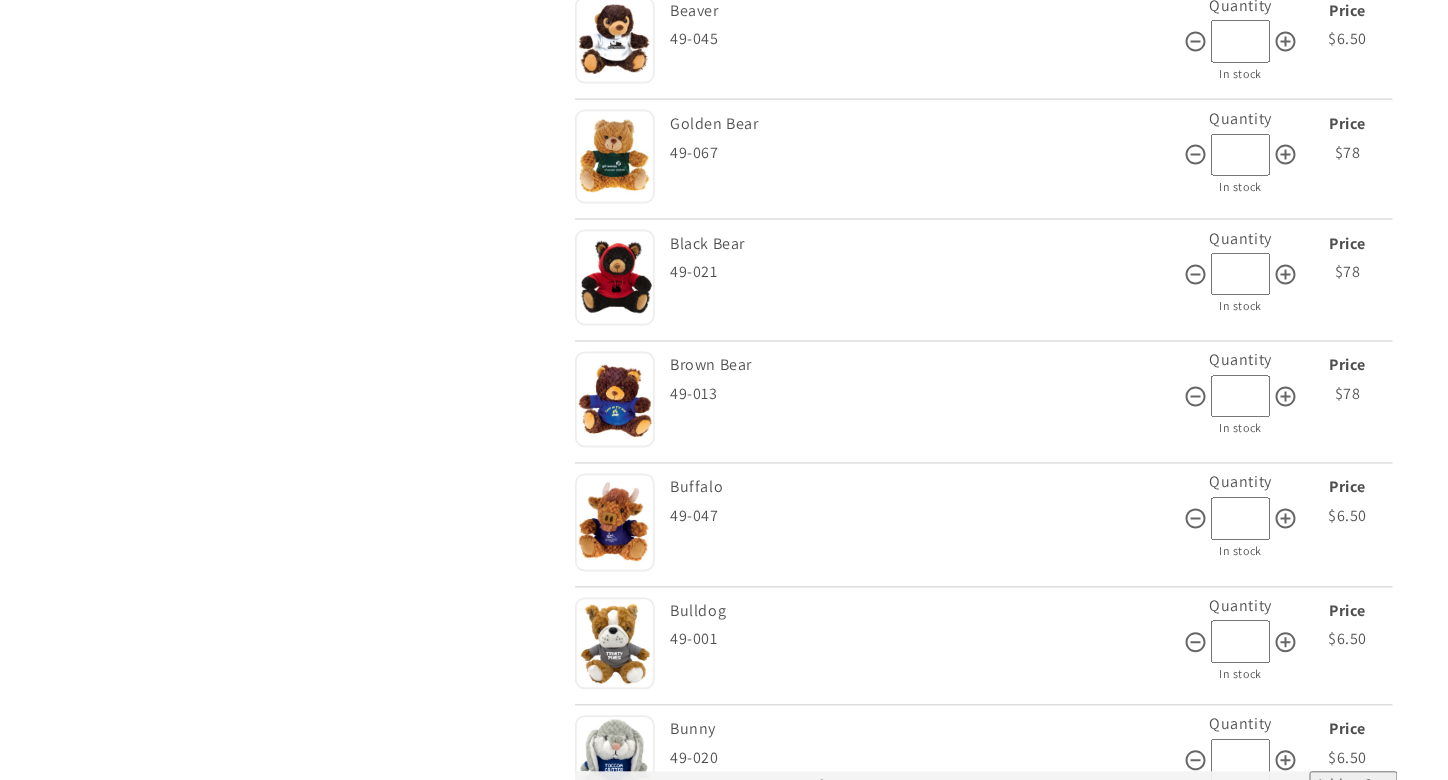 type on "**" 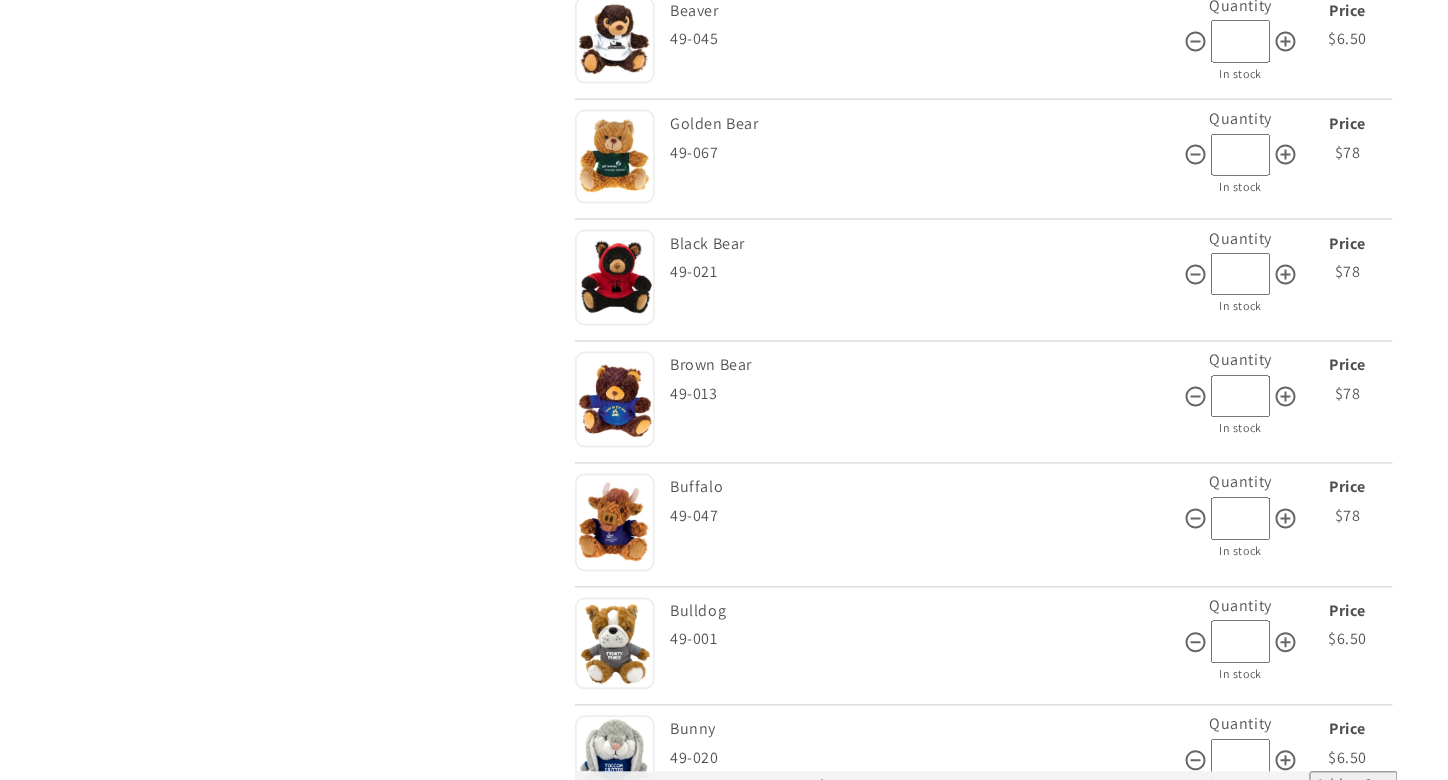 type on "**" 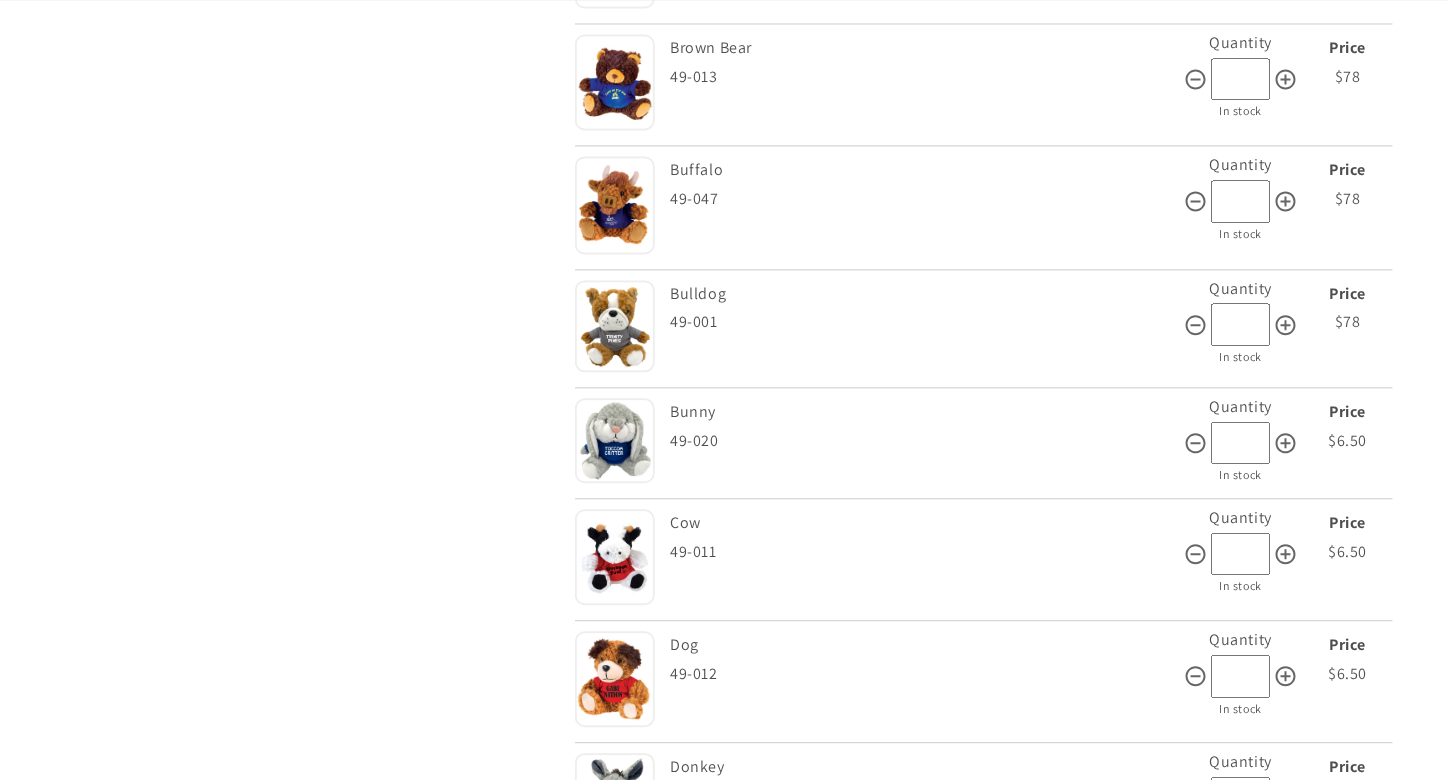 scroll, scrollTop: 1298, scrollLeft: 0, axis: vertical 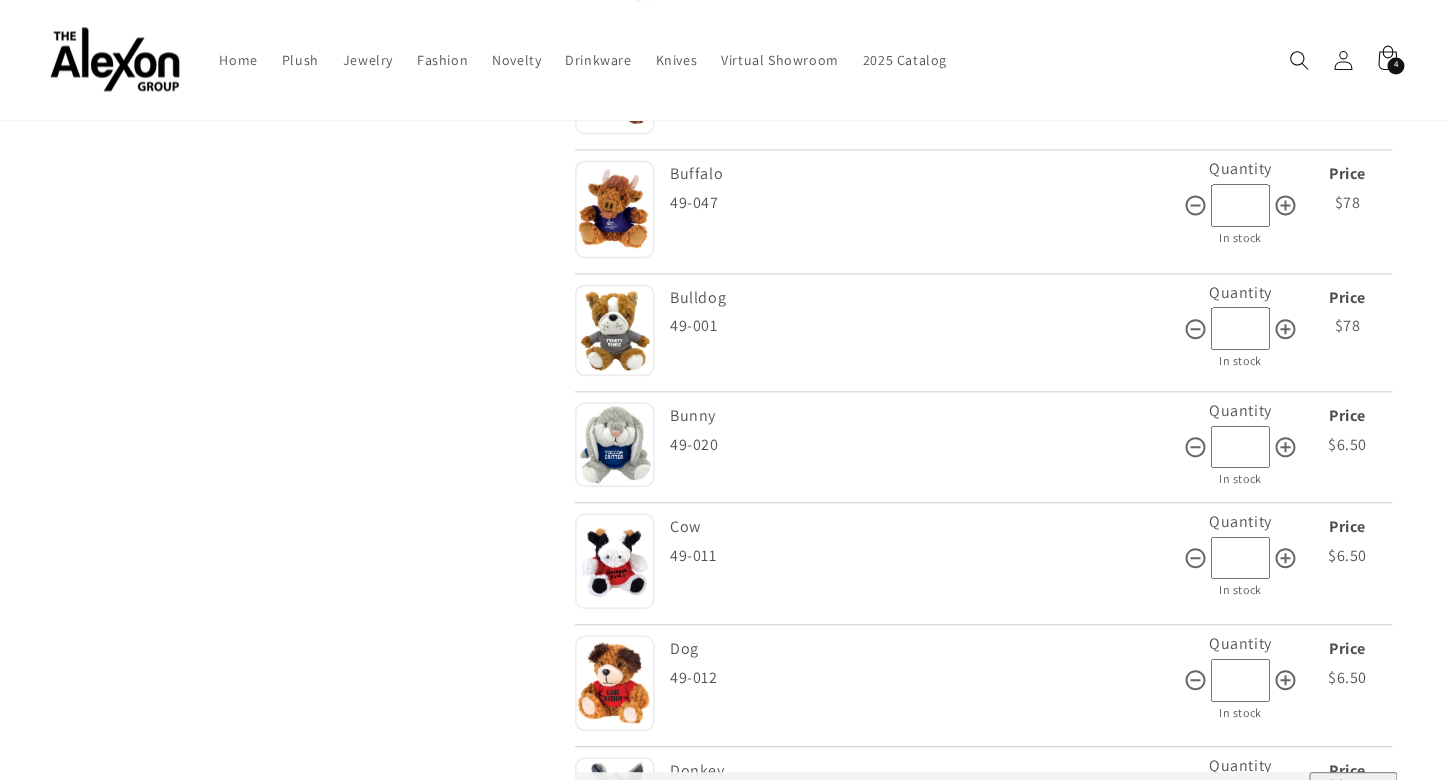 type on "**" 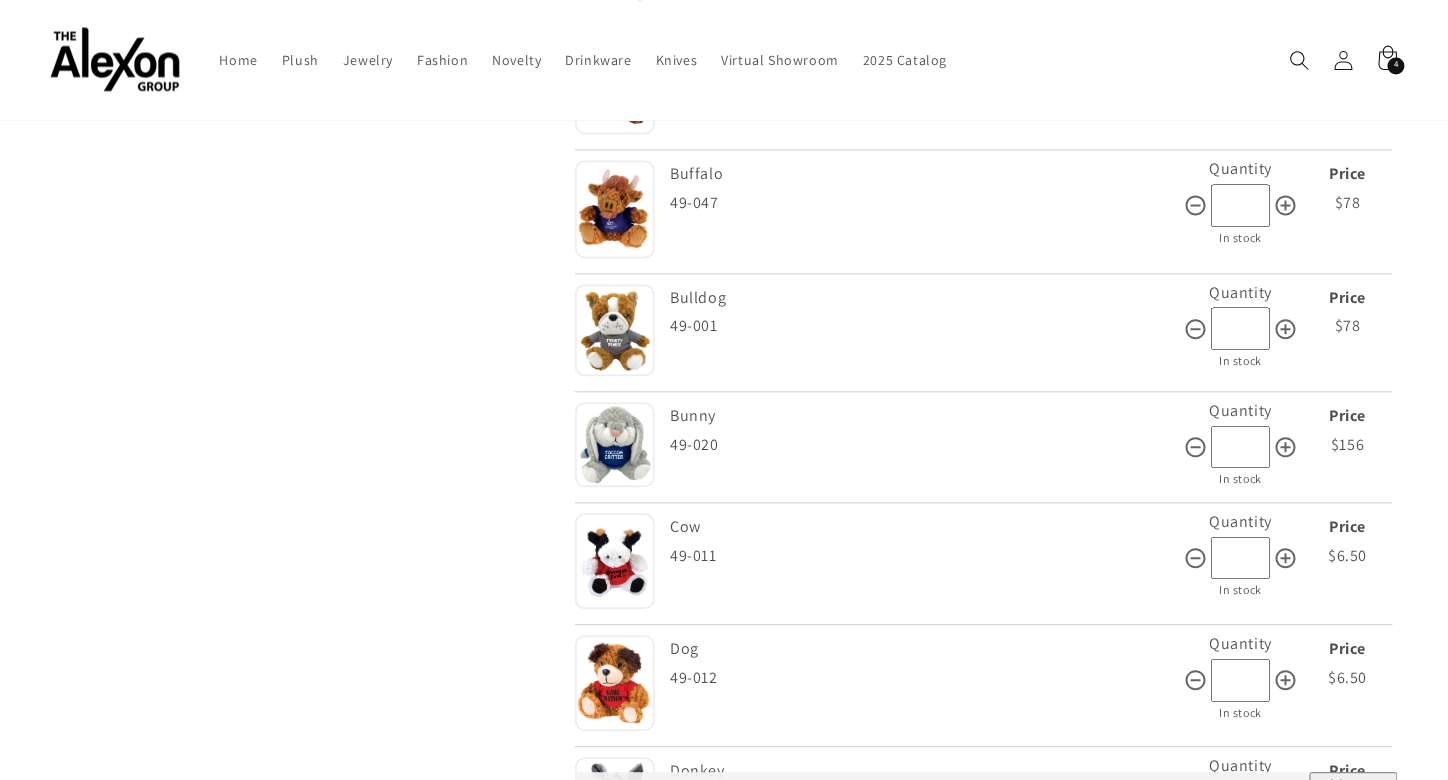 type on "**" 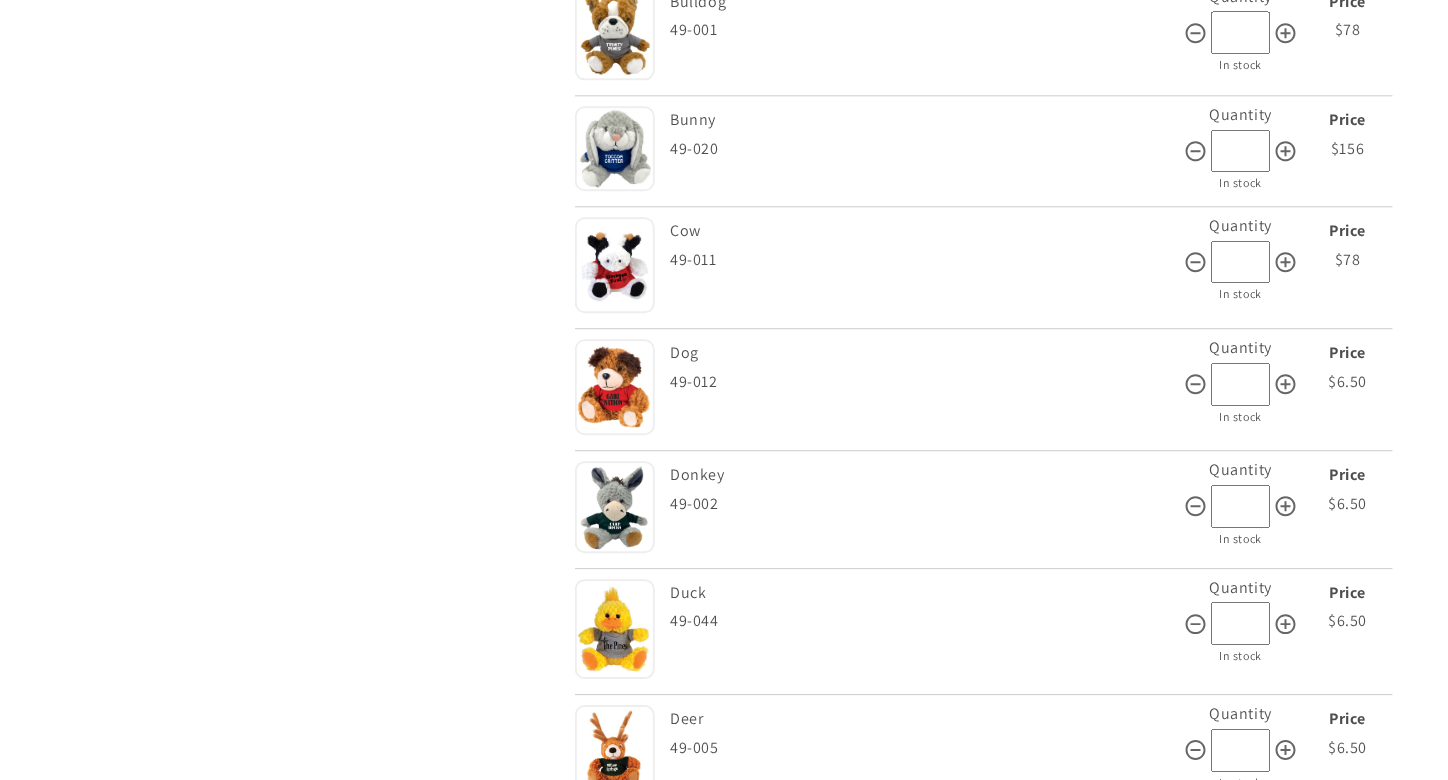 scroll, scrollTop: 1970, scrollLeft: 0, axis: vertical 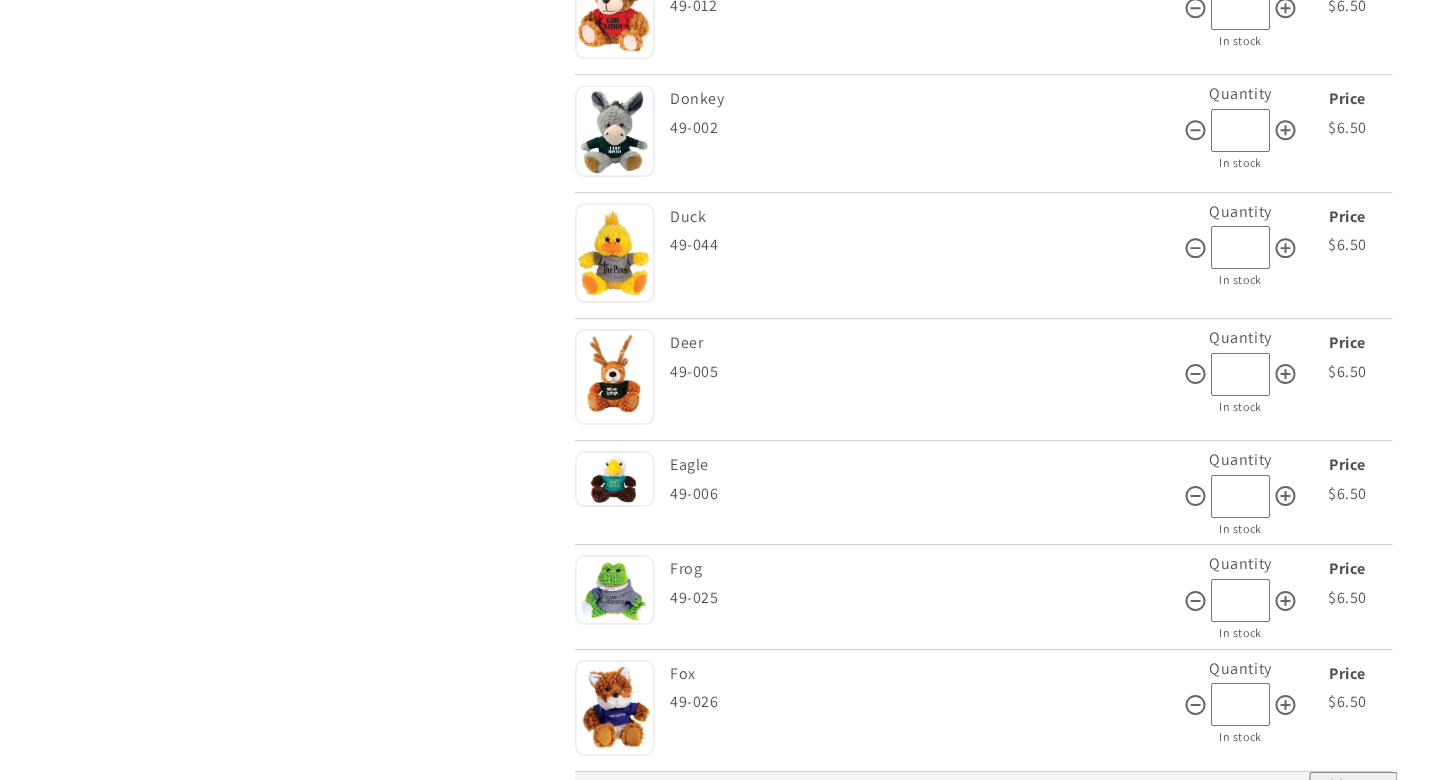 type on "**" 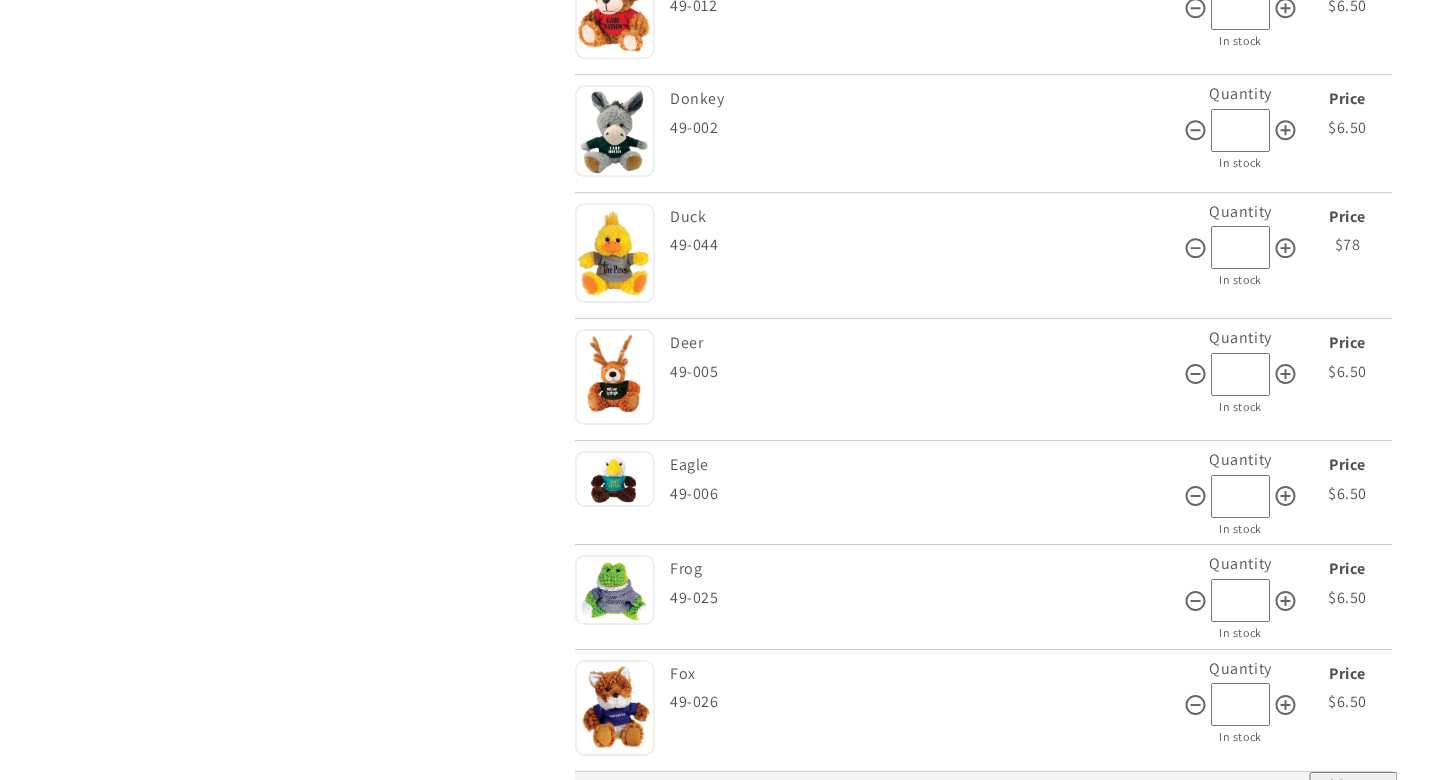 type on "**" 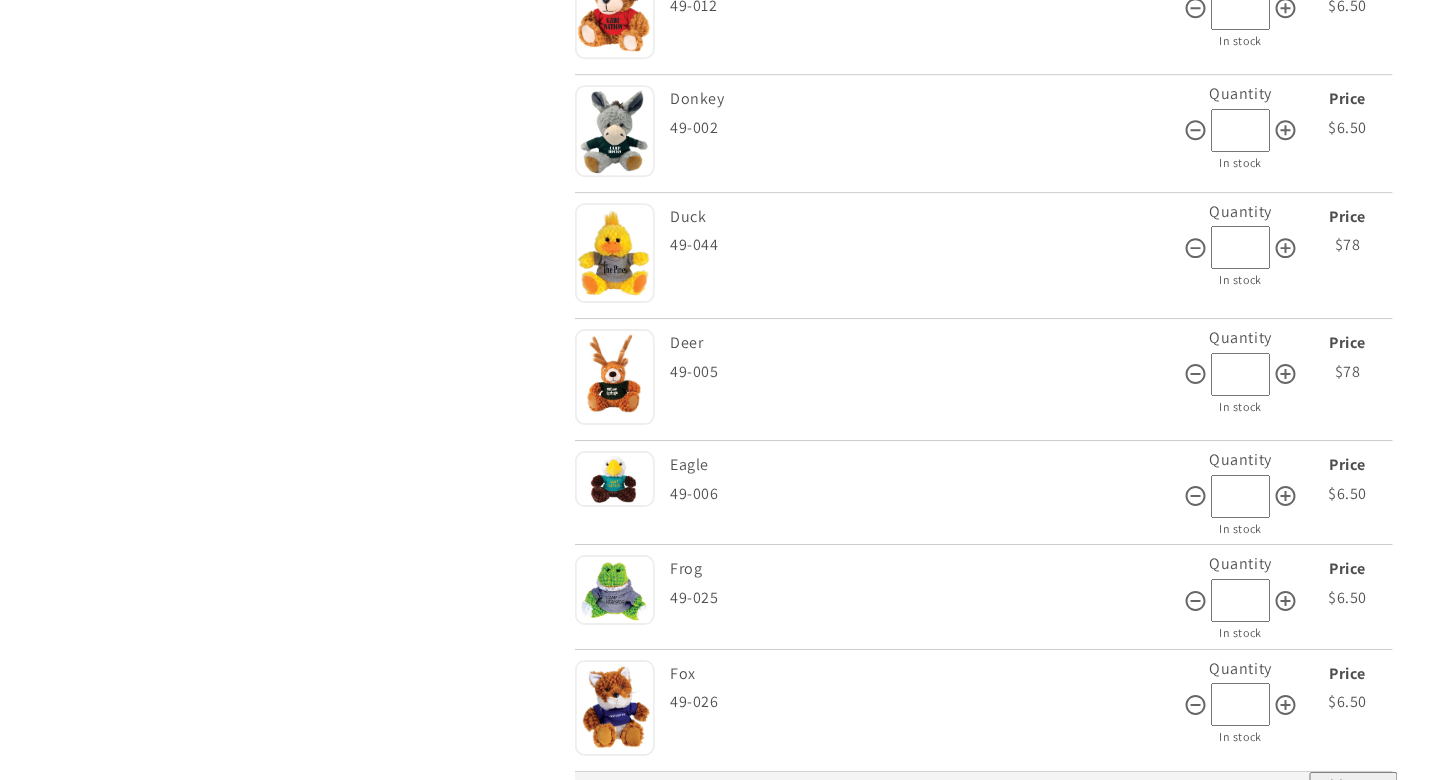 type on "**" 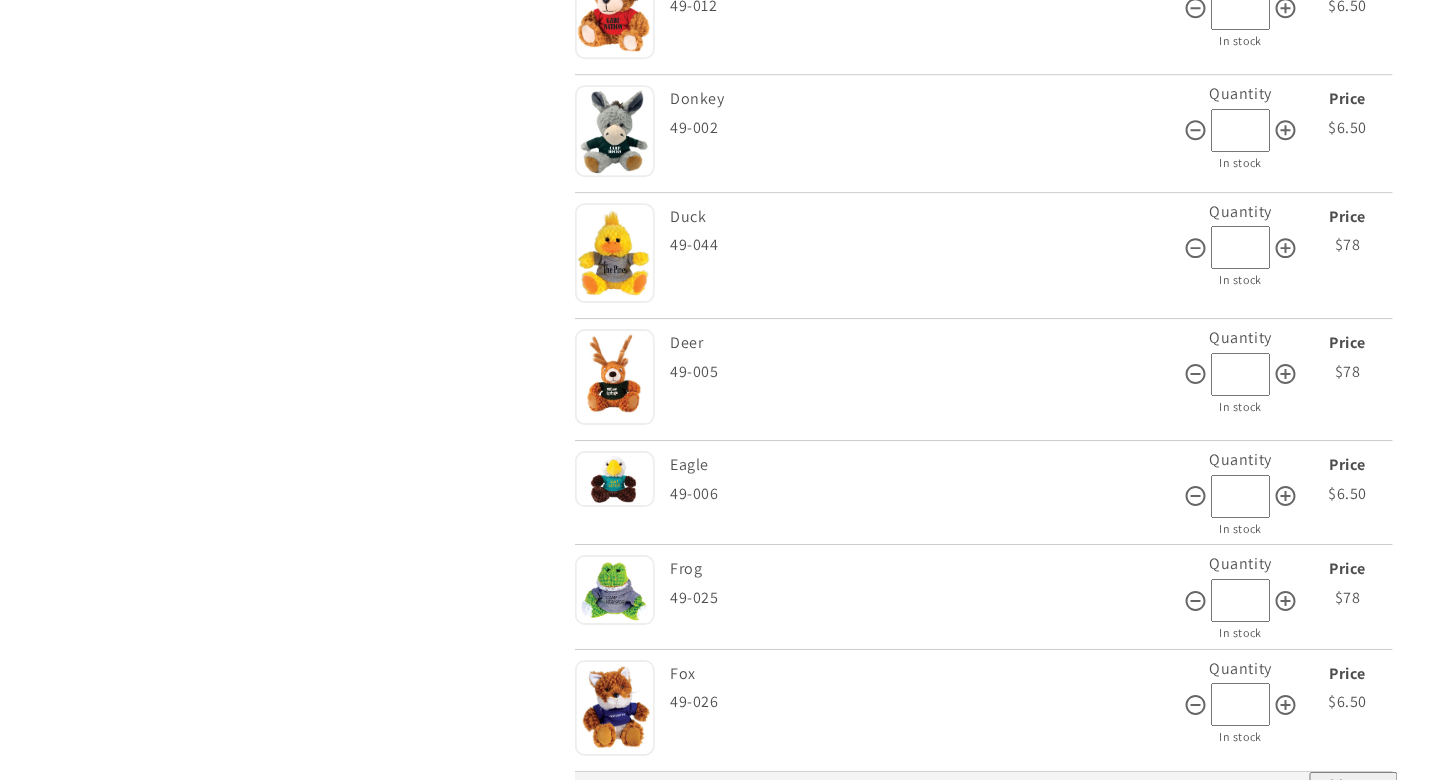 type on "**" 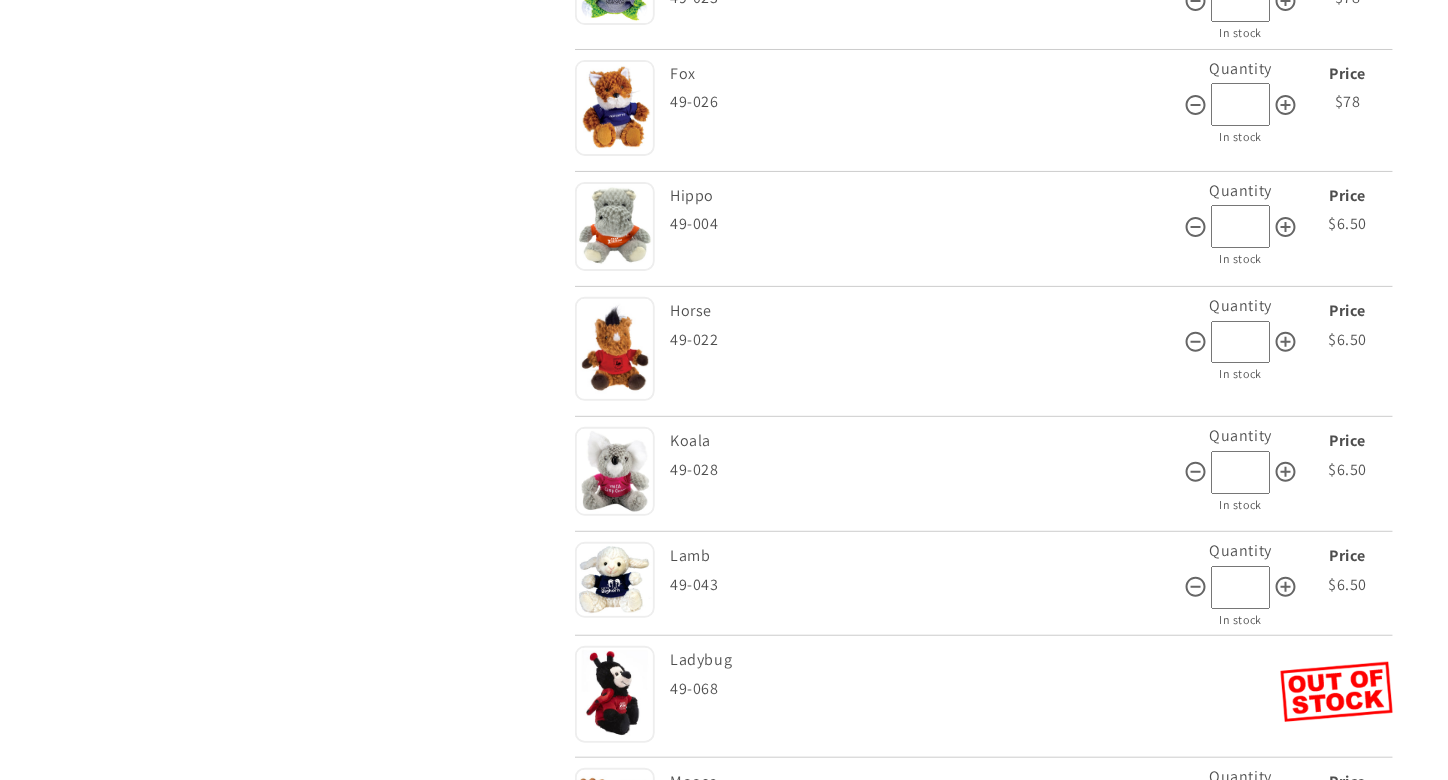 scroll, scrollTop: 2583, scrollLeft: 0, axis: vertical 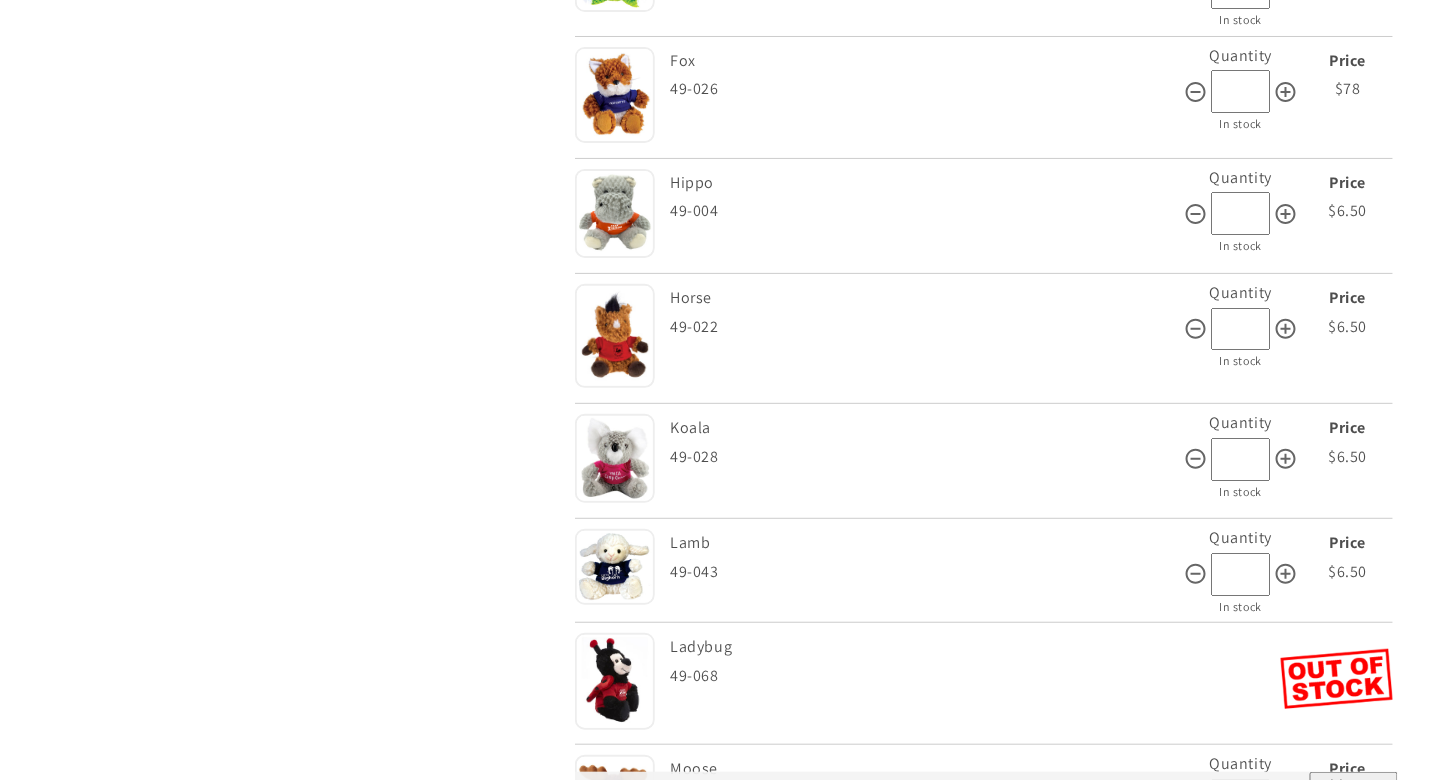 type on "**" 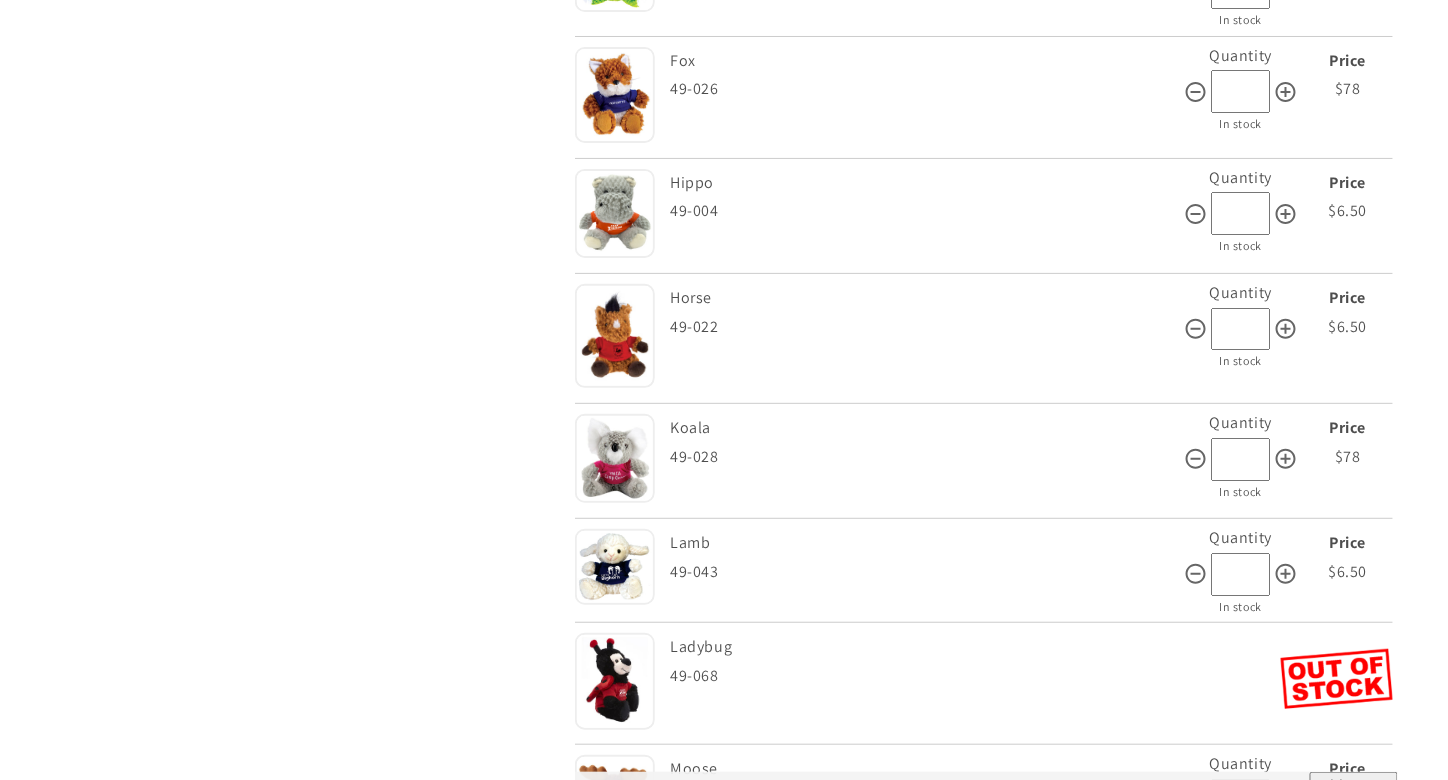 type on "**" 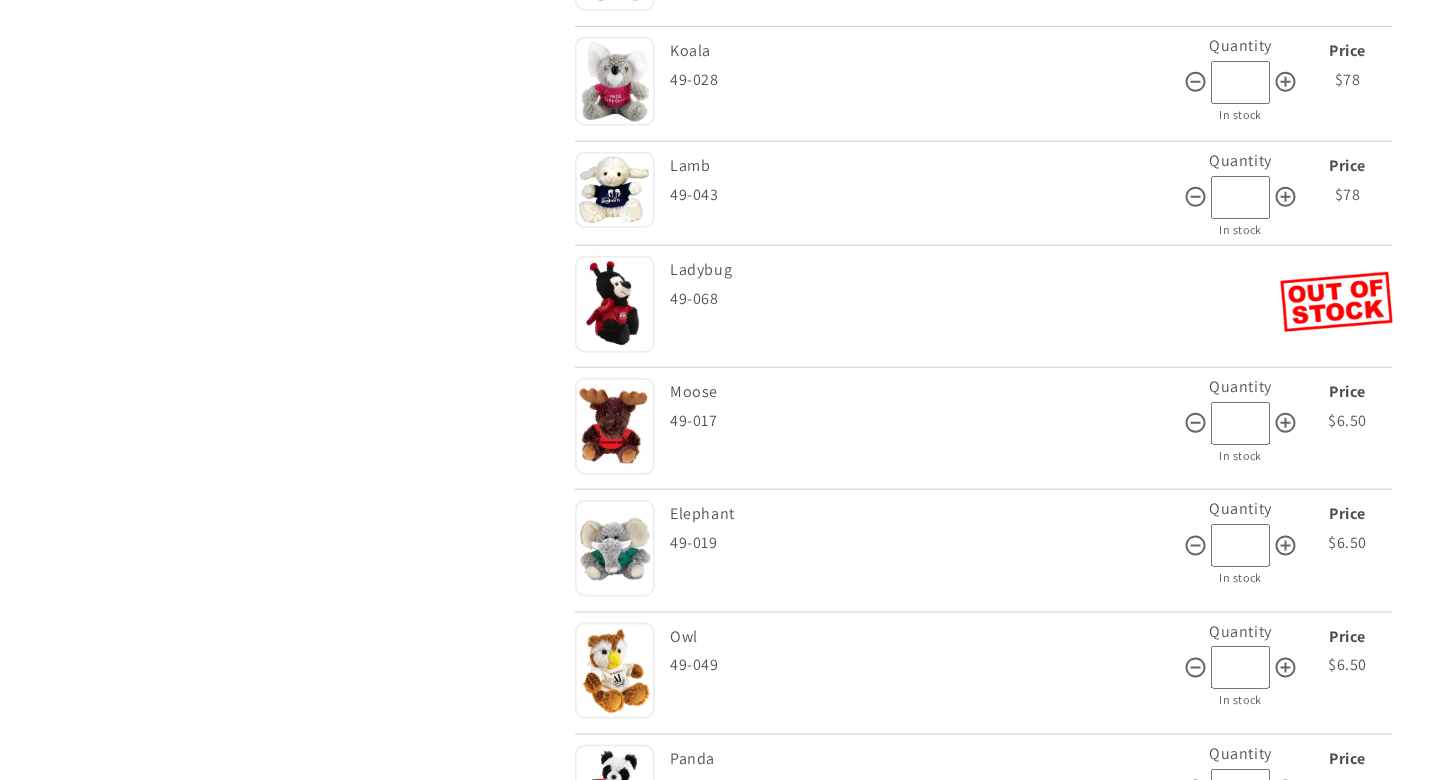 scroll, scrollTop: 3121, scrollLeft: 0, axis: vertical 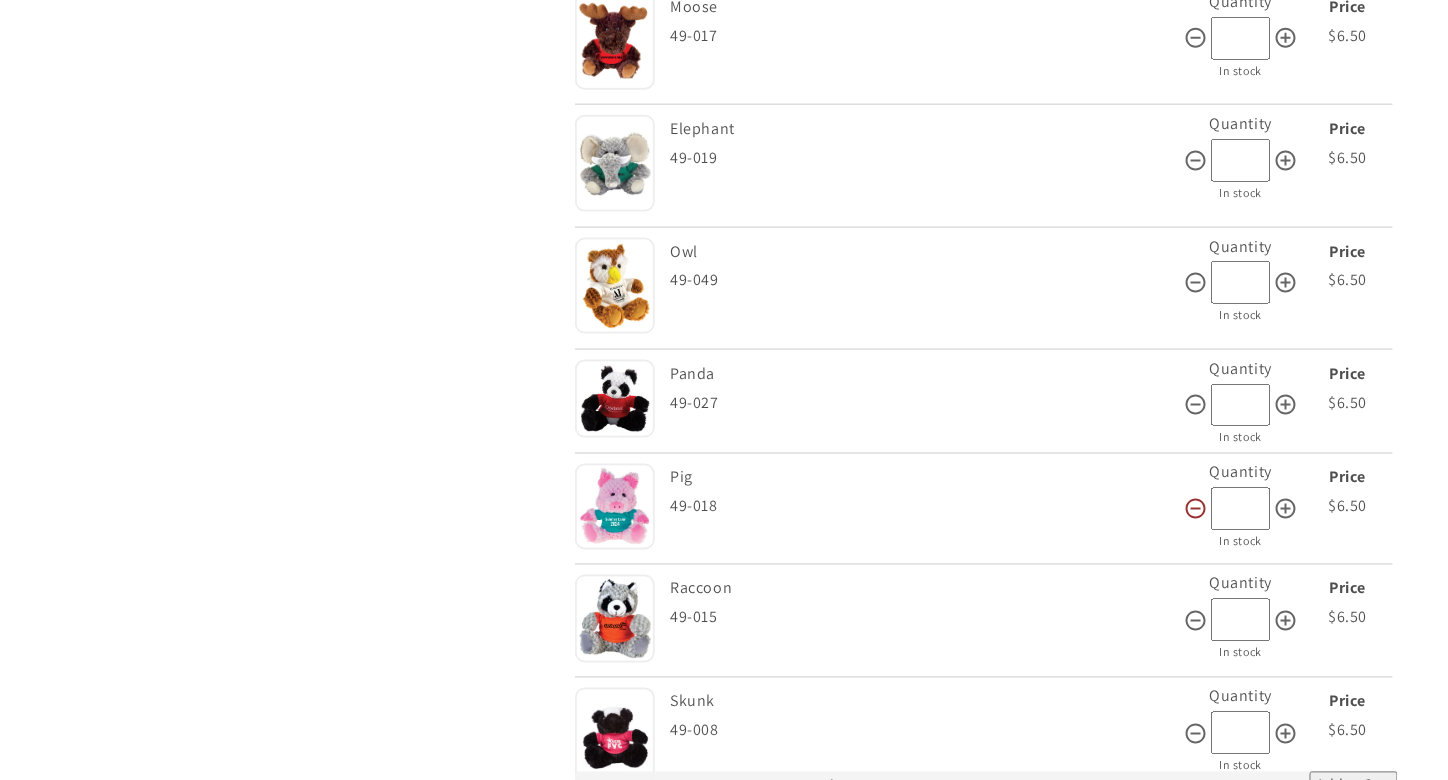 type on "**" 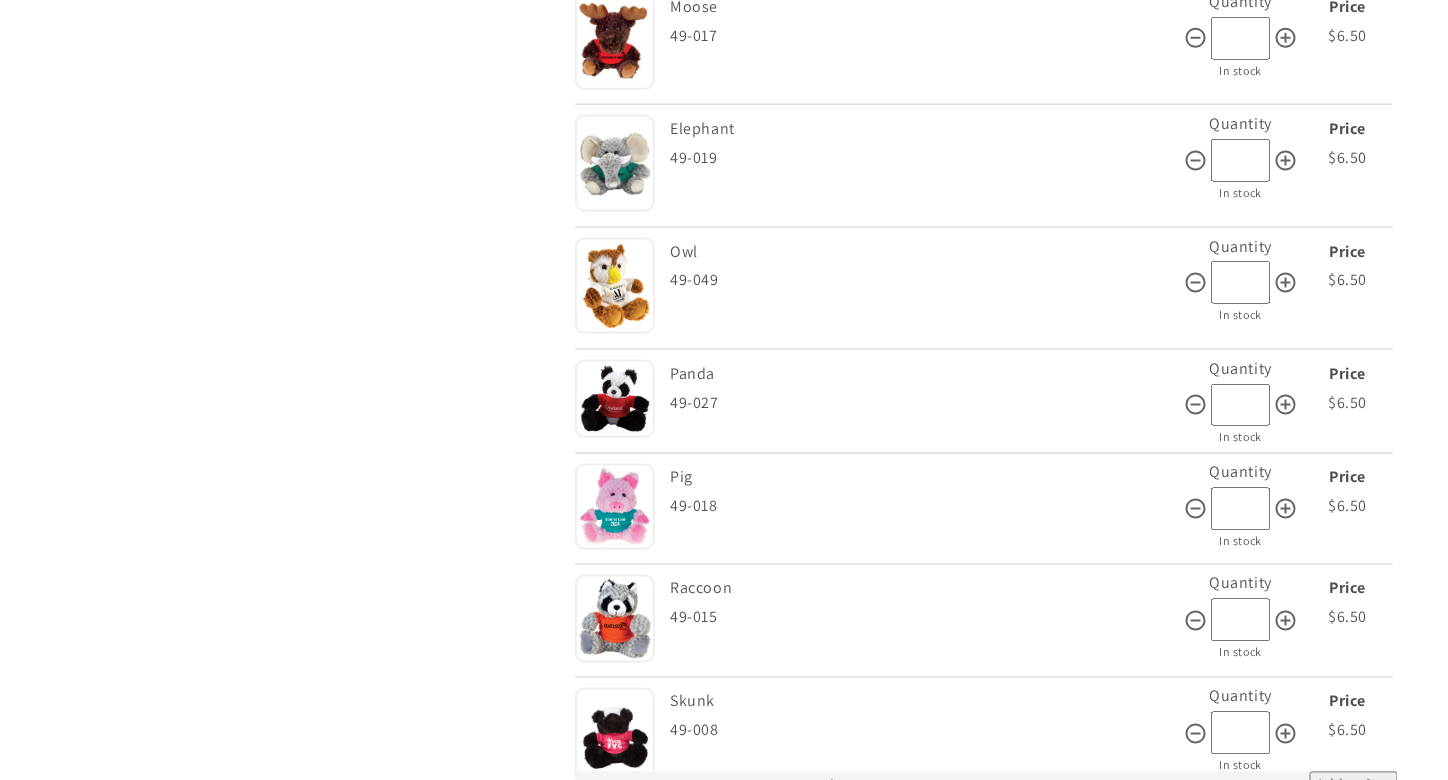 click on "*" at bounding box center [1241, 509] 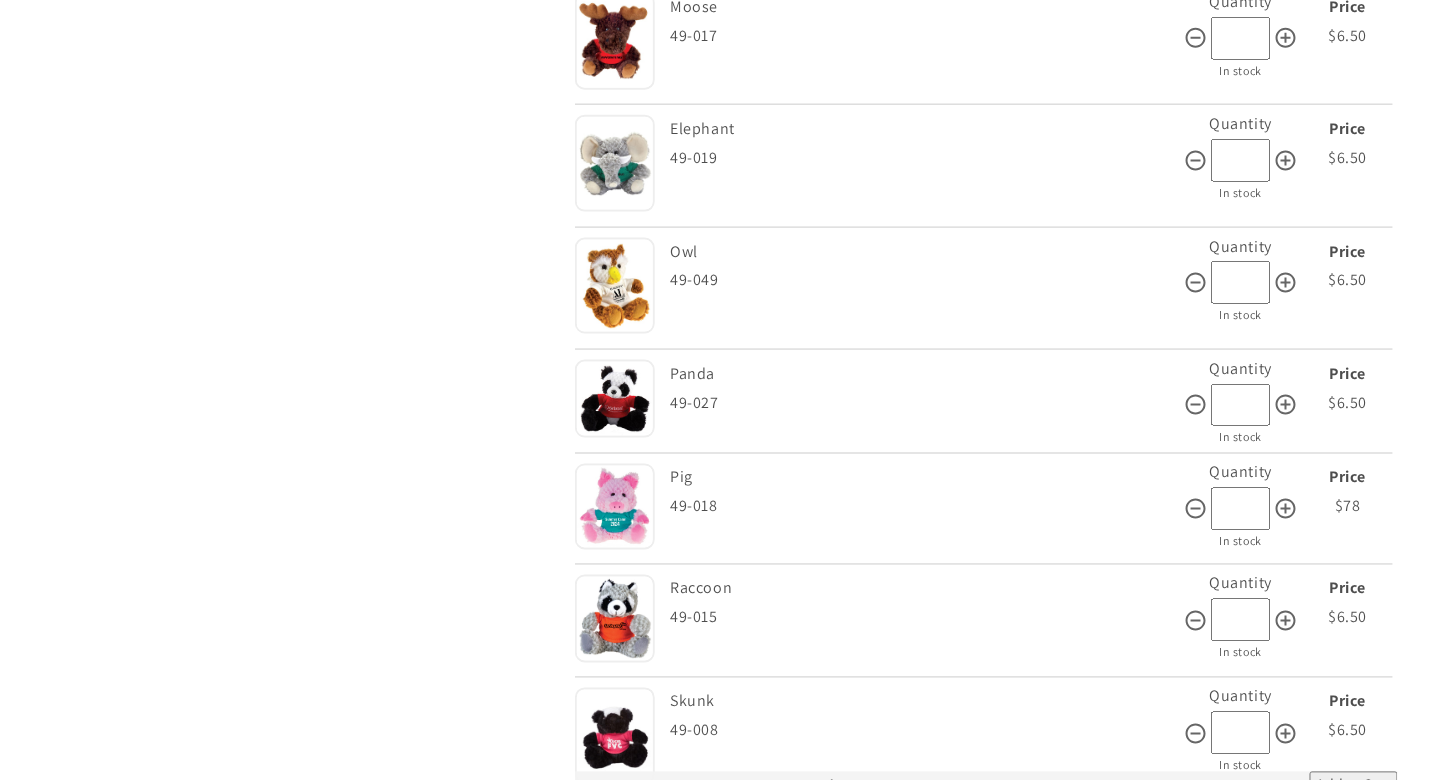 type on "**" 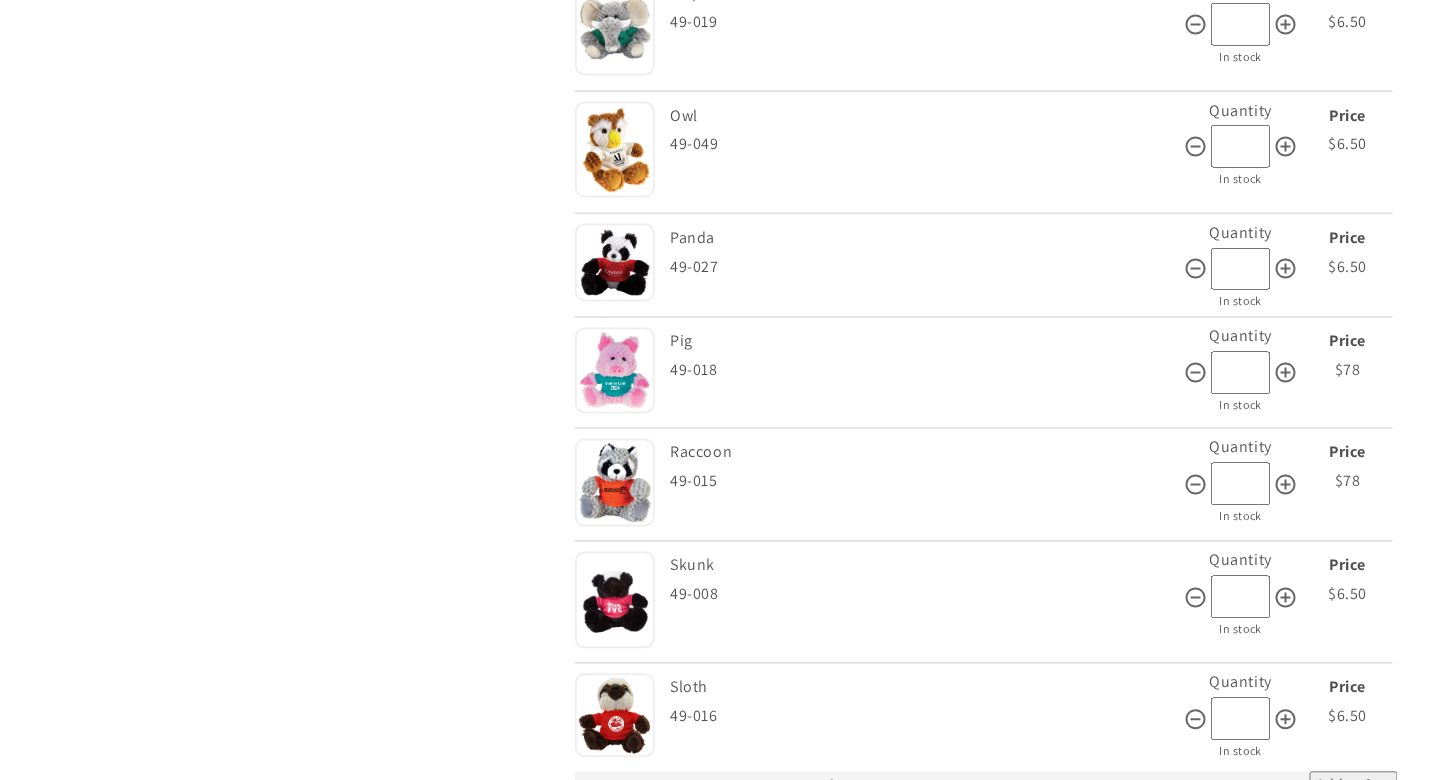 scroll, scrollTop: 3566, scrollLeft: 0, axis: vertical 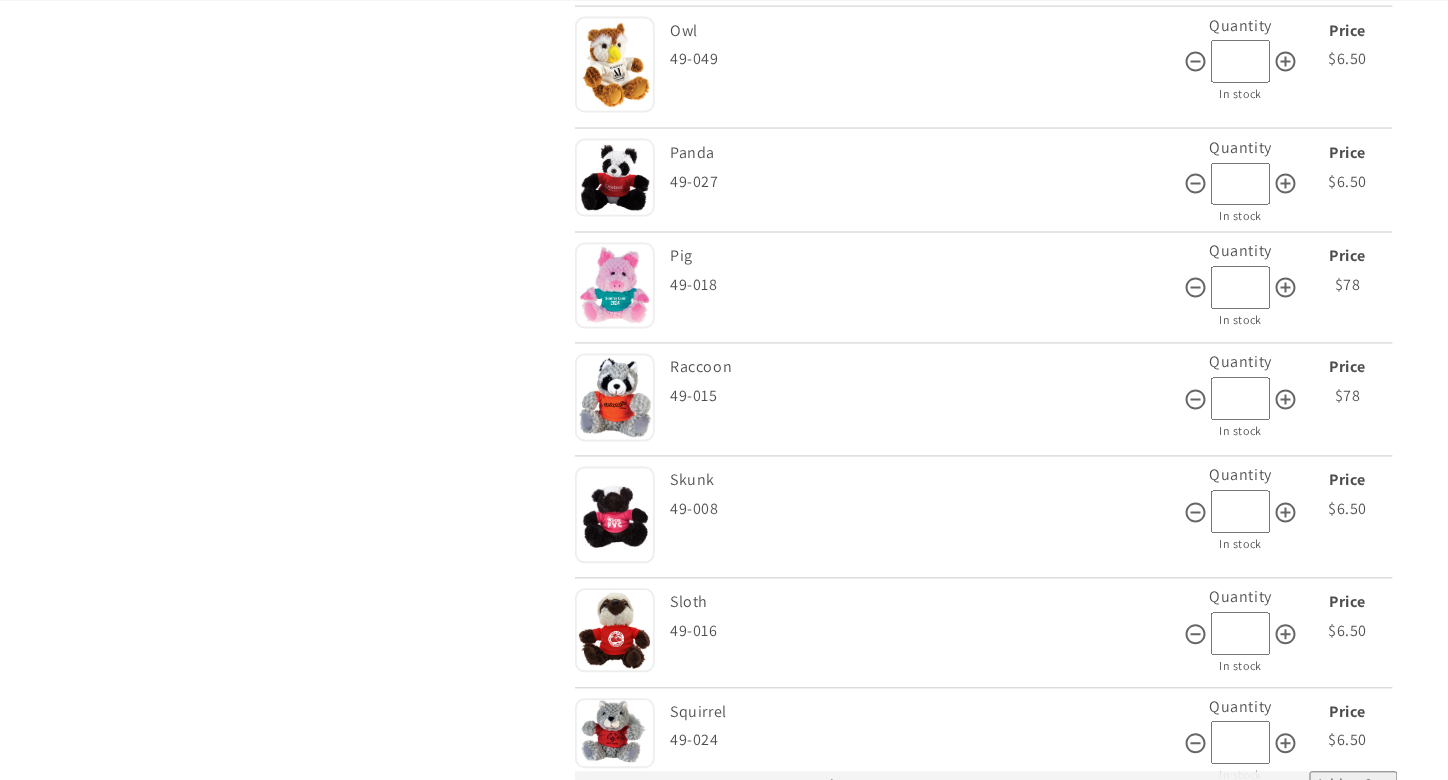 type on "**" 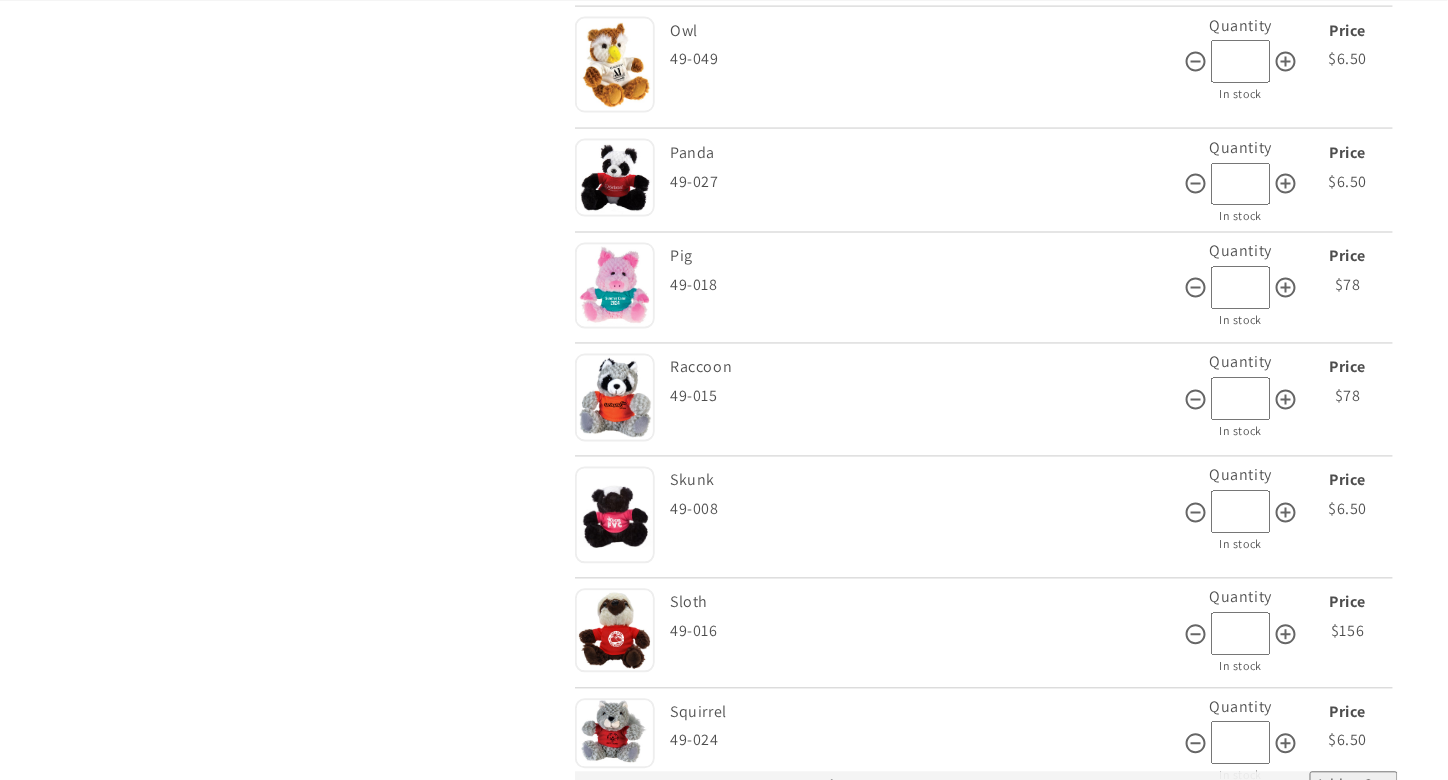 type on "**" 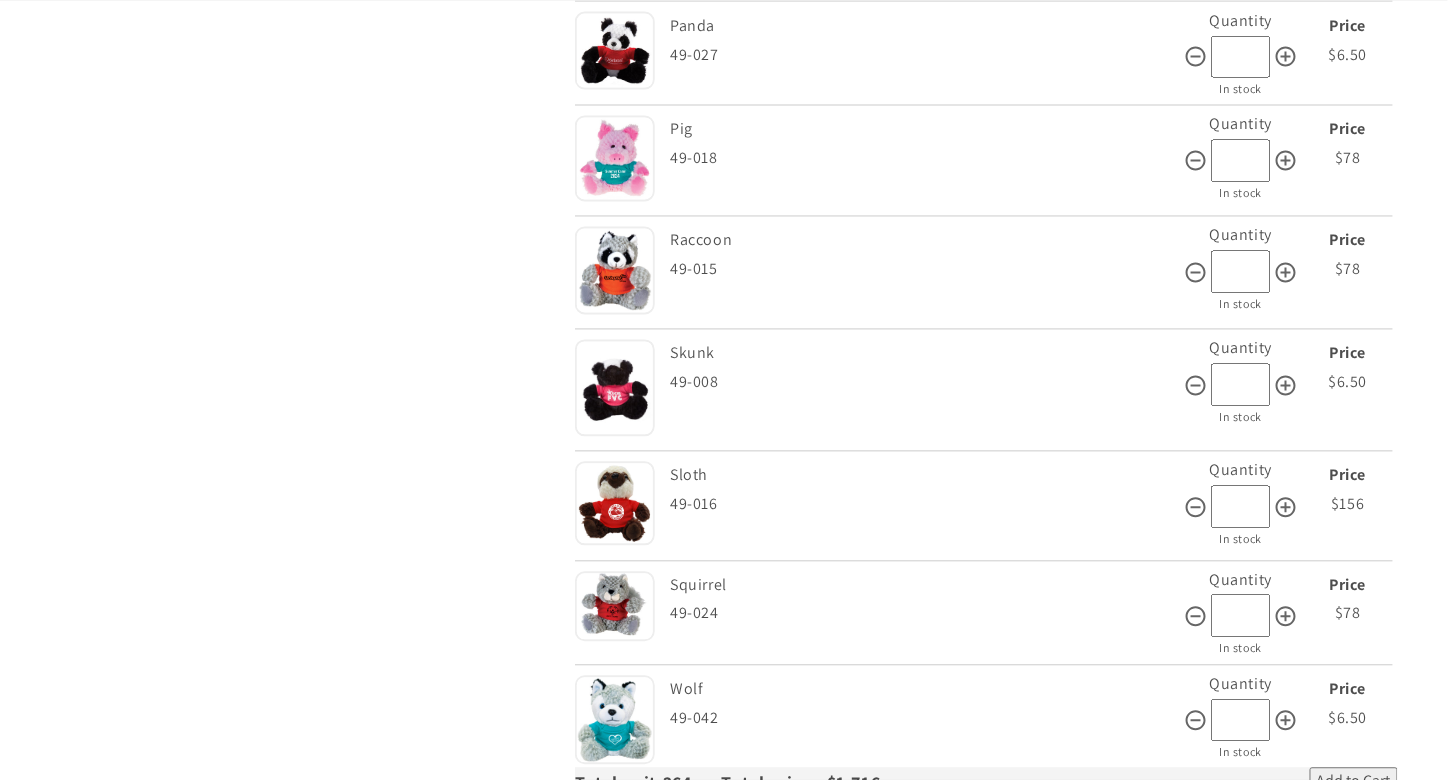 scroll, scrollTop: 3753, scrollLeft: 0, axis: vertical 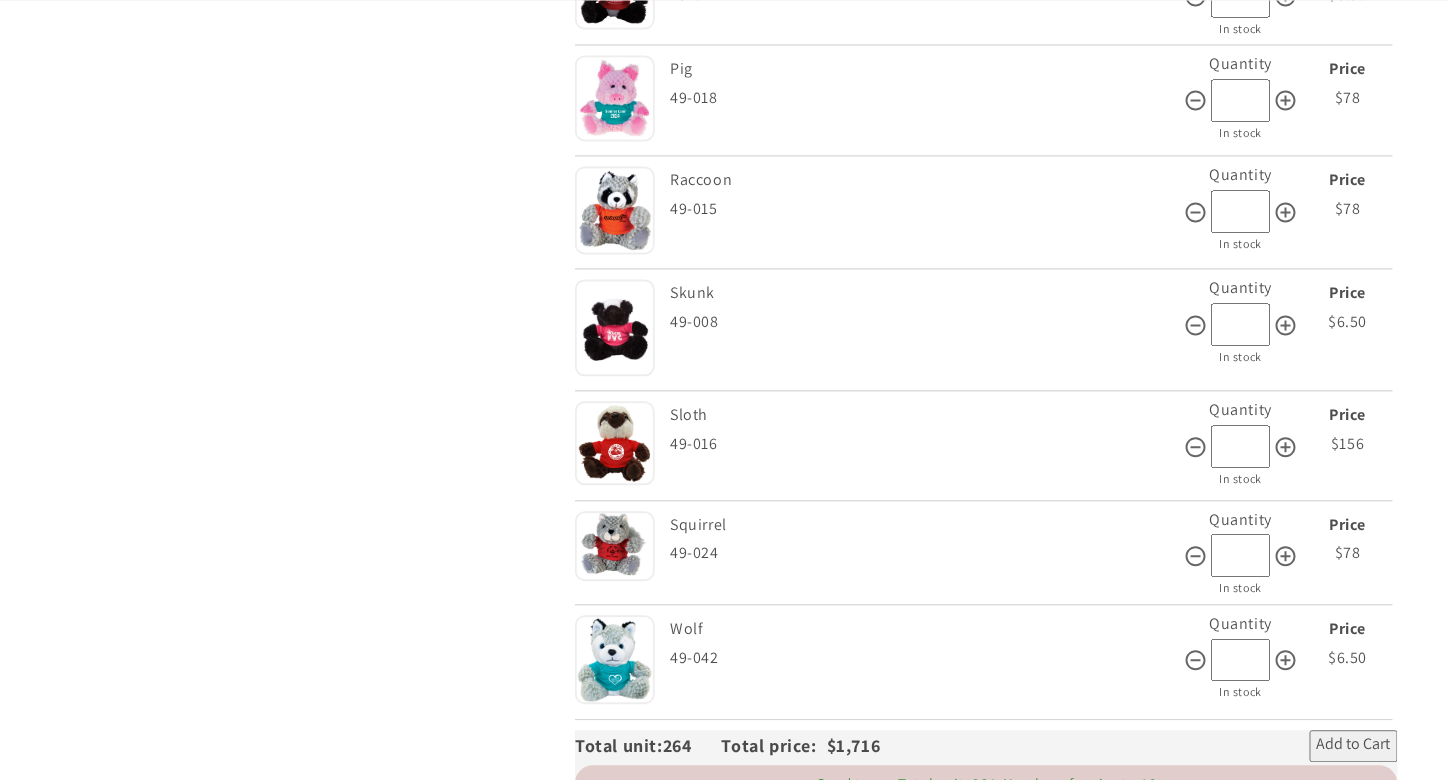type on "**" 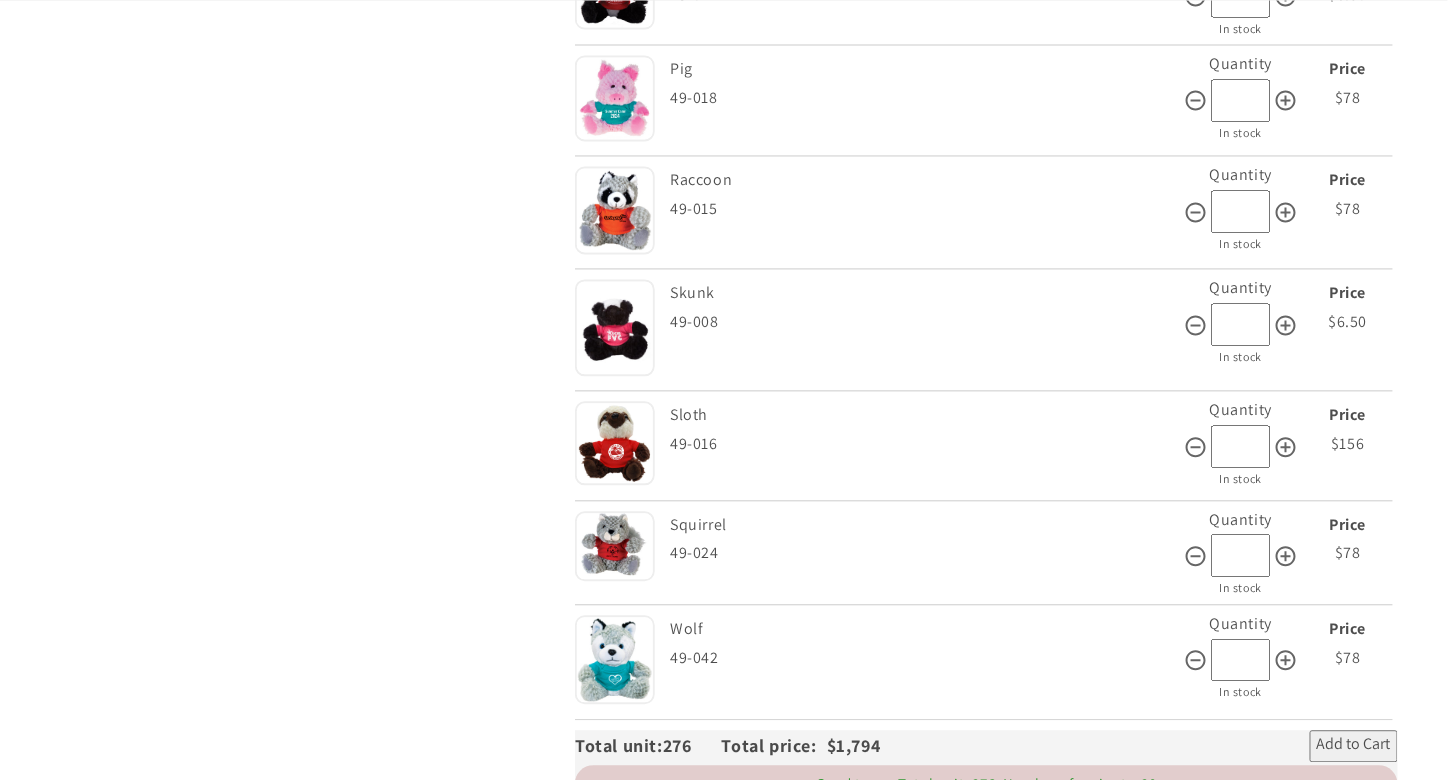 type on "**" 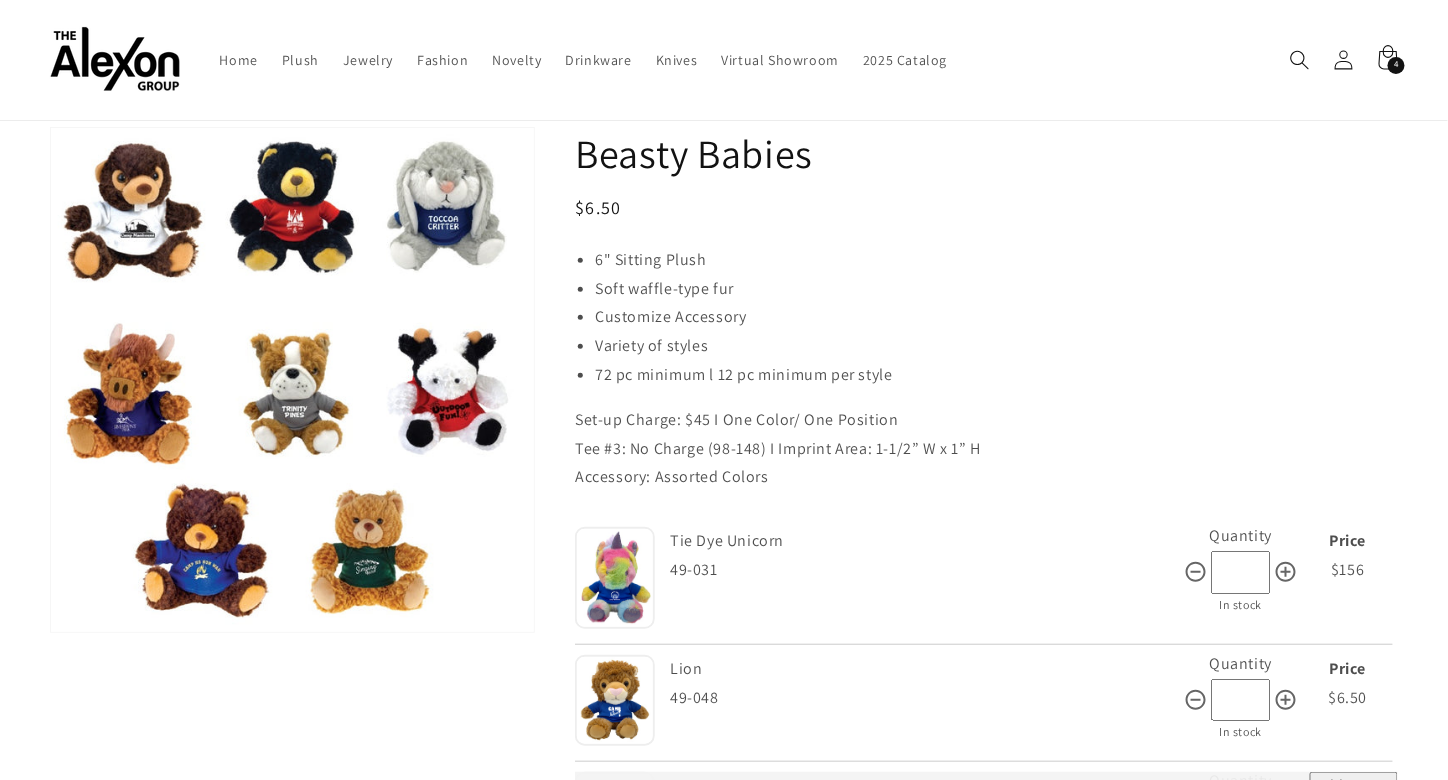 scroll, scrollTop: 276, scrollLeft: 0, axis: vertical 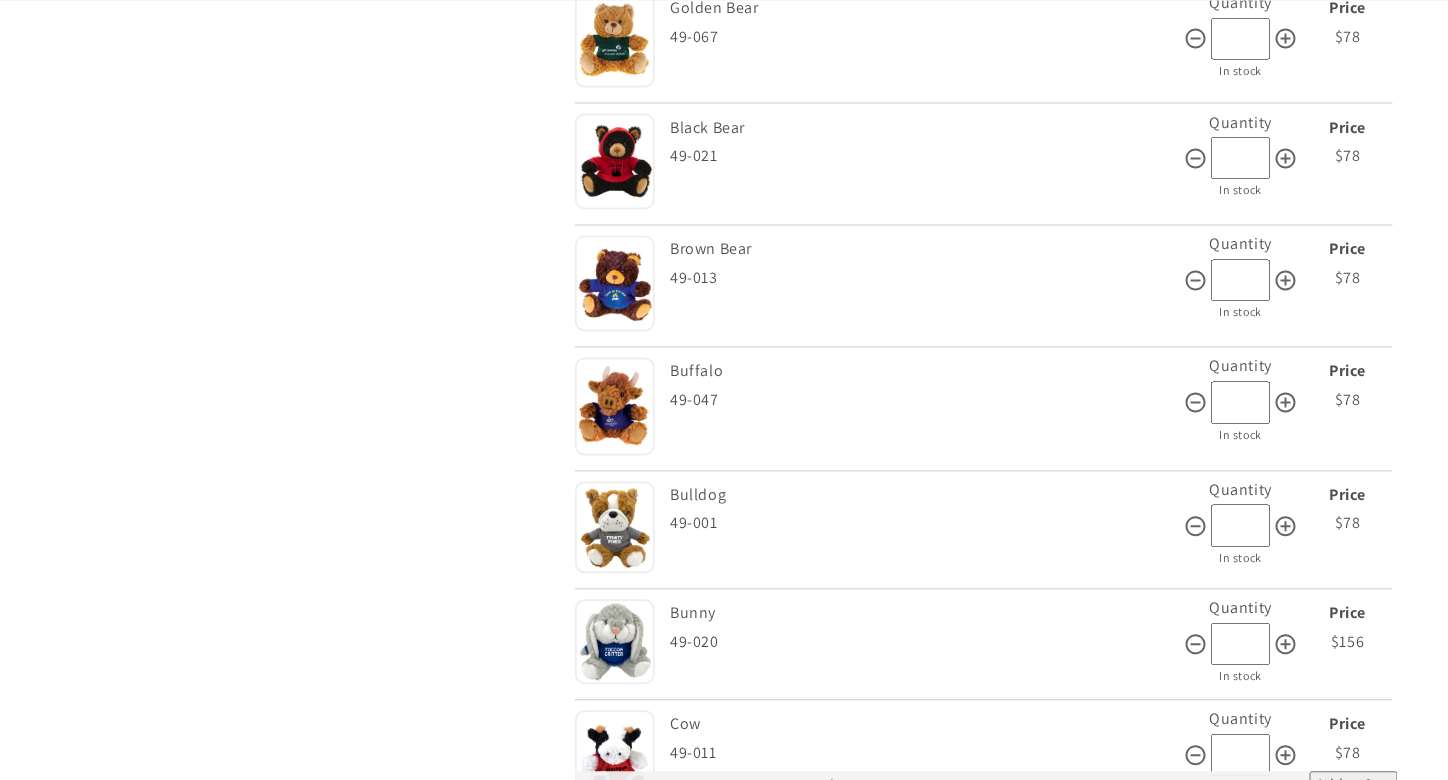 click on "**" at bounding box center (1241, 645) 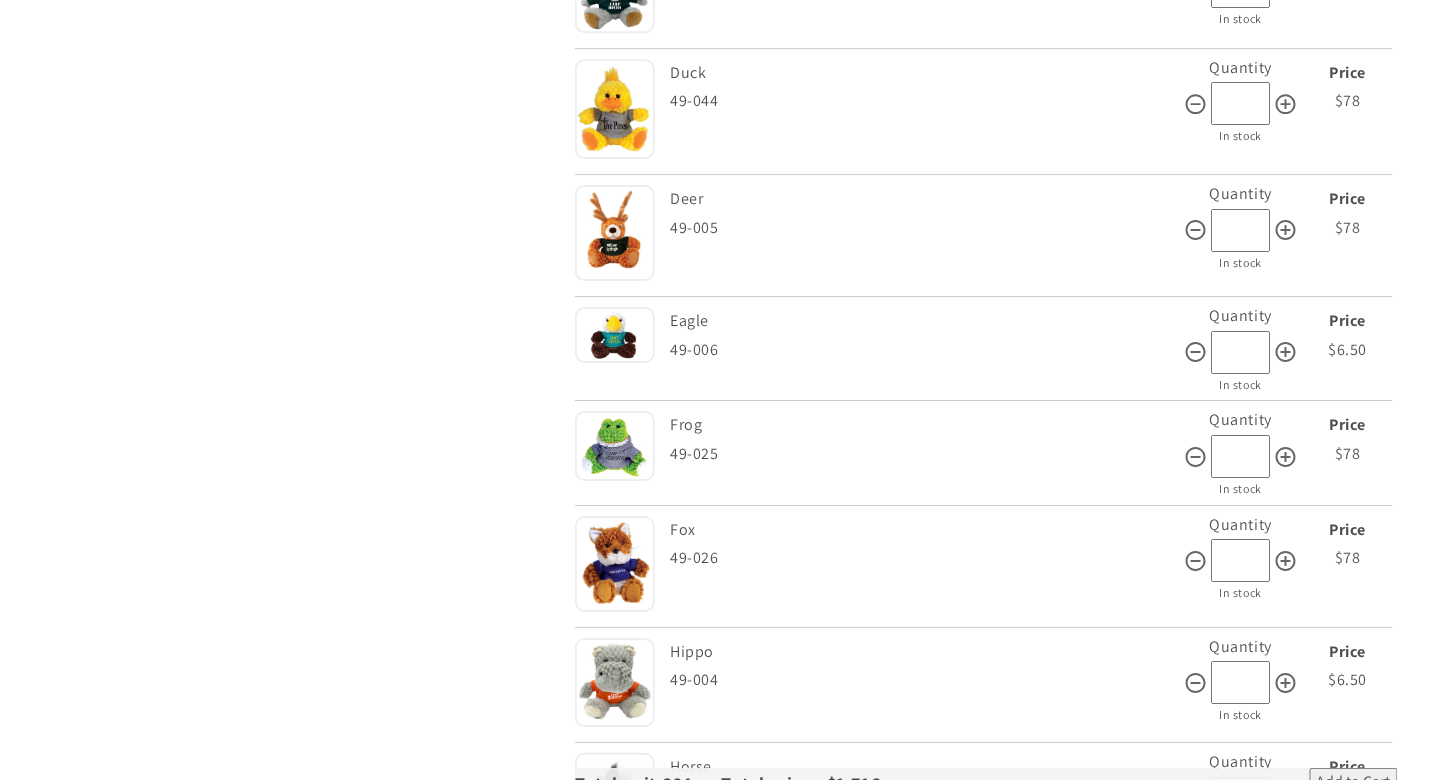 scroll, scrollTop: 2182, scrollLeft: 0, axis: vertical 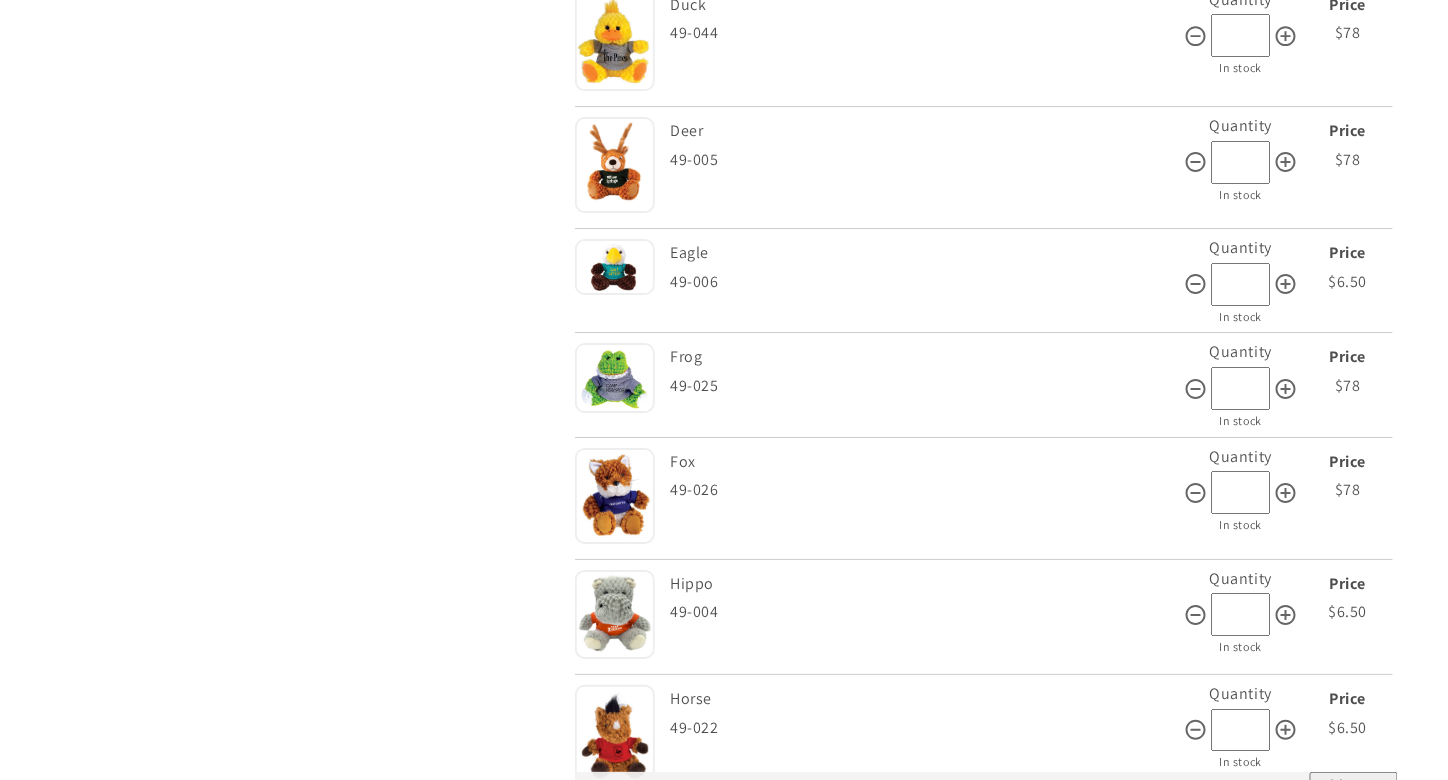 type on "**" 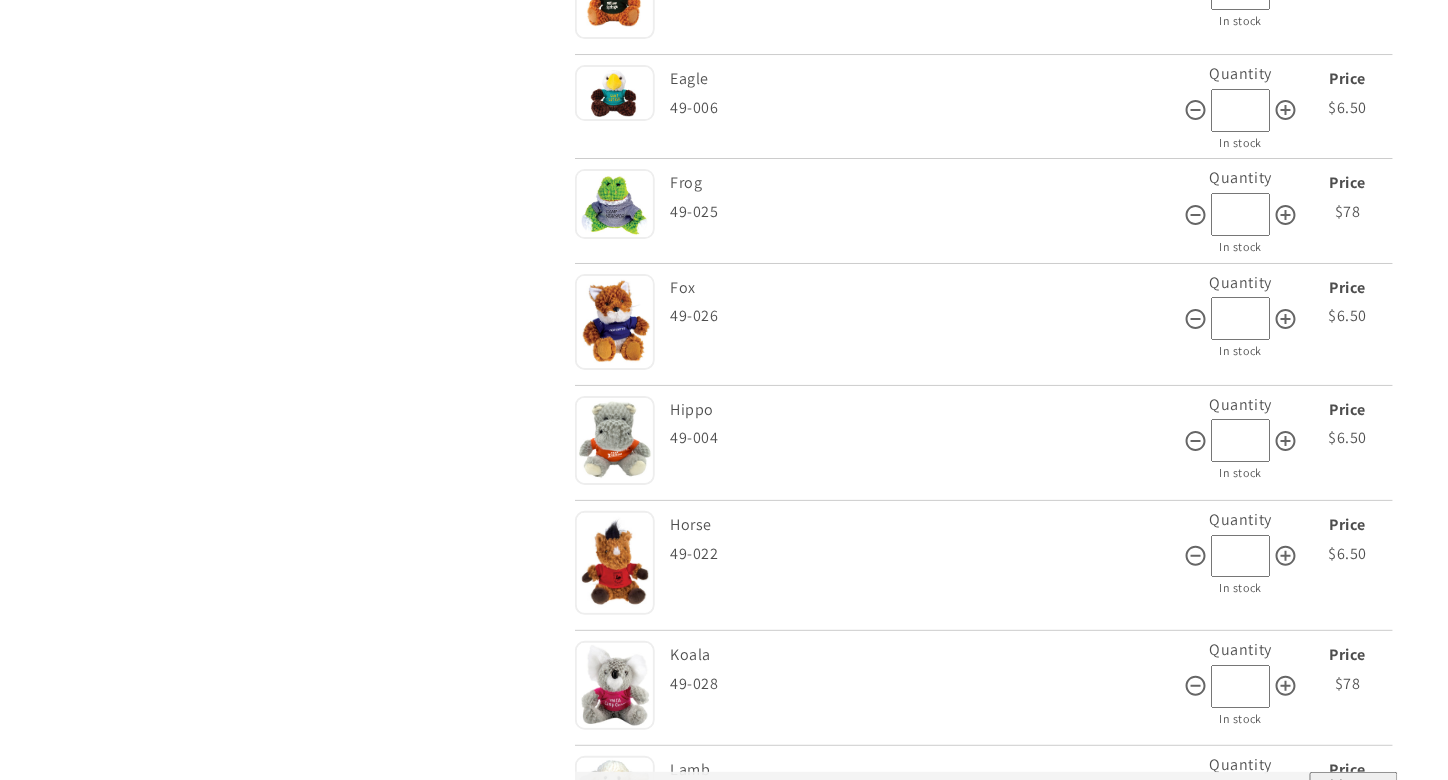 scroll, scrollTop: 2364, scrollLeft: 0, axis: vertical 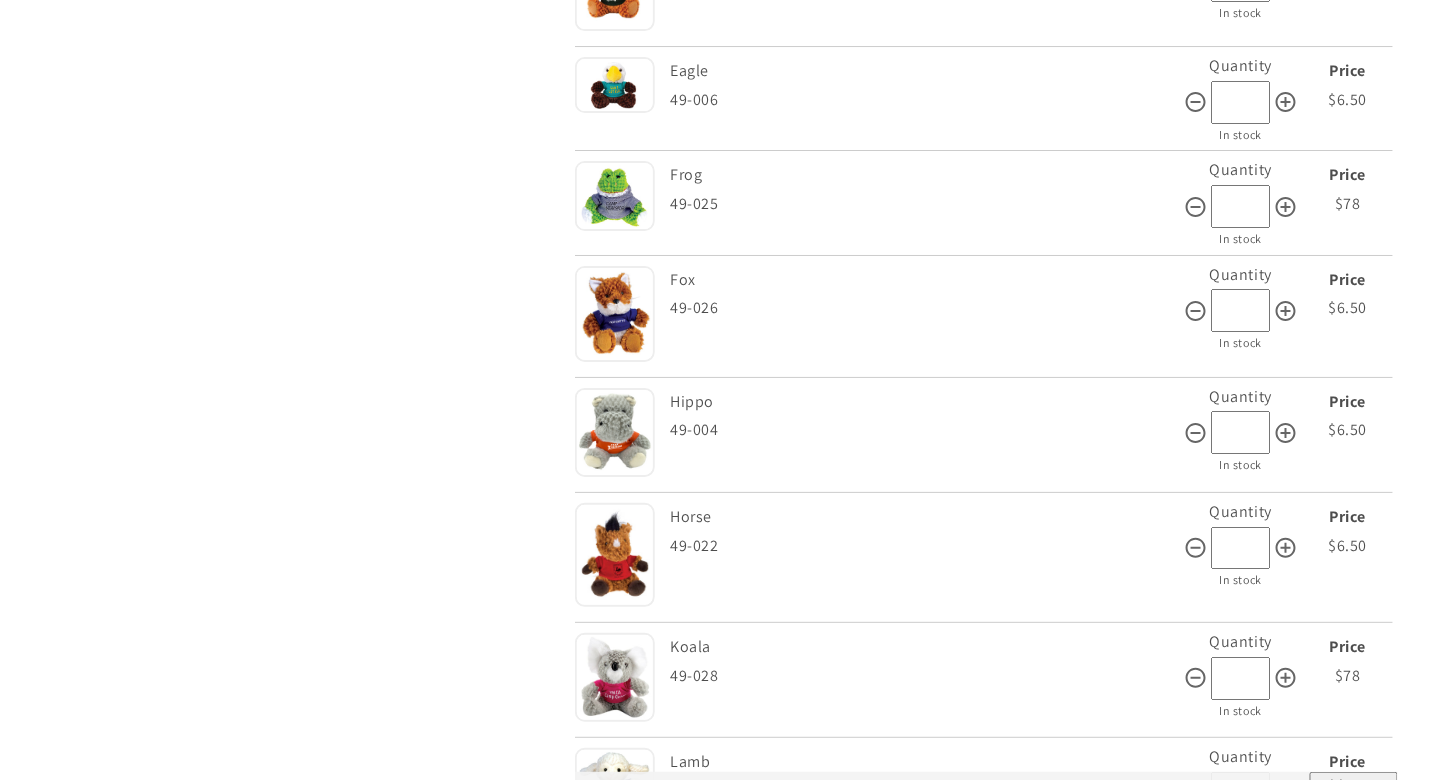 type on "*" 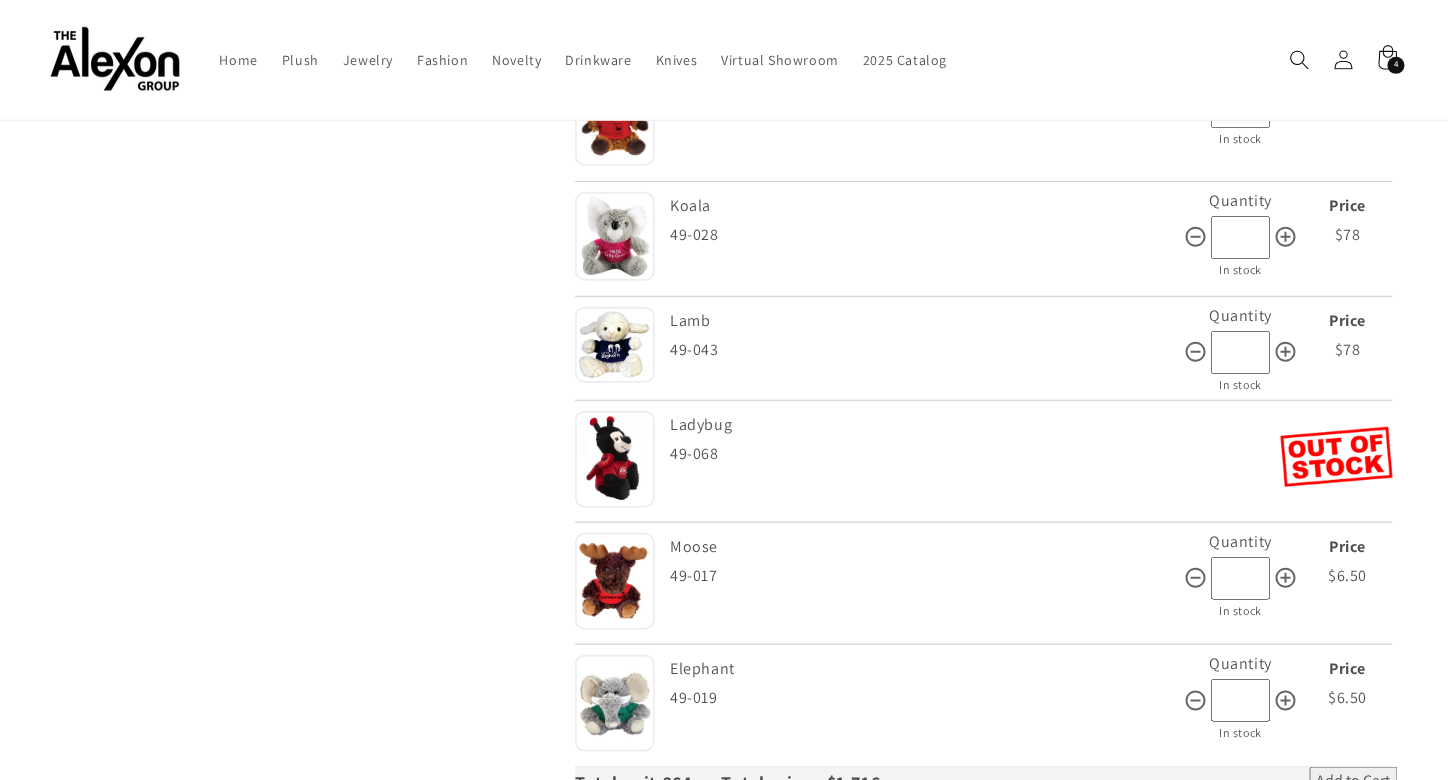 scroll, scrollTop: 2800, scrollLeft: 0, axis: vertical 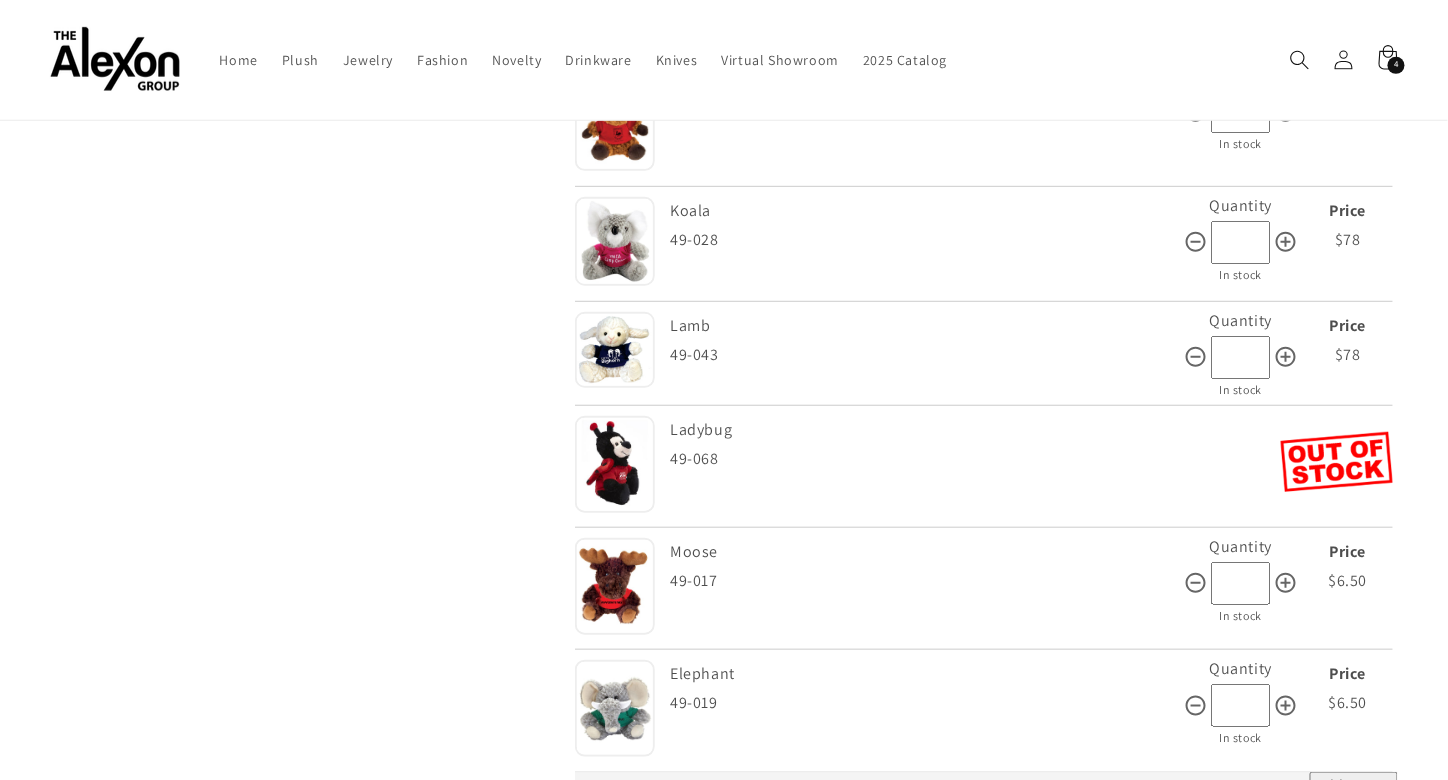 type on "**" 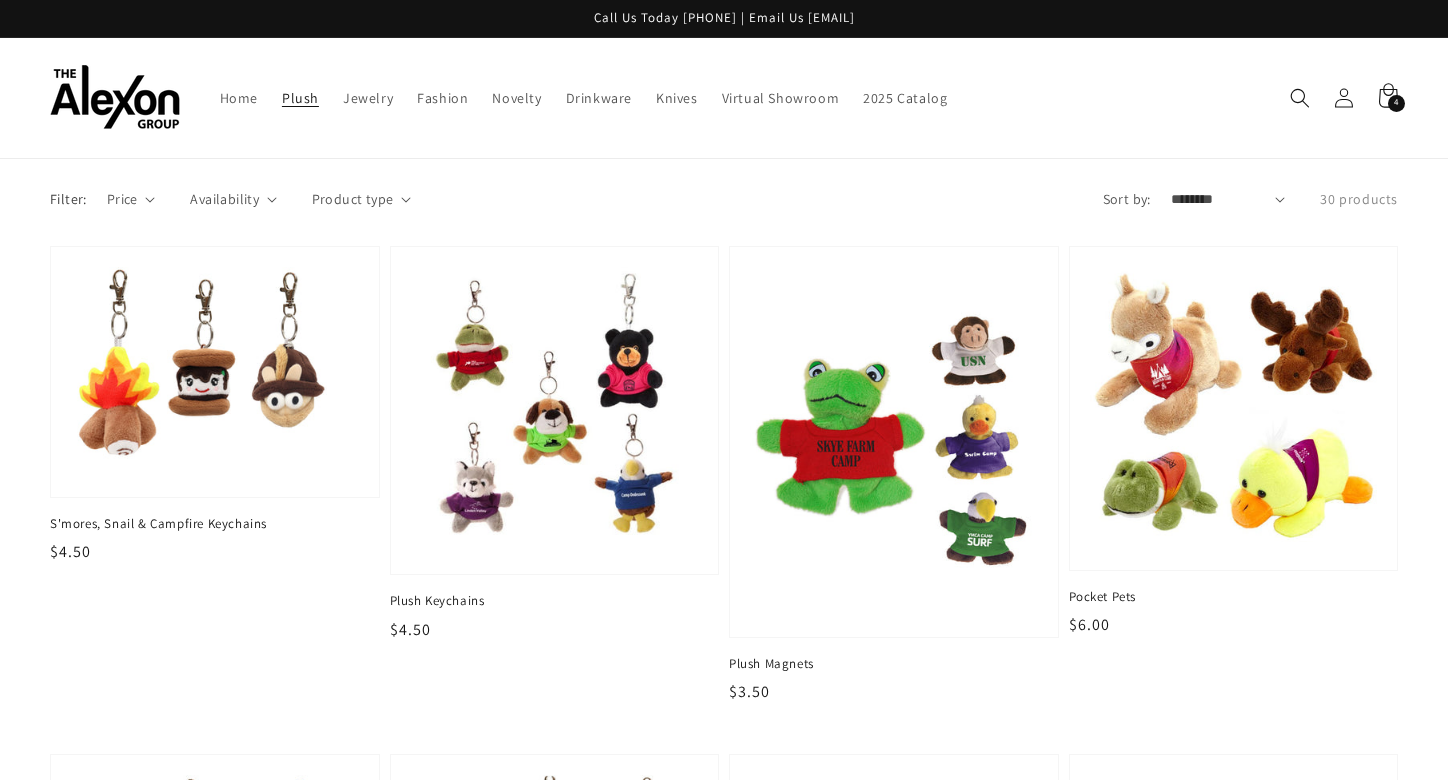 scroll, scrollTop: 525, scrollLeft: 0, axis: vertical 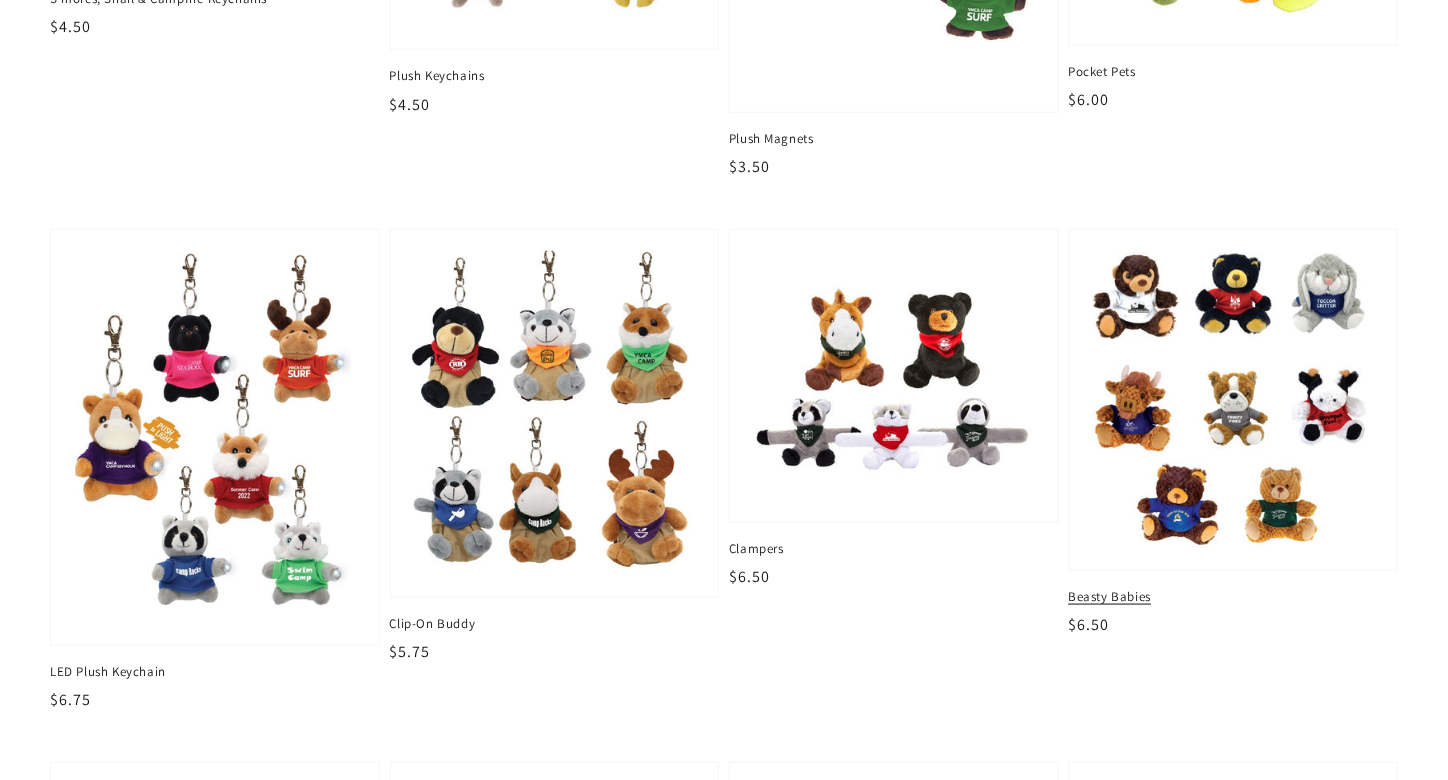 click at bounding box center [1233, 400] 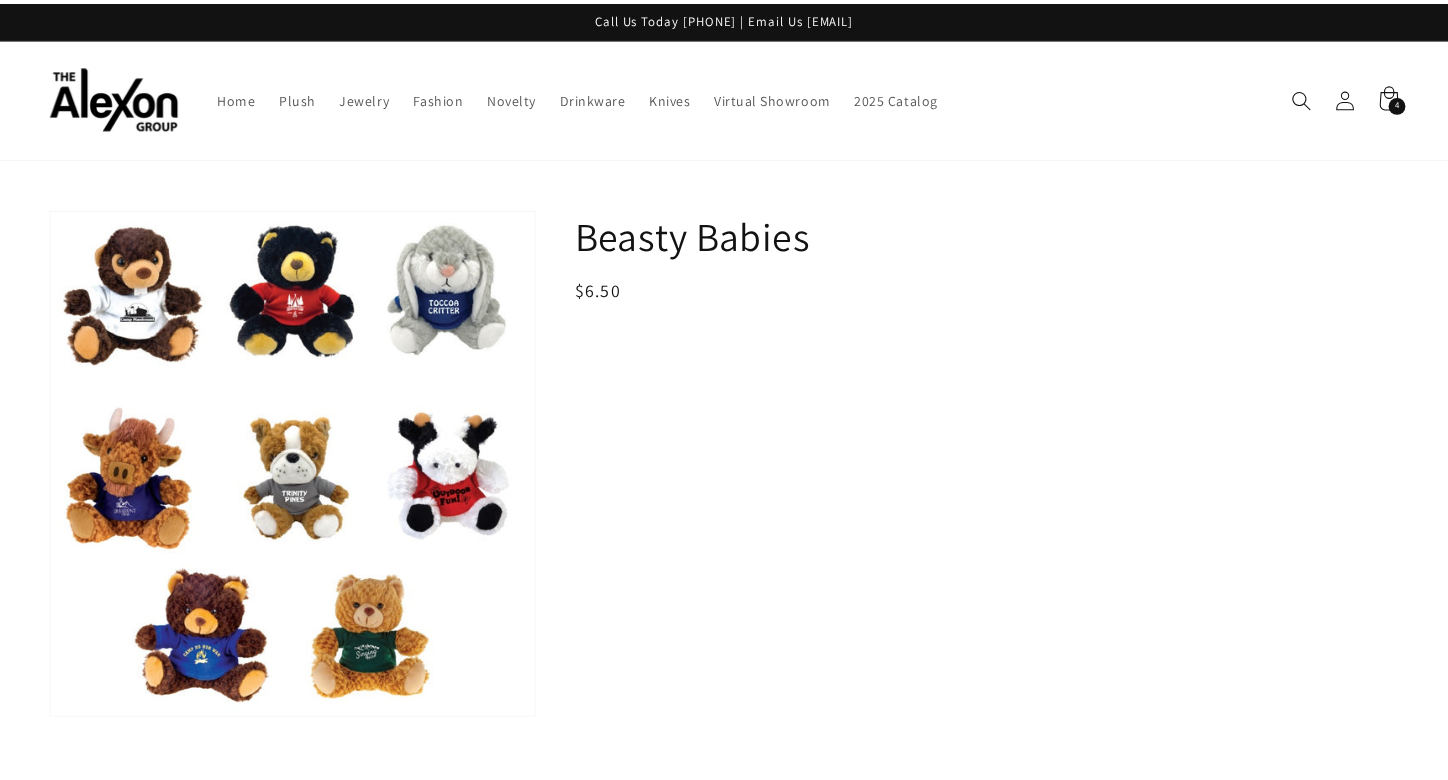 scroll, scrollTop: 0, scrollLeft: 0, axis: both 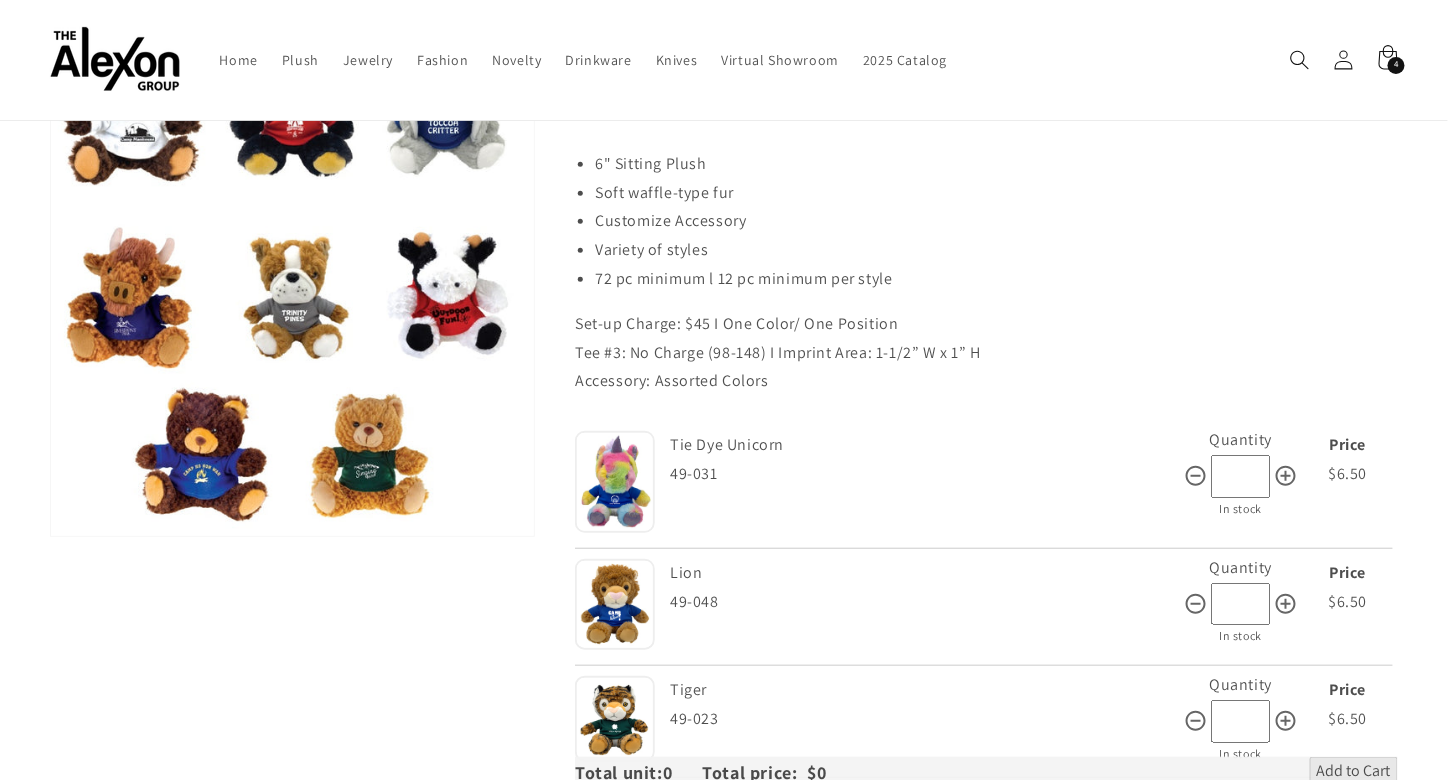 click on "*" at bounding box center [1241, 476] 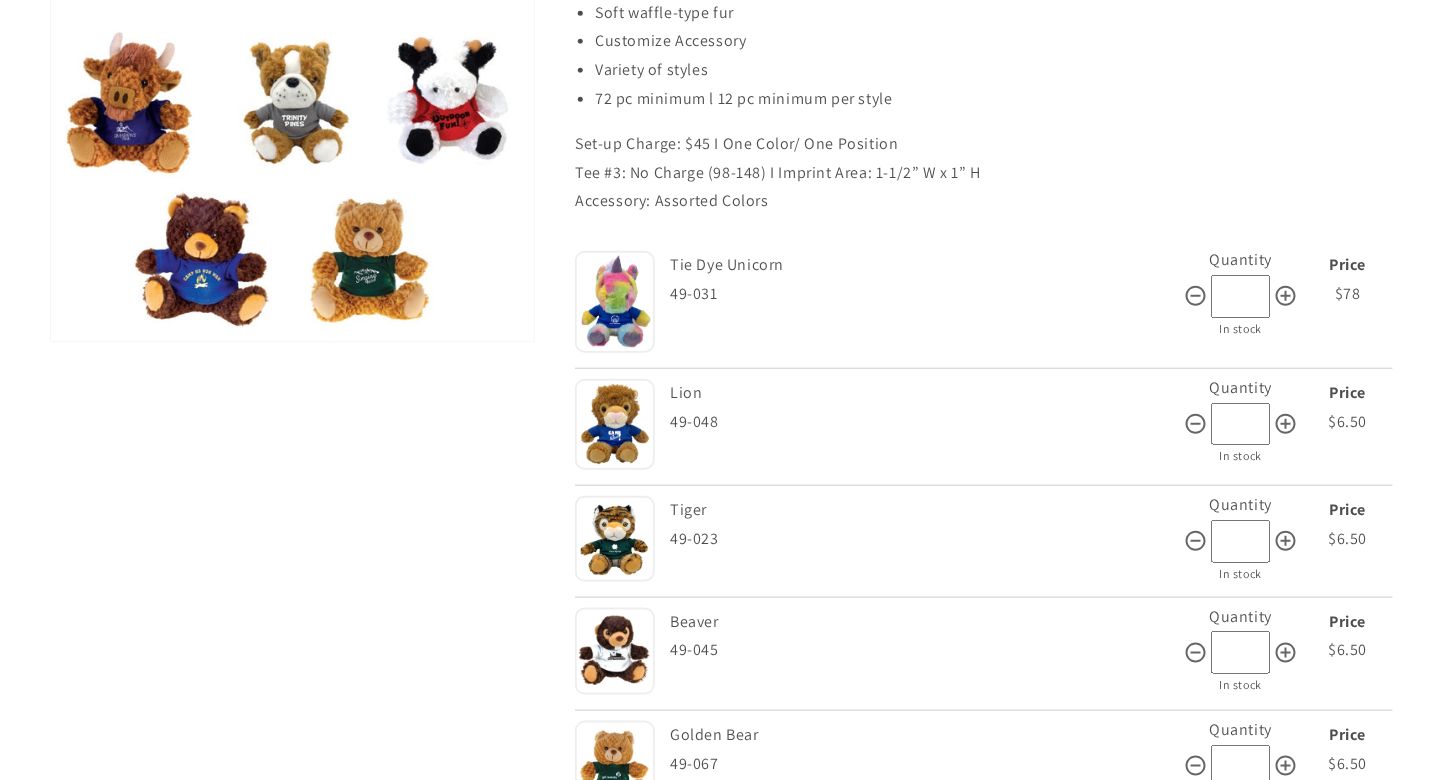 scroll, scrollTop: 441, scrollLeft: 0, axis: vertical 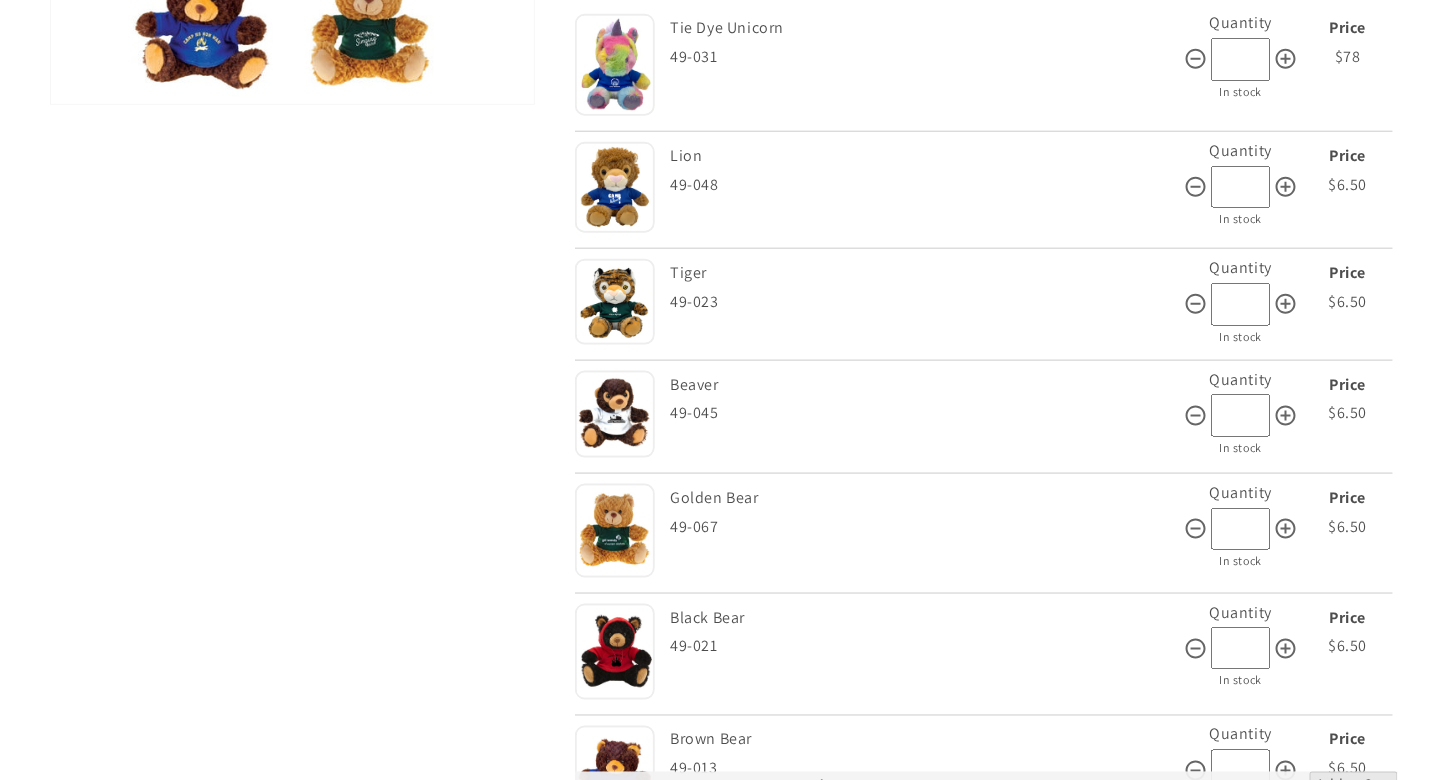 type on "**" 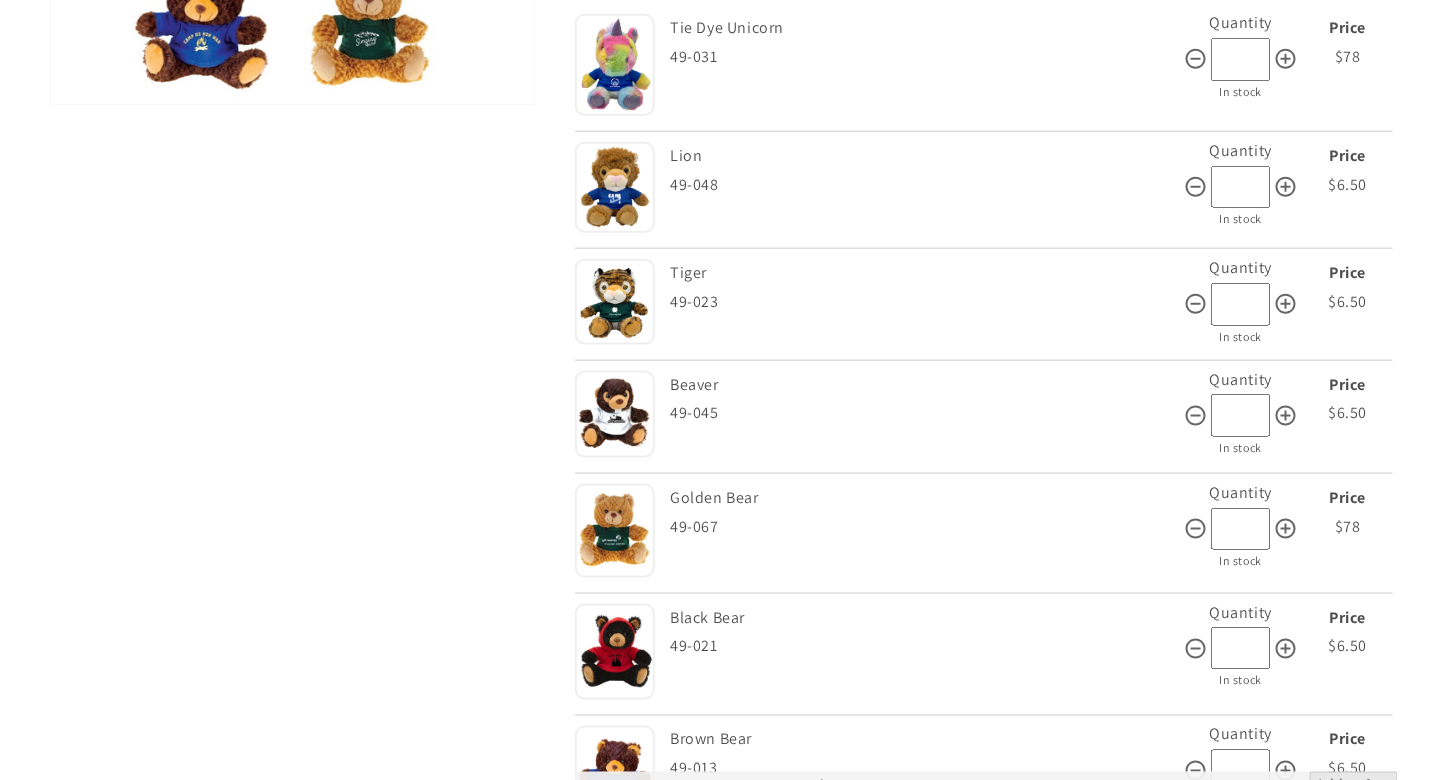 click on "*" at bounding box center [1241, 648] 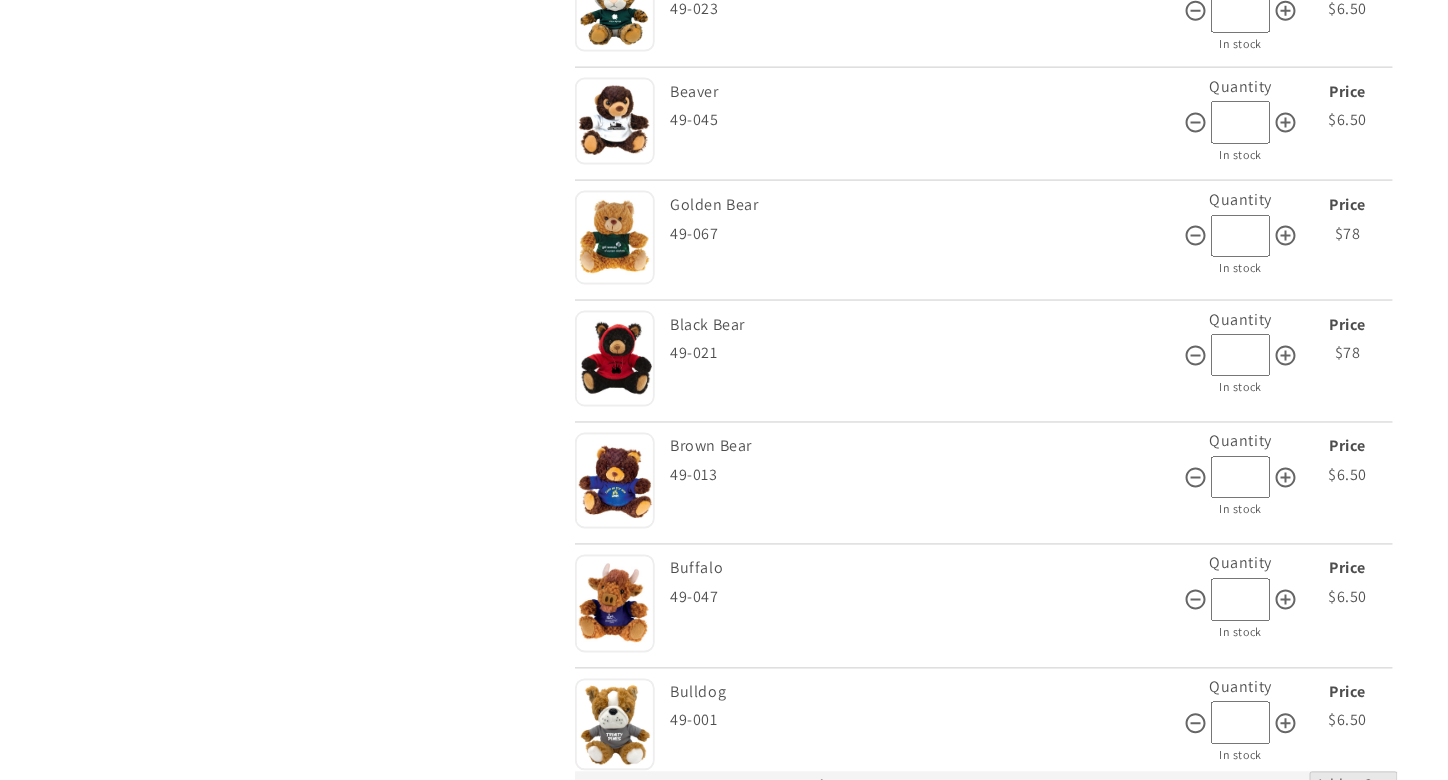 scroll, scrollTop: 1140, scrollLeft: 0, axis: vertical 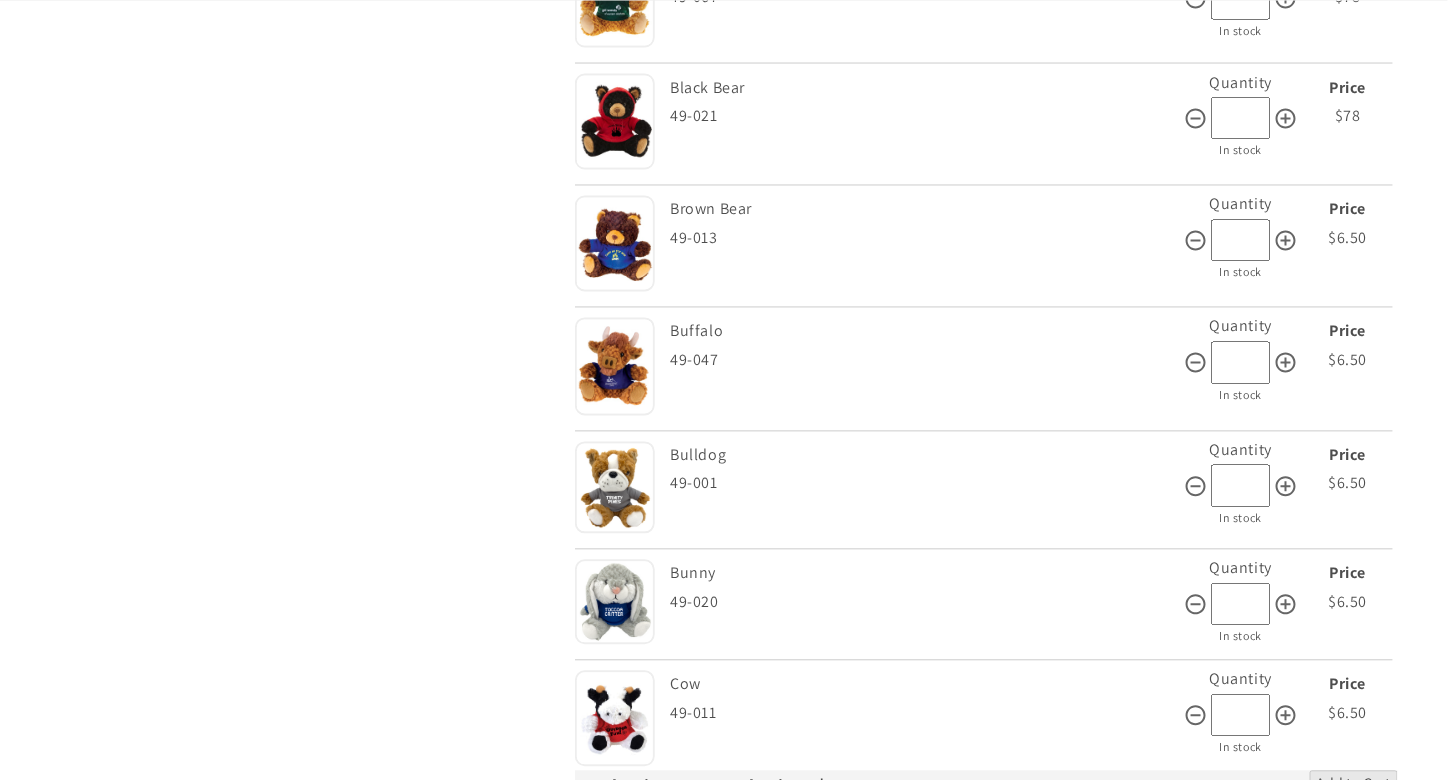 type on "**" 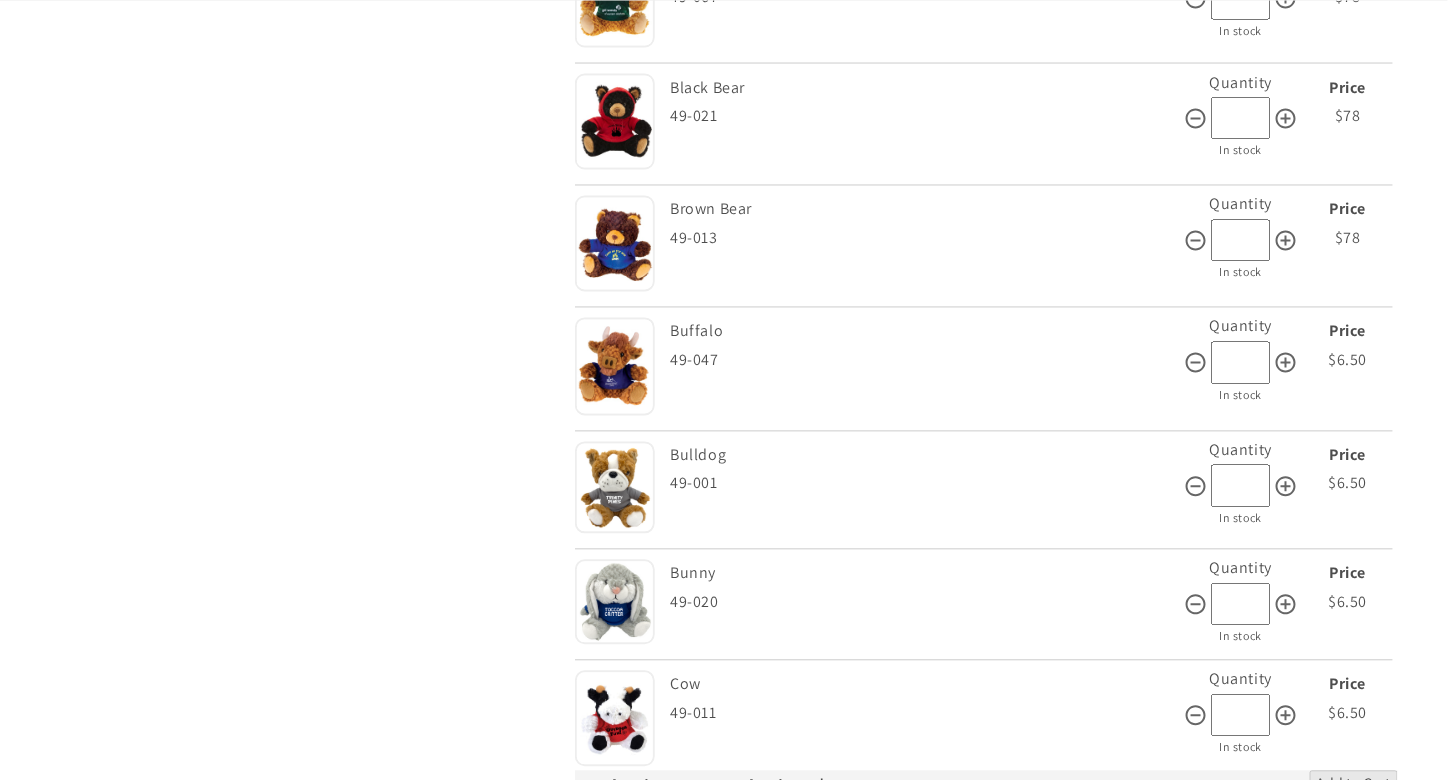 type on "**" 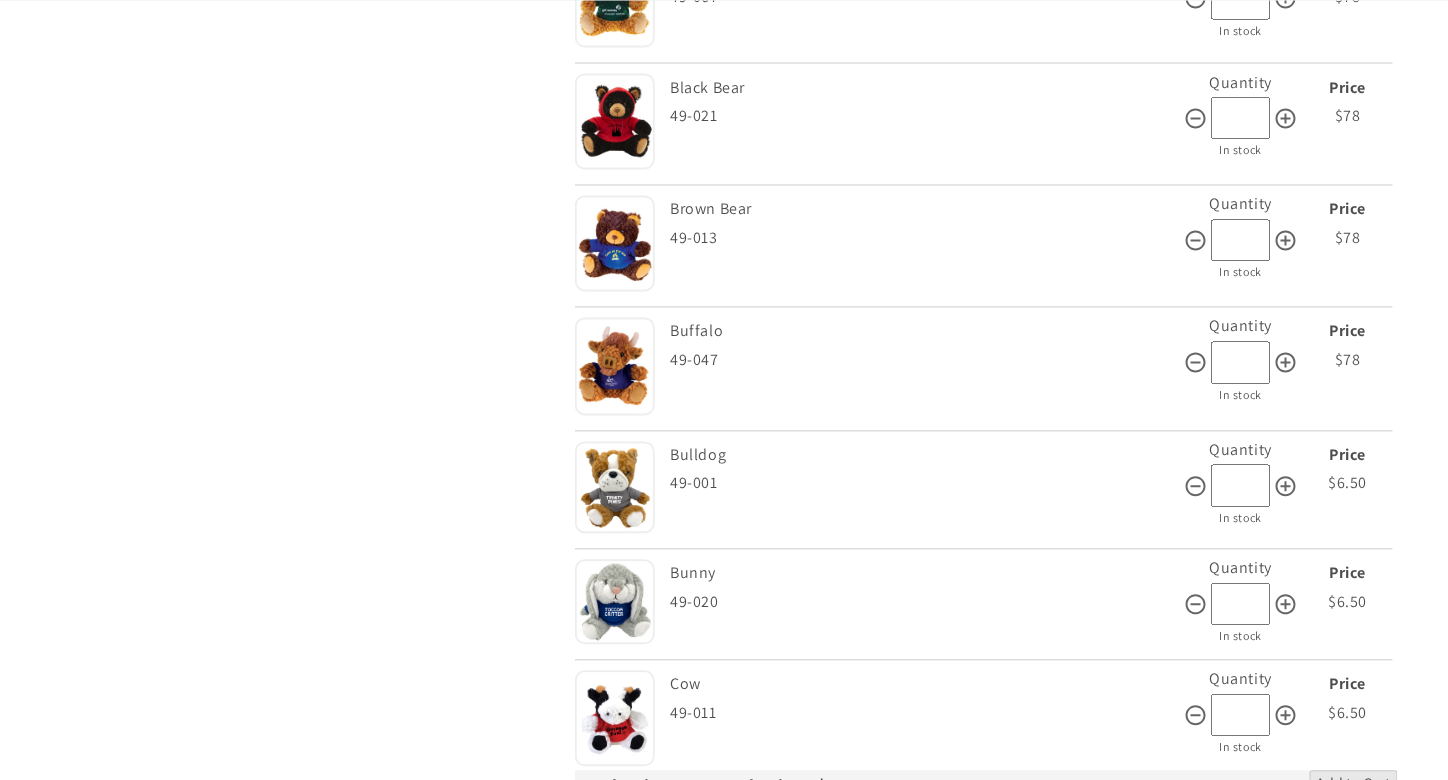 type on "**" 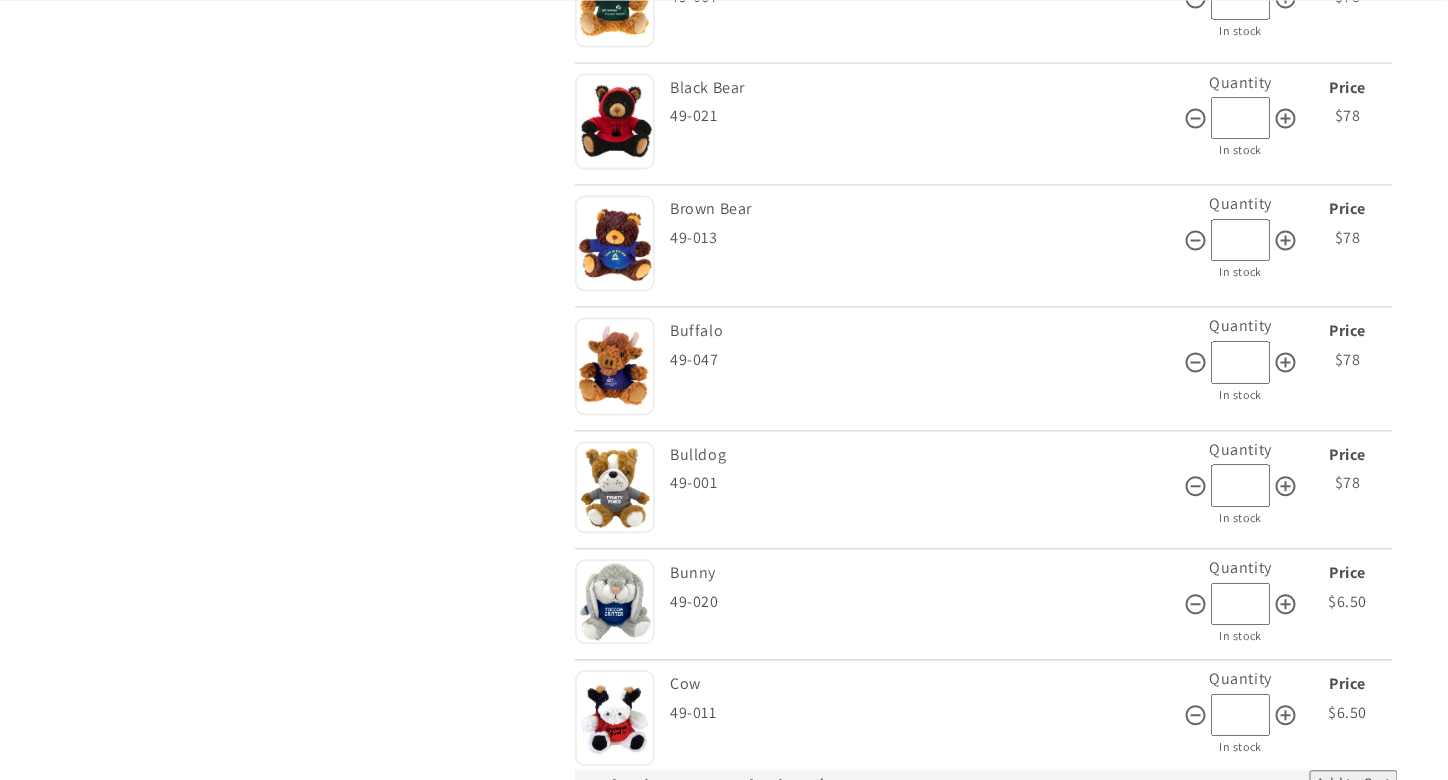 type on "**" 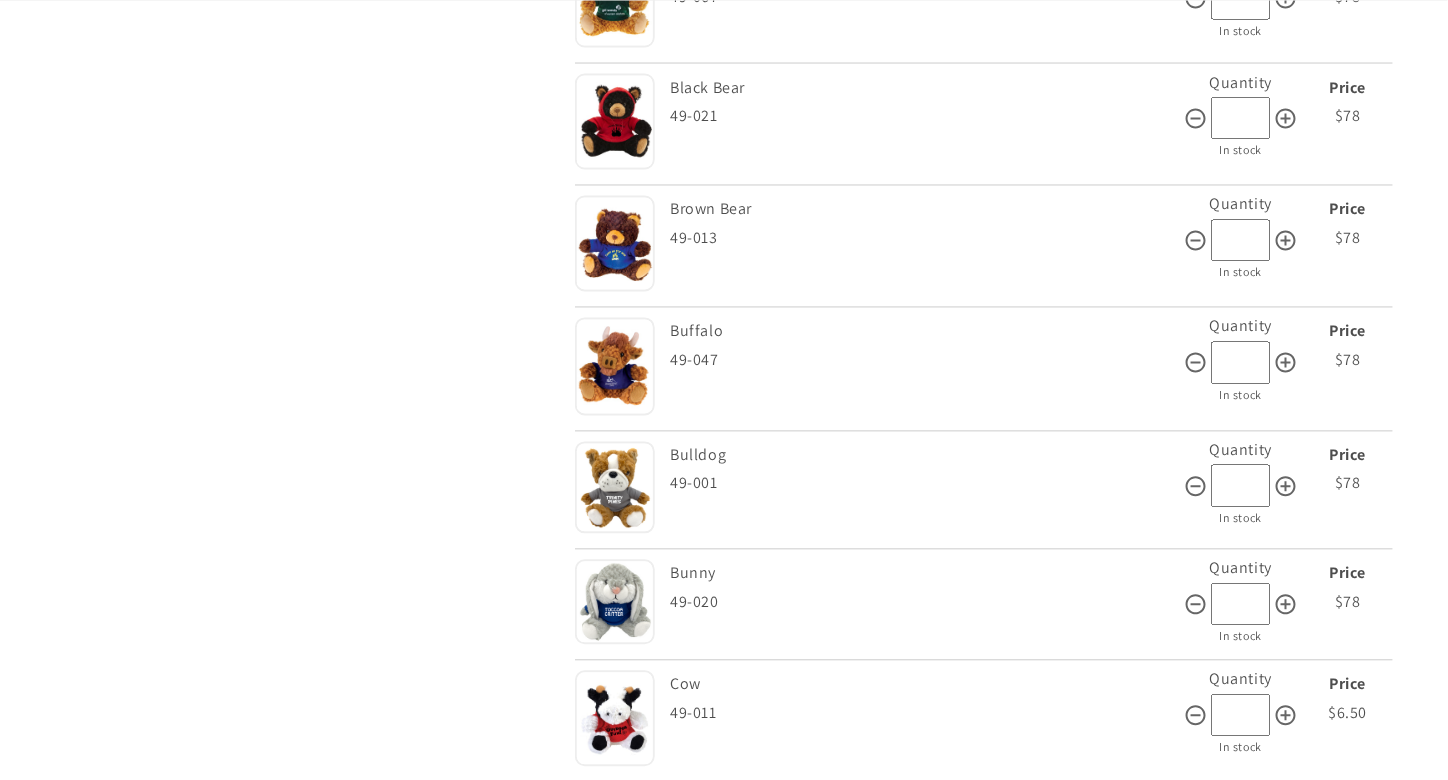 scroll, scrollTop: 1402, scrollLeft: 0, axis: vertical 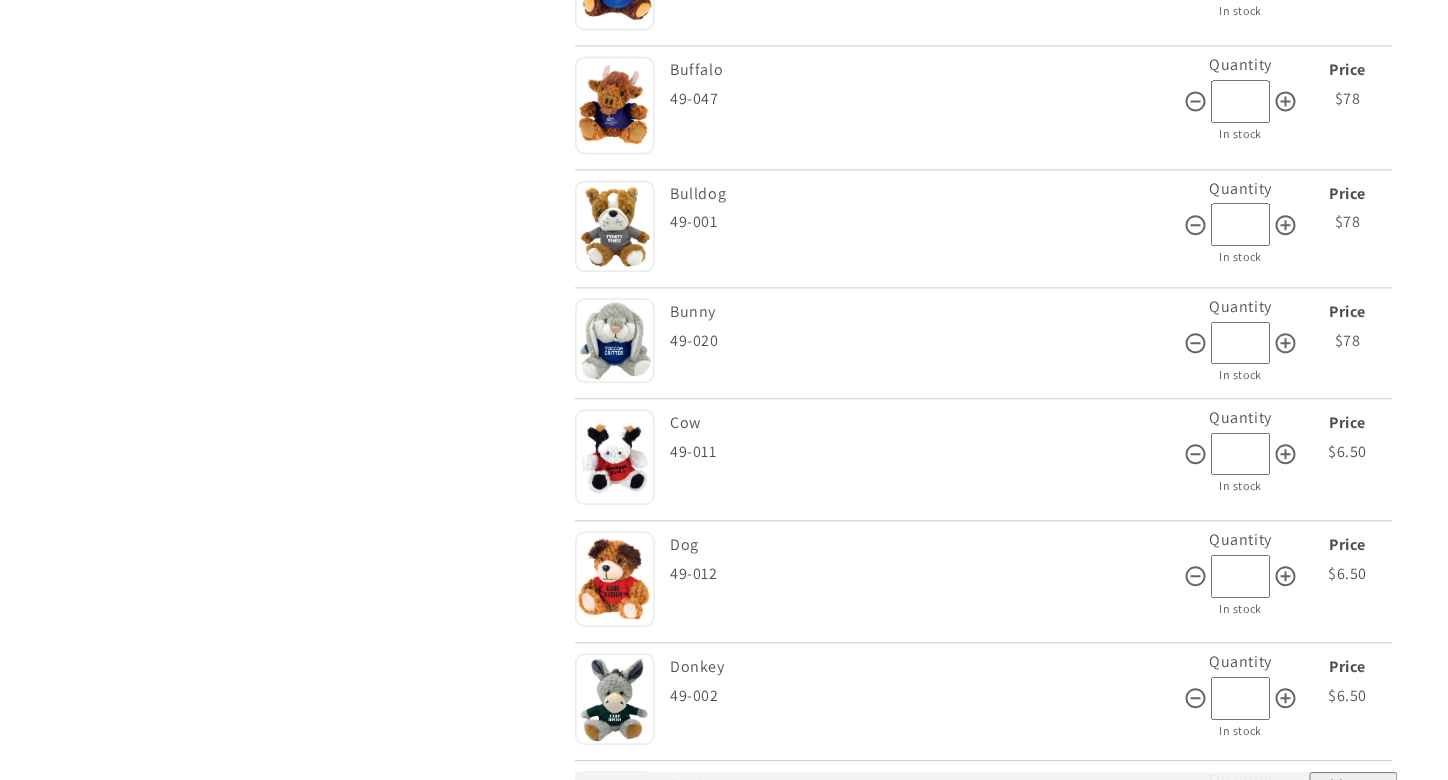 type on "**" 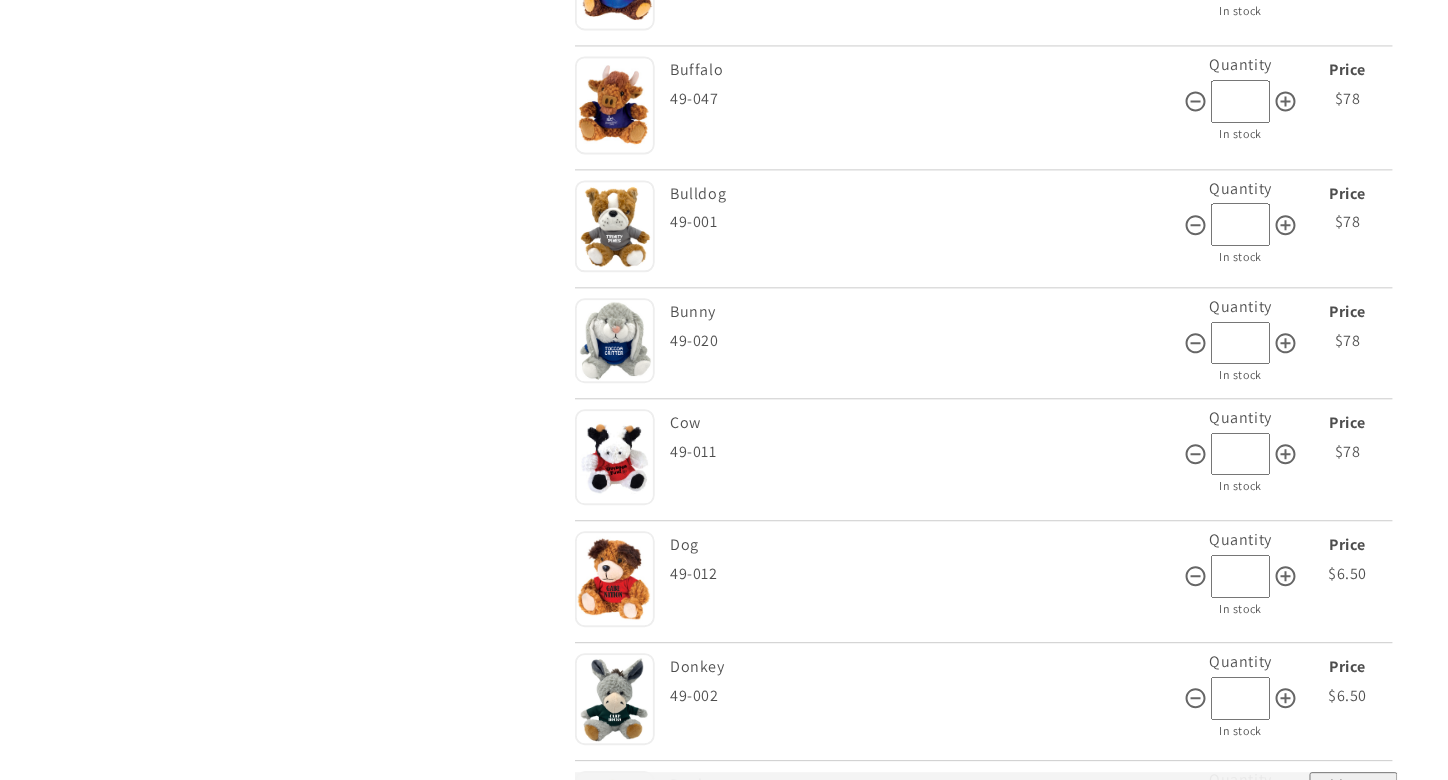 type on "**" 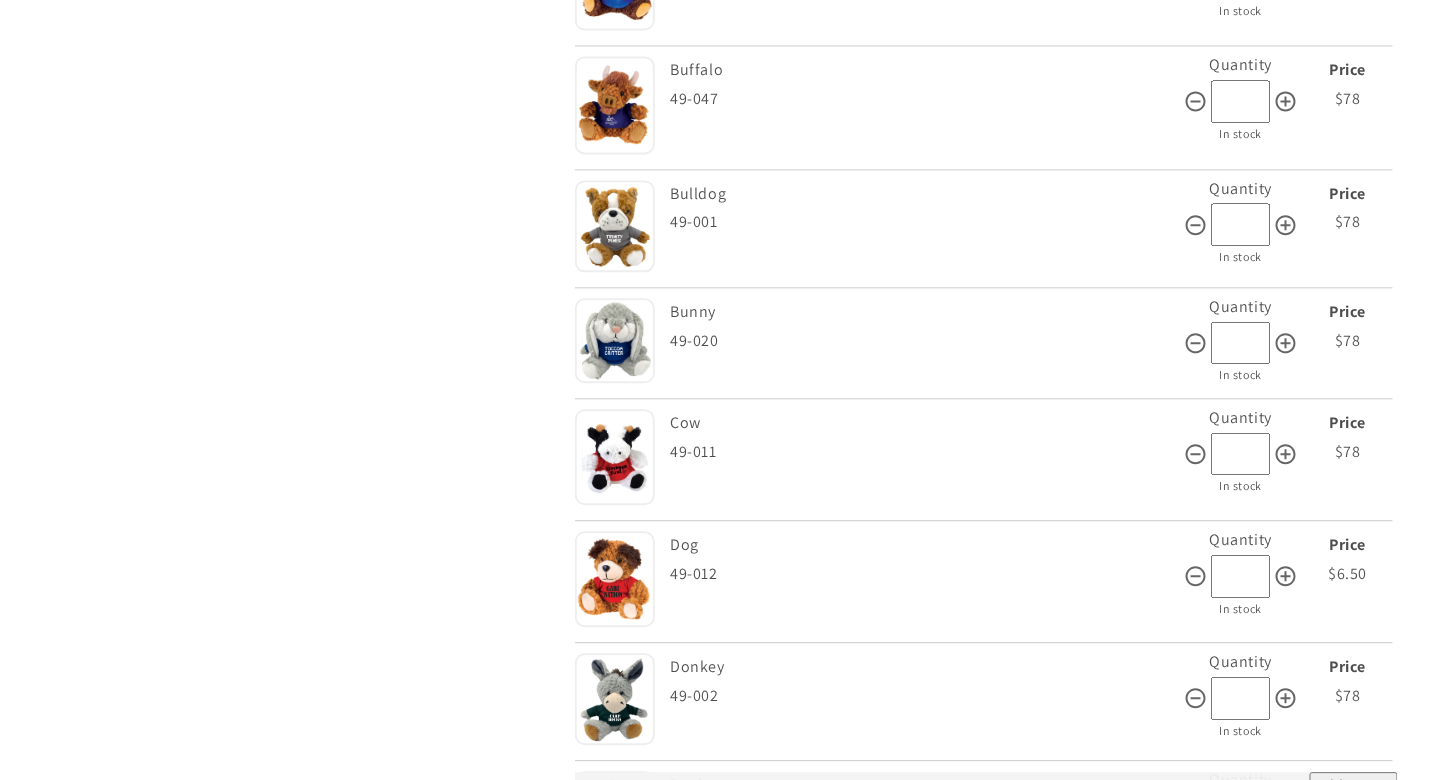 type on "*" 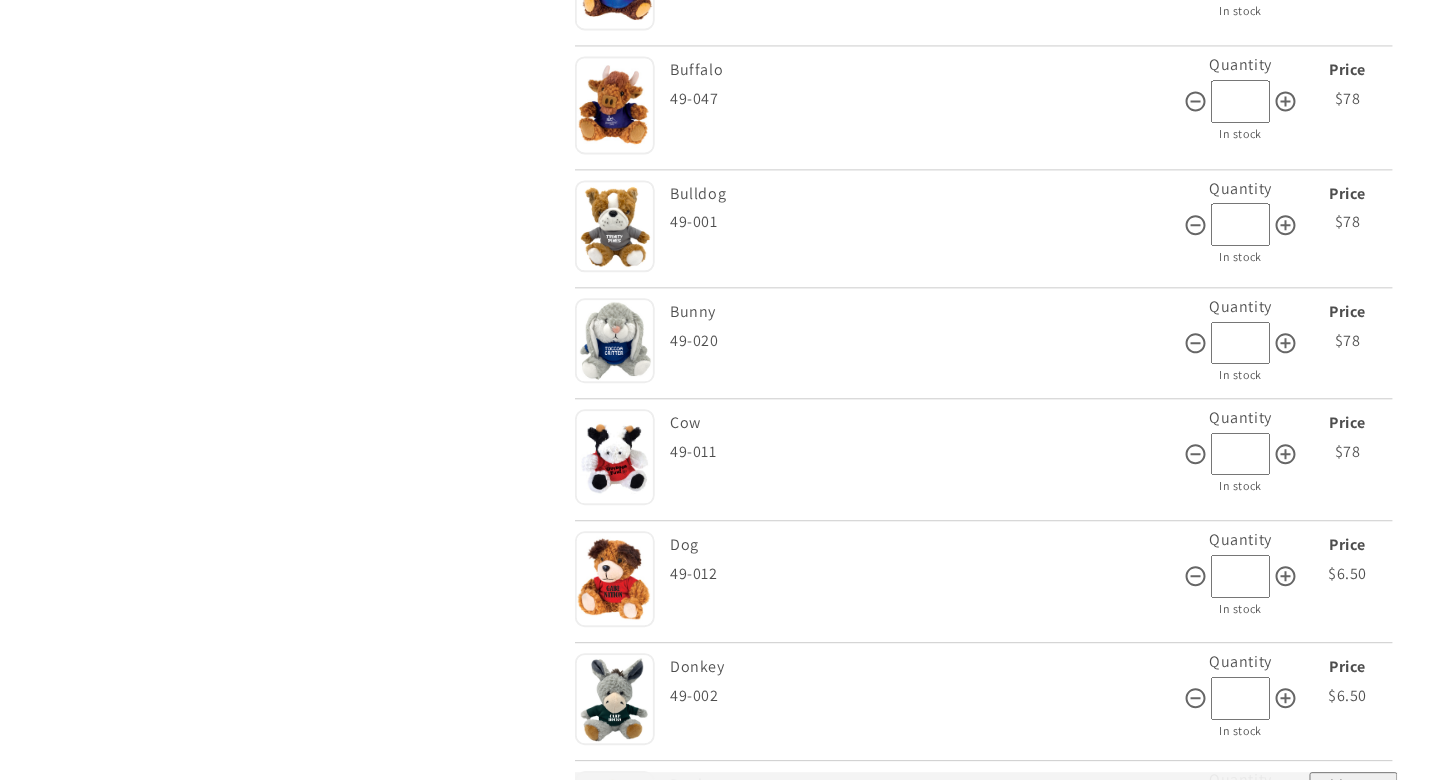 type on "*" 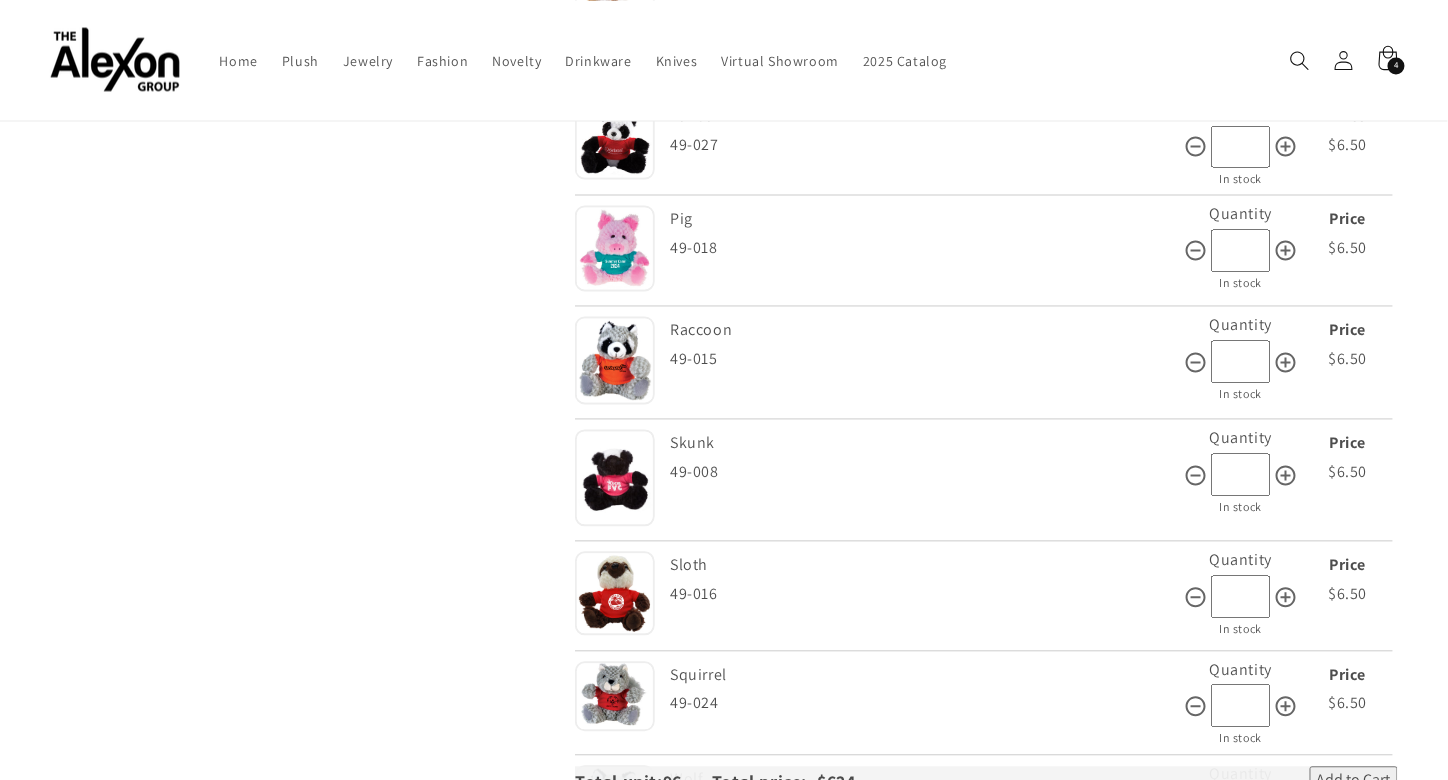 scroll, scrollTop: 3598, scrollLeft: 0, axis: vertical 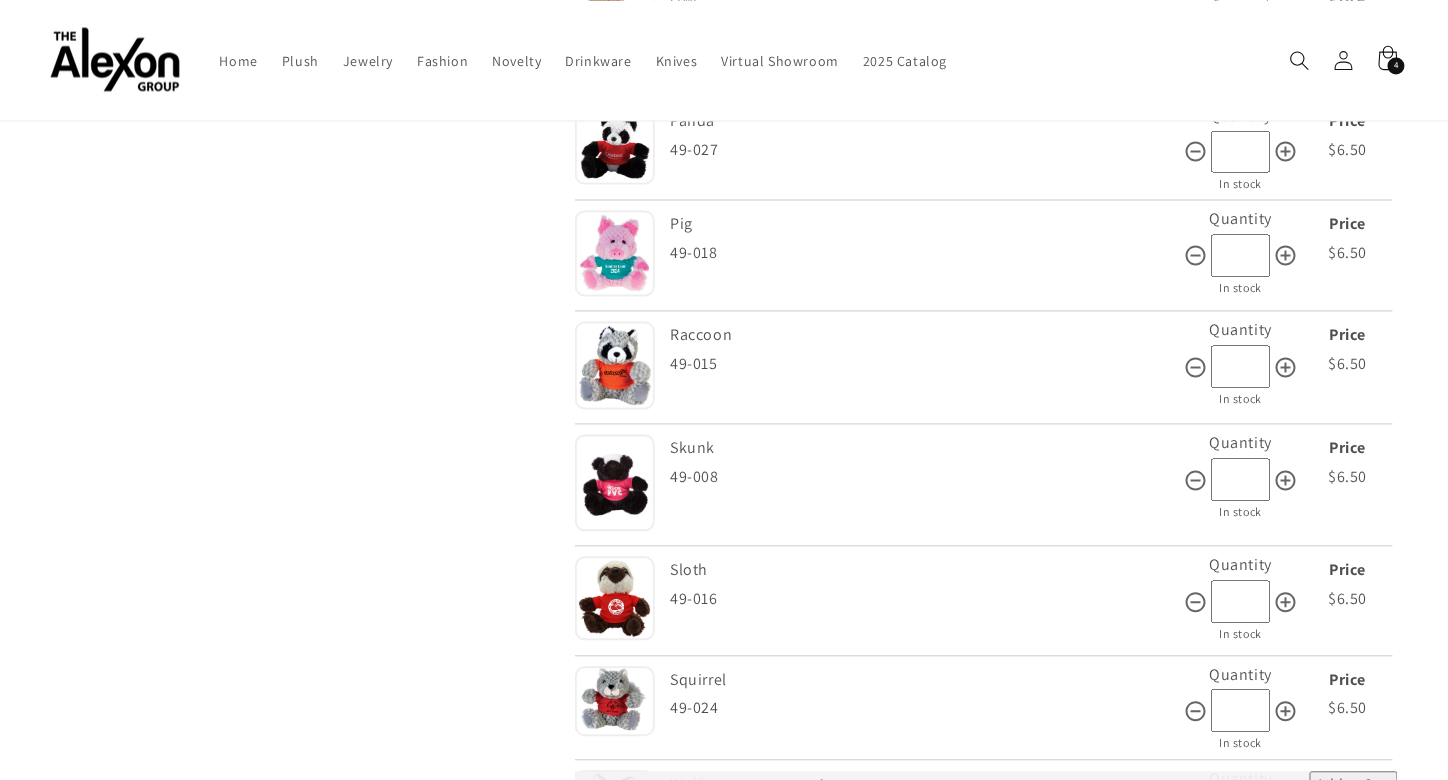 click on "*" at bounding box center [1241, 711] 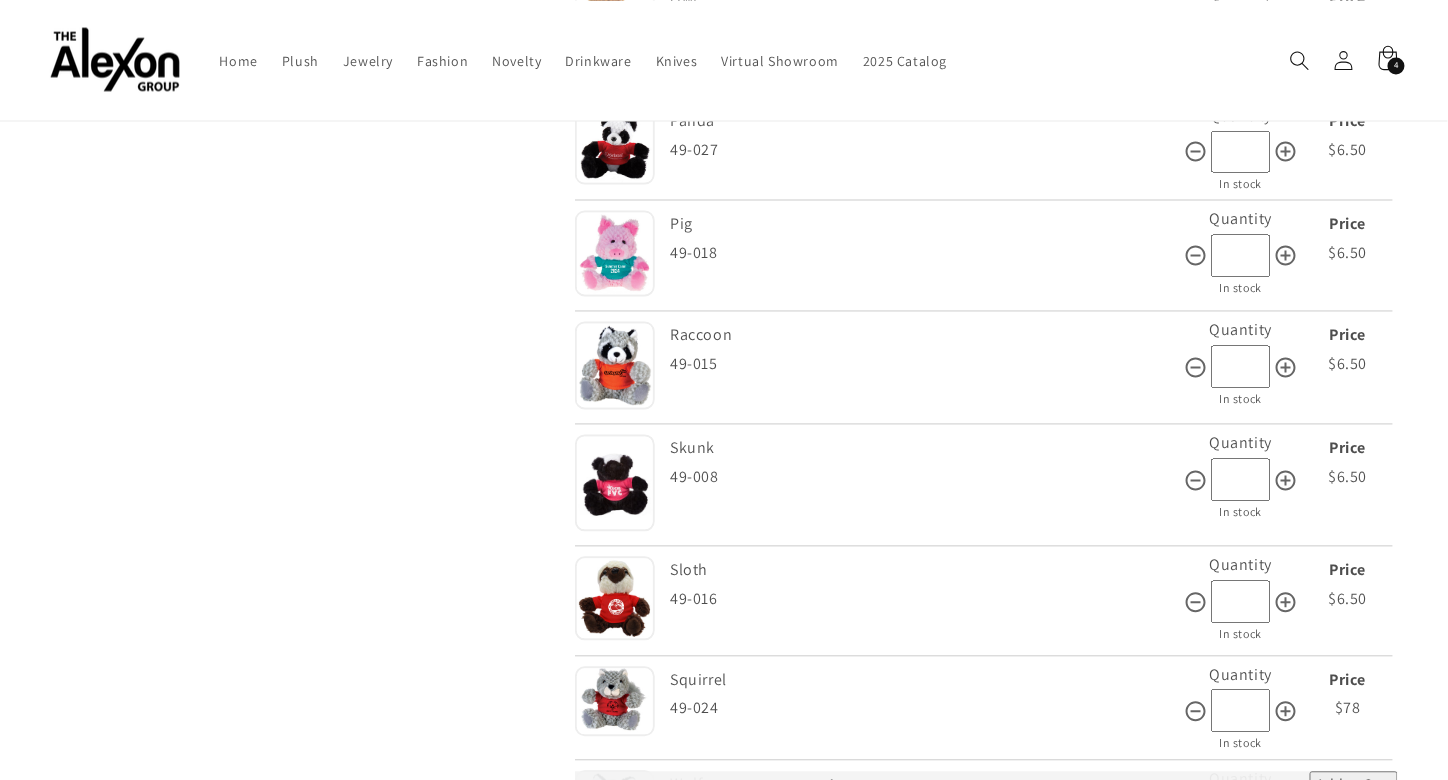 type on "**" 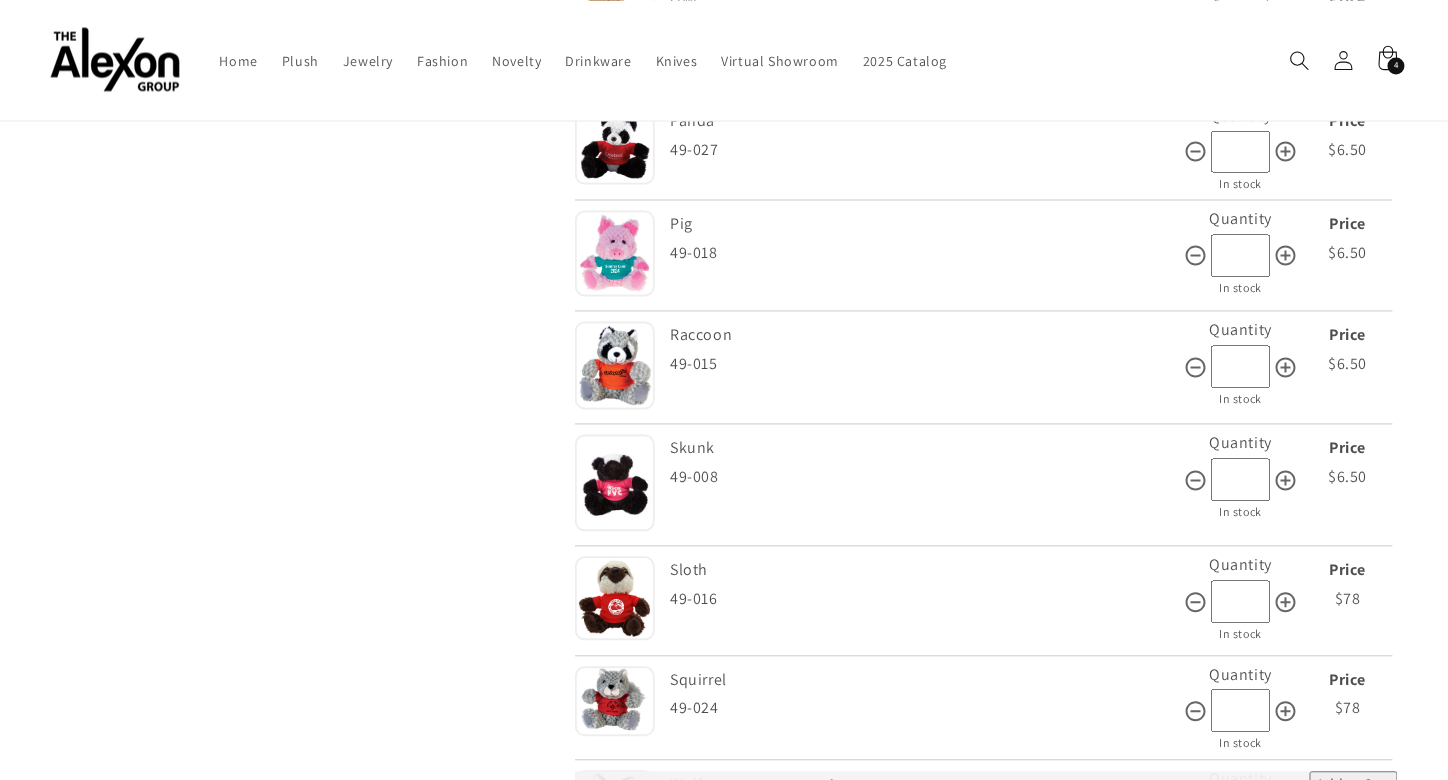type on "**" 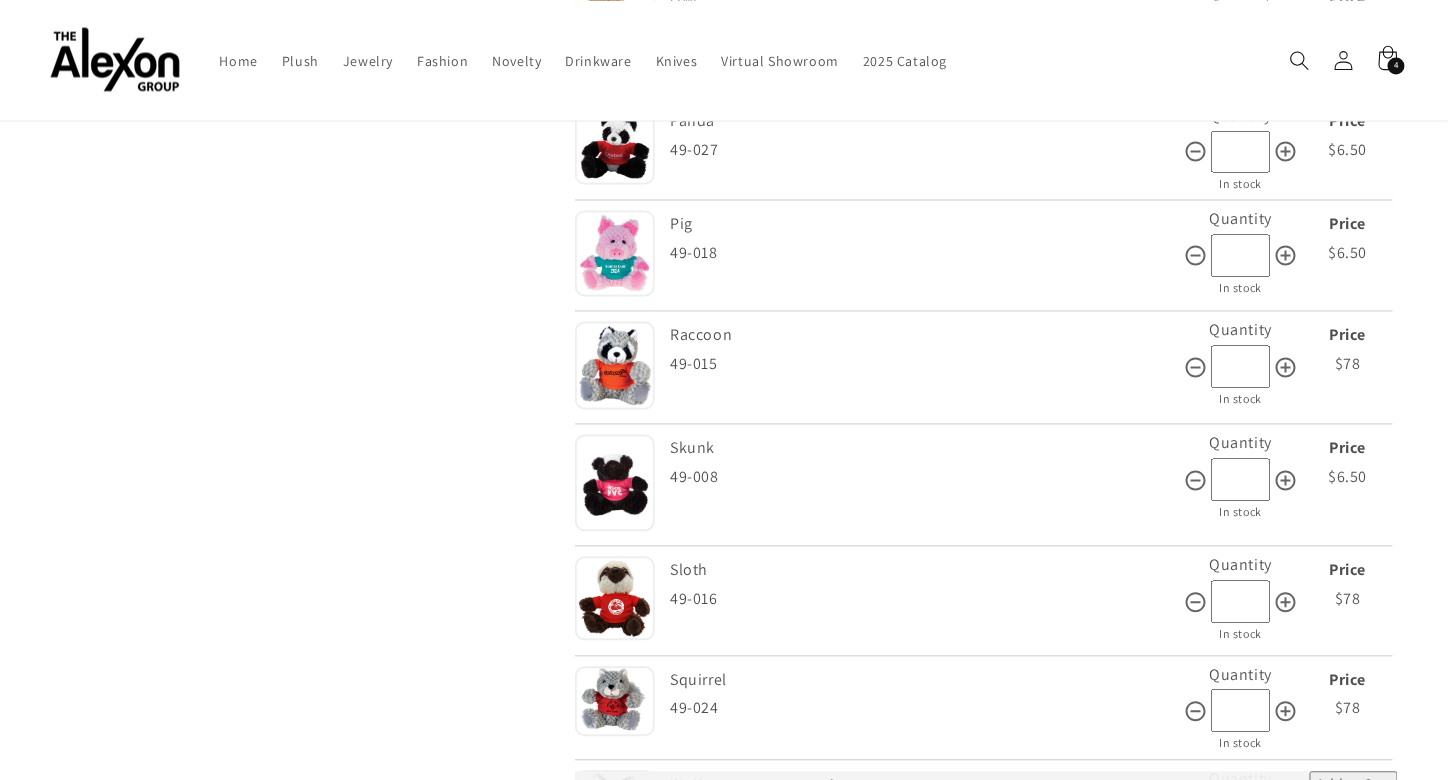 type on "**" 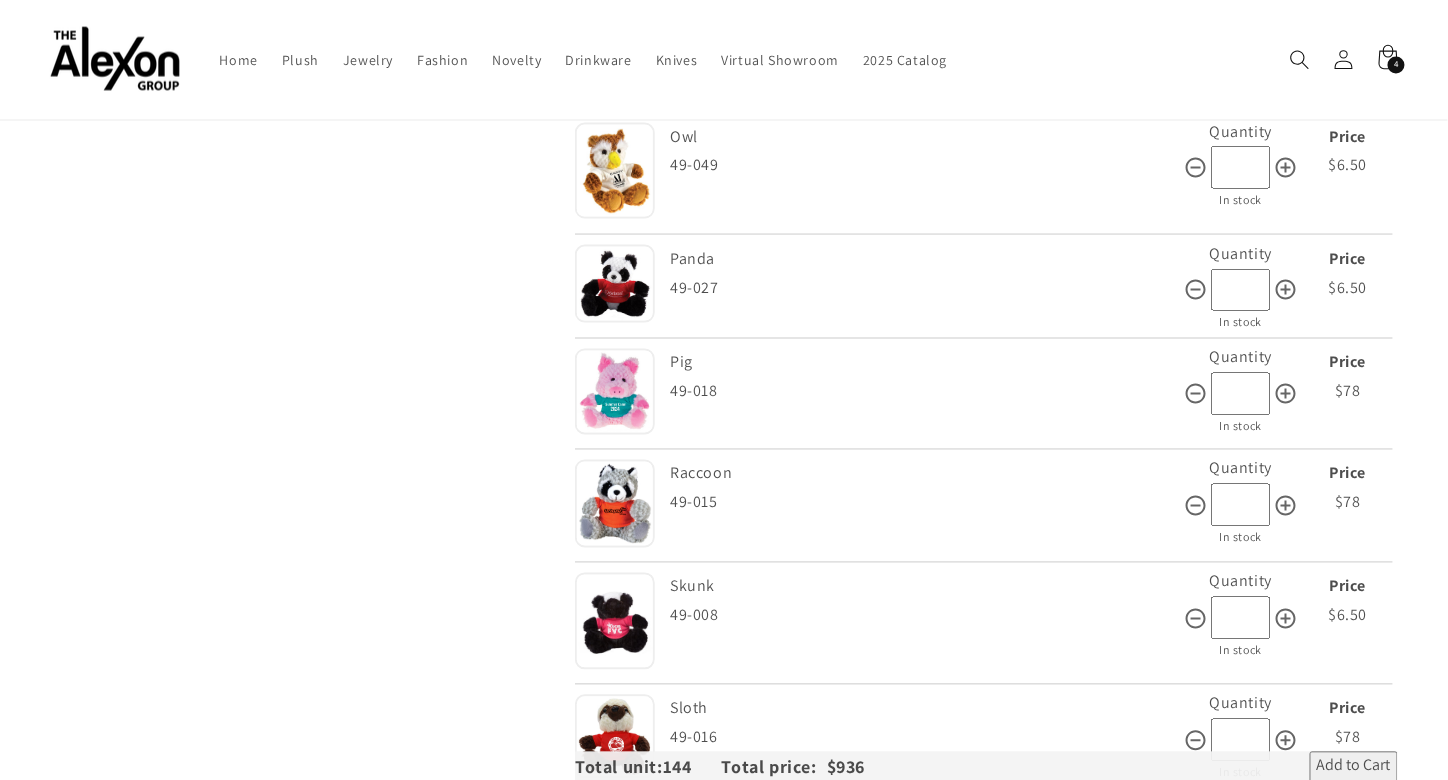 scroll, scrollTop: 3438, scrollLeft: 0, axis: vertical 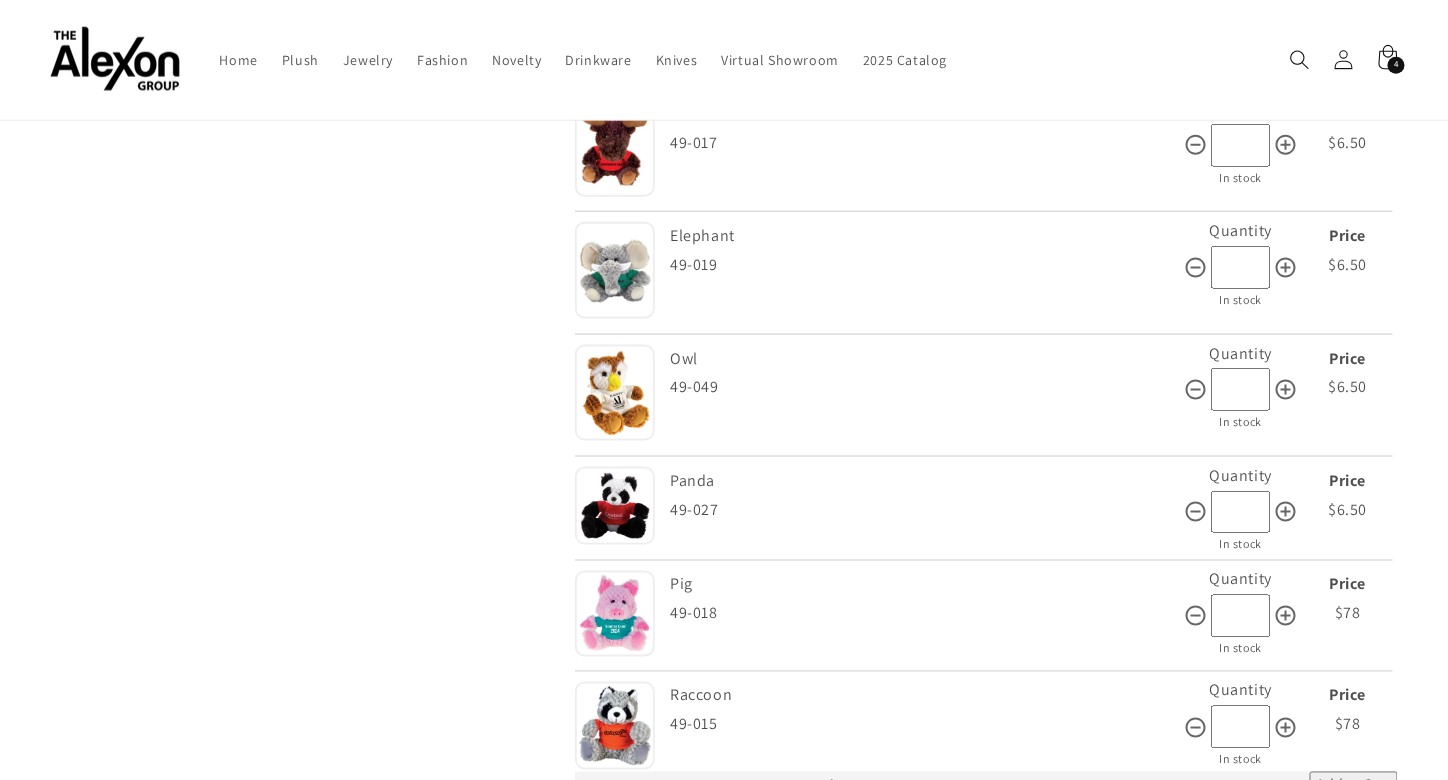 type on "**" 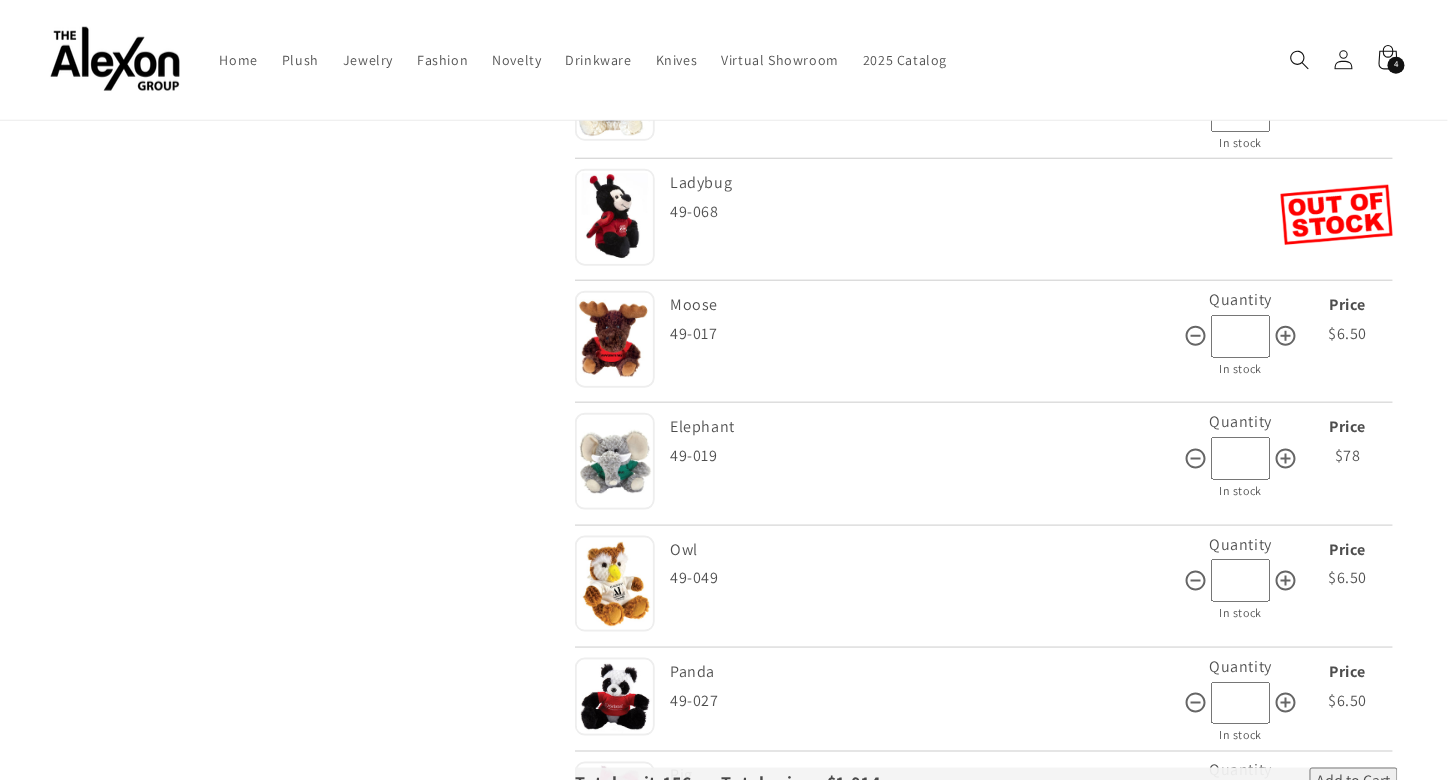 scroll, scrollTop: 3038, scrollLeft: 0, axis: vertical 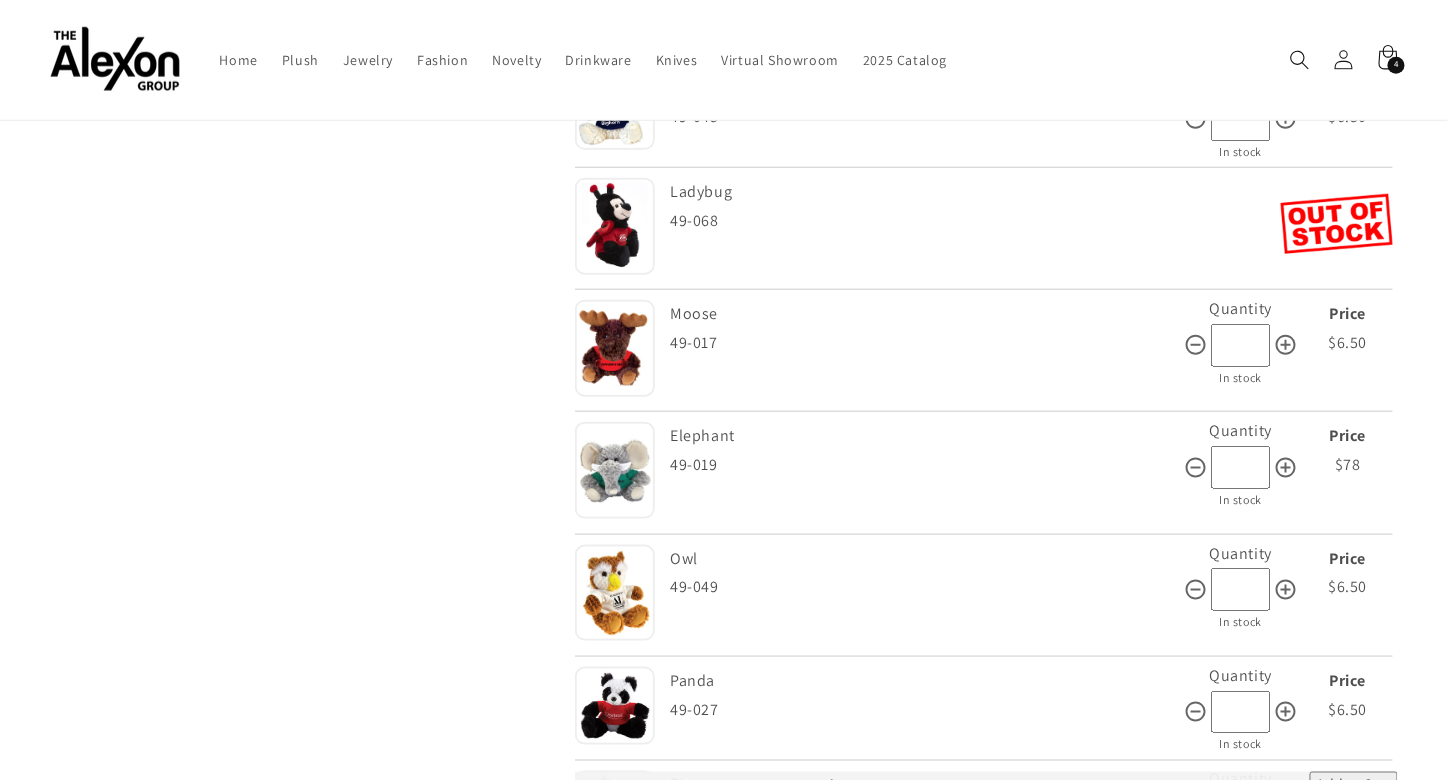 type on "**" 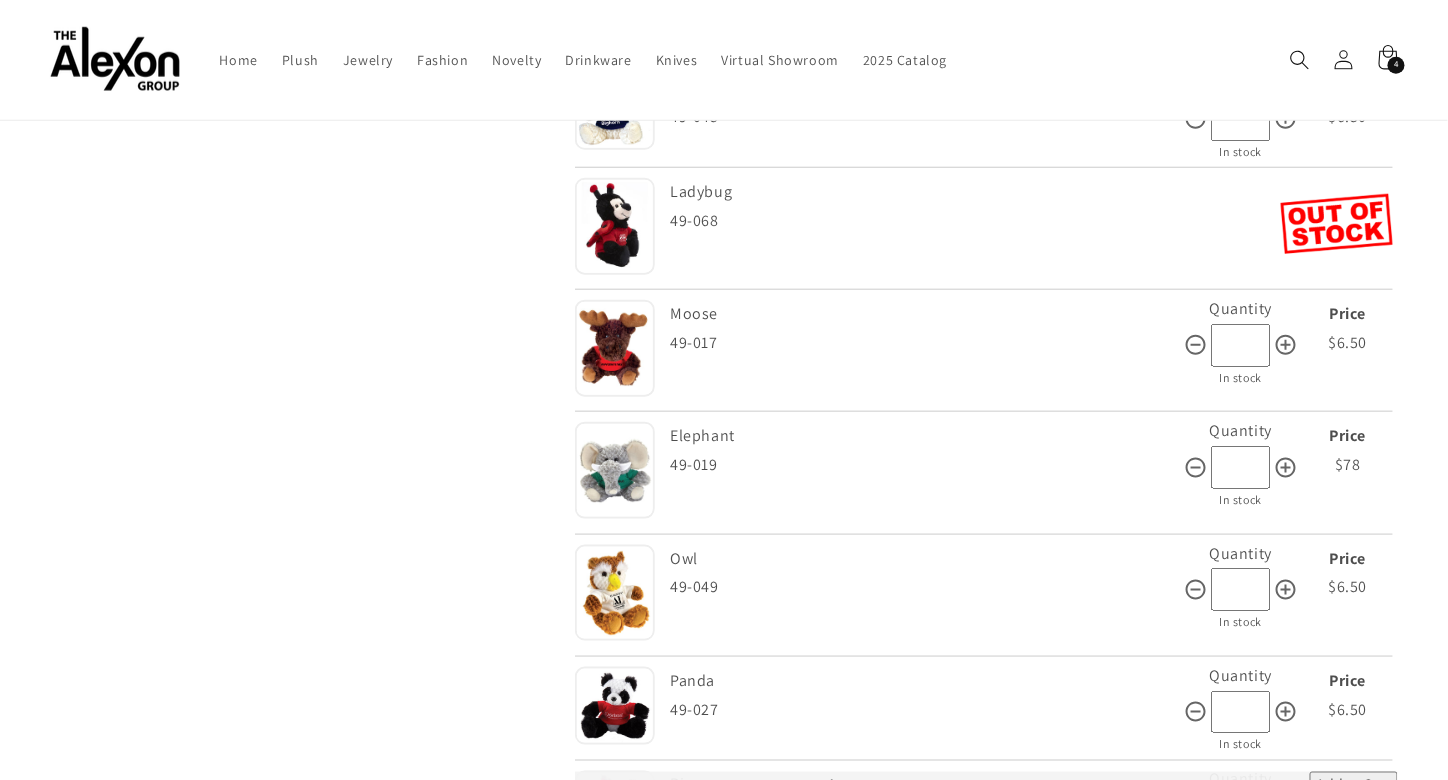 click on "*" at bounding box center [1241, 345] 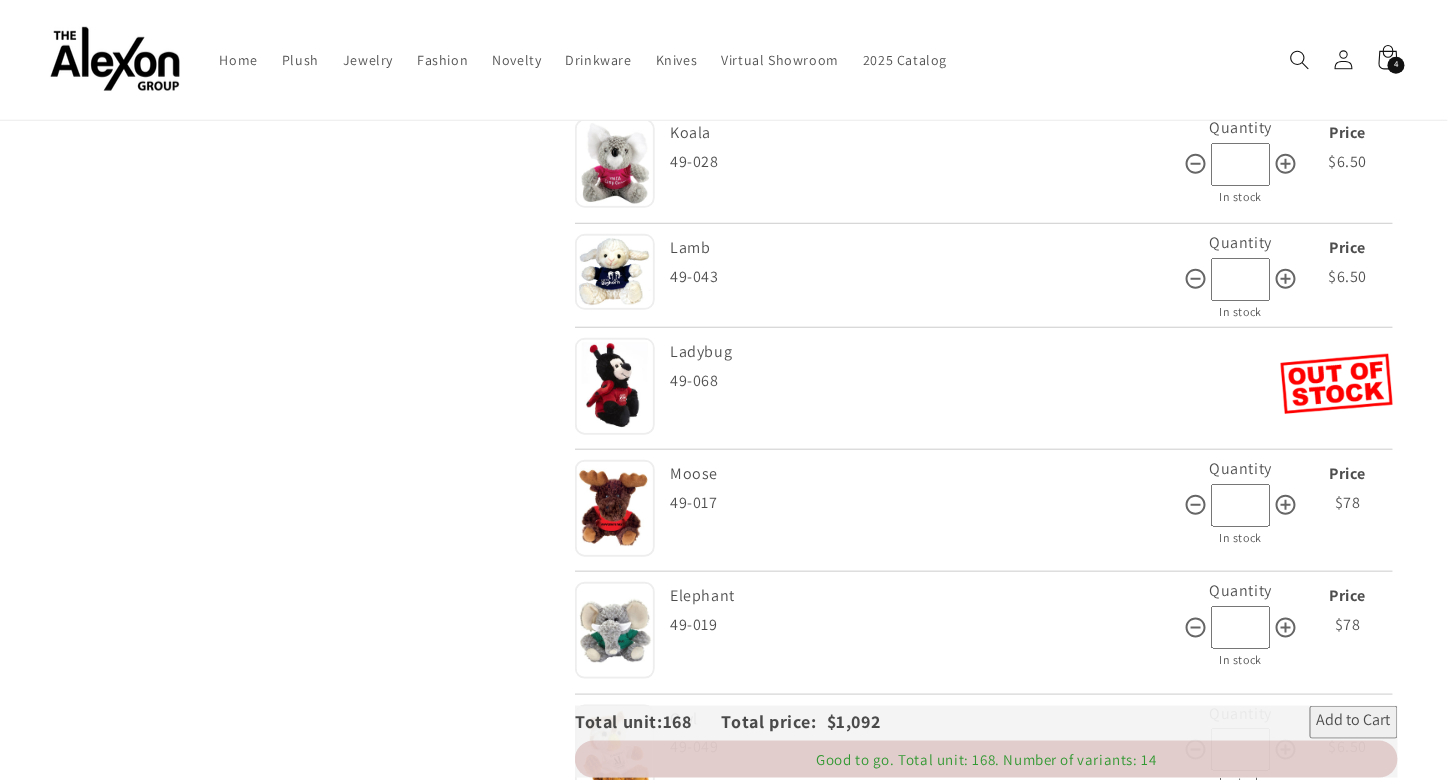 scroll, scrollTop: 2693, scrollLeft: 0, axis: vertical 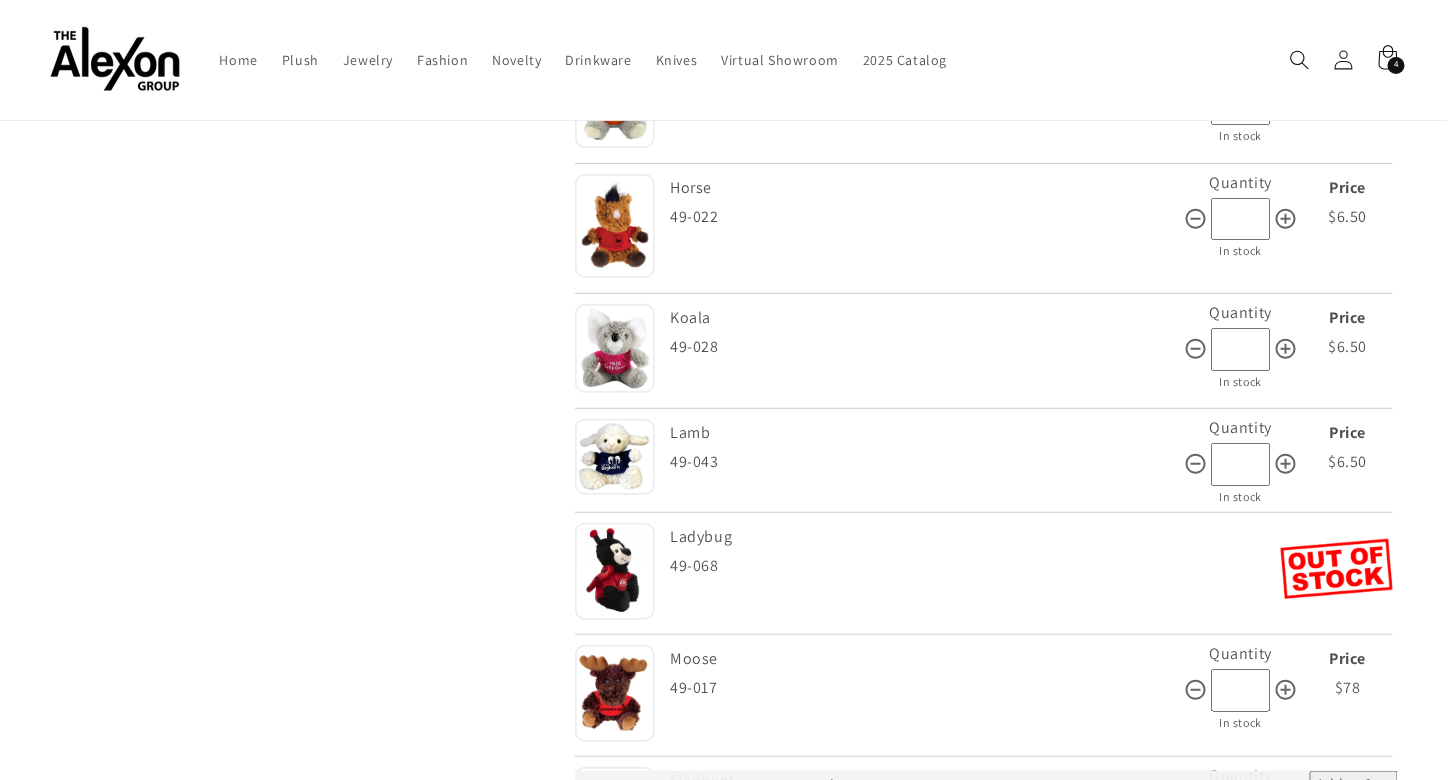 type on "**" 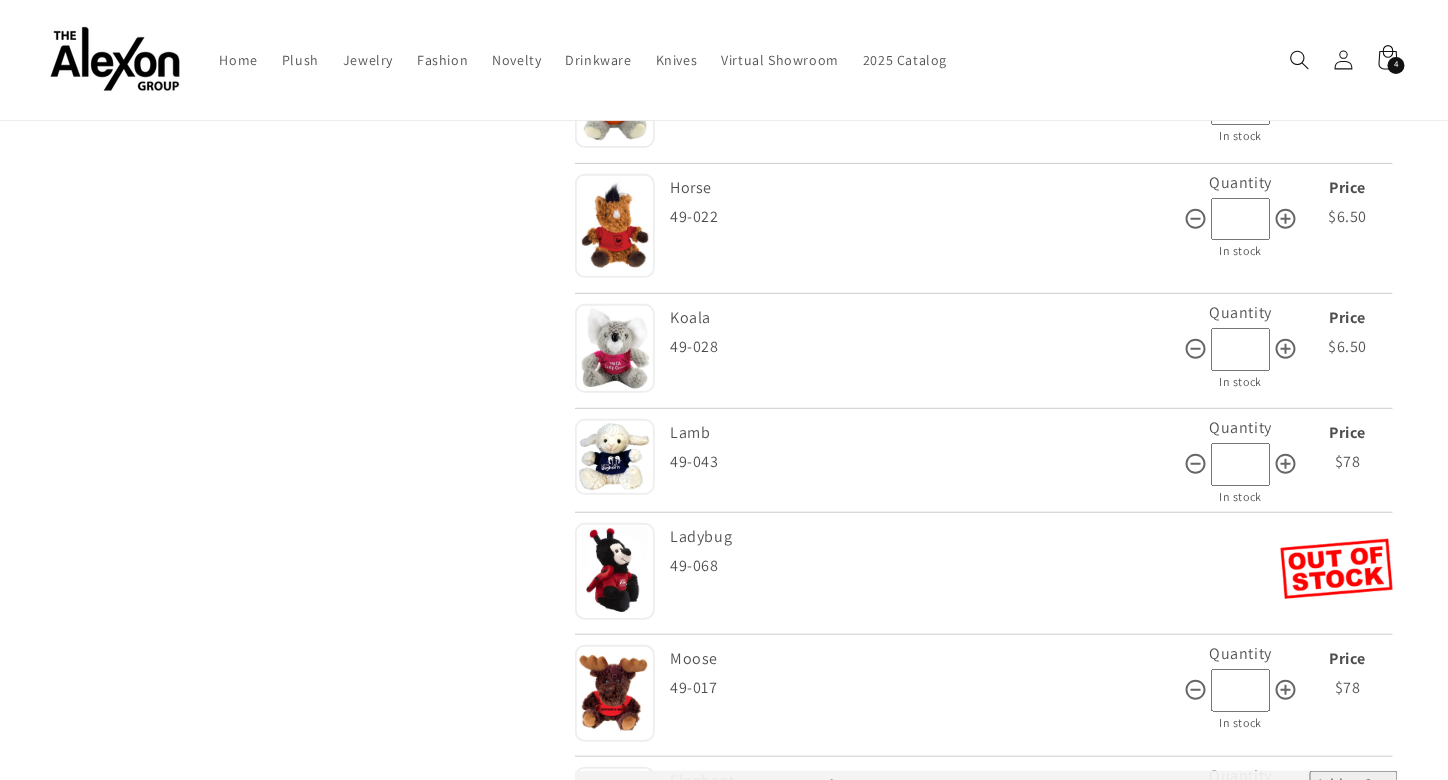 type on "**" 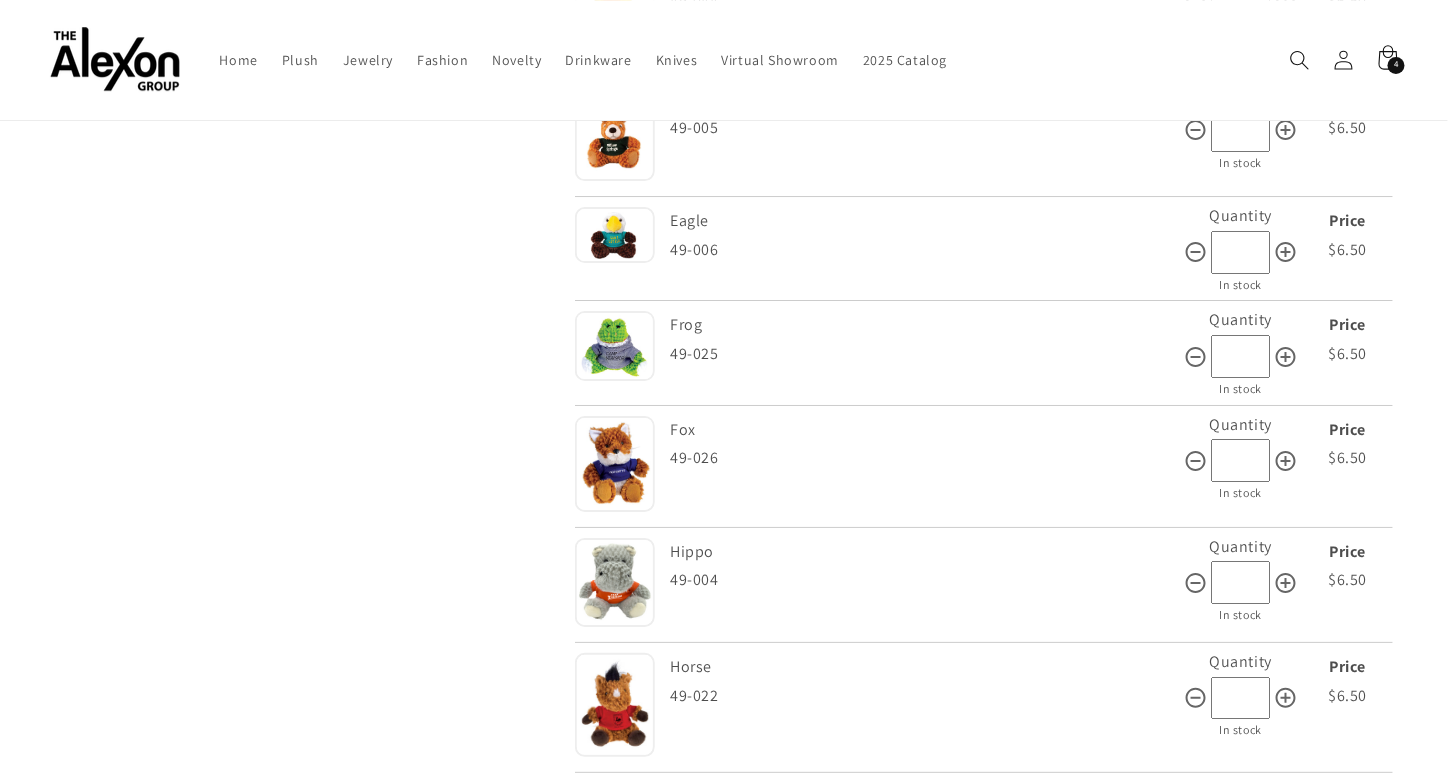 scroll, scrollTop: 2213, scrollLeft: 0, axis: vertical 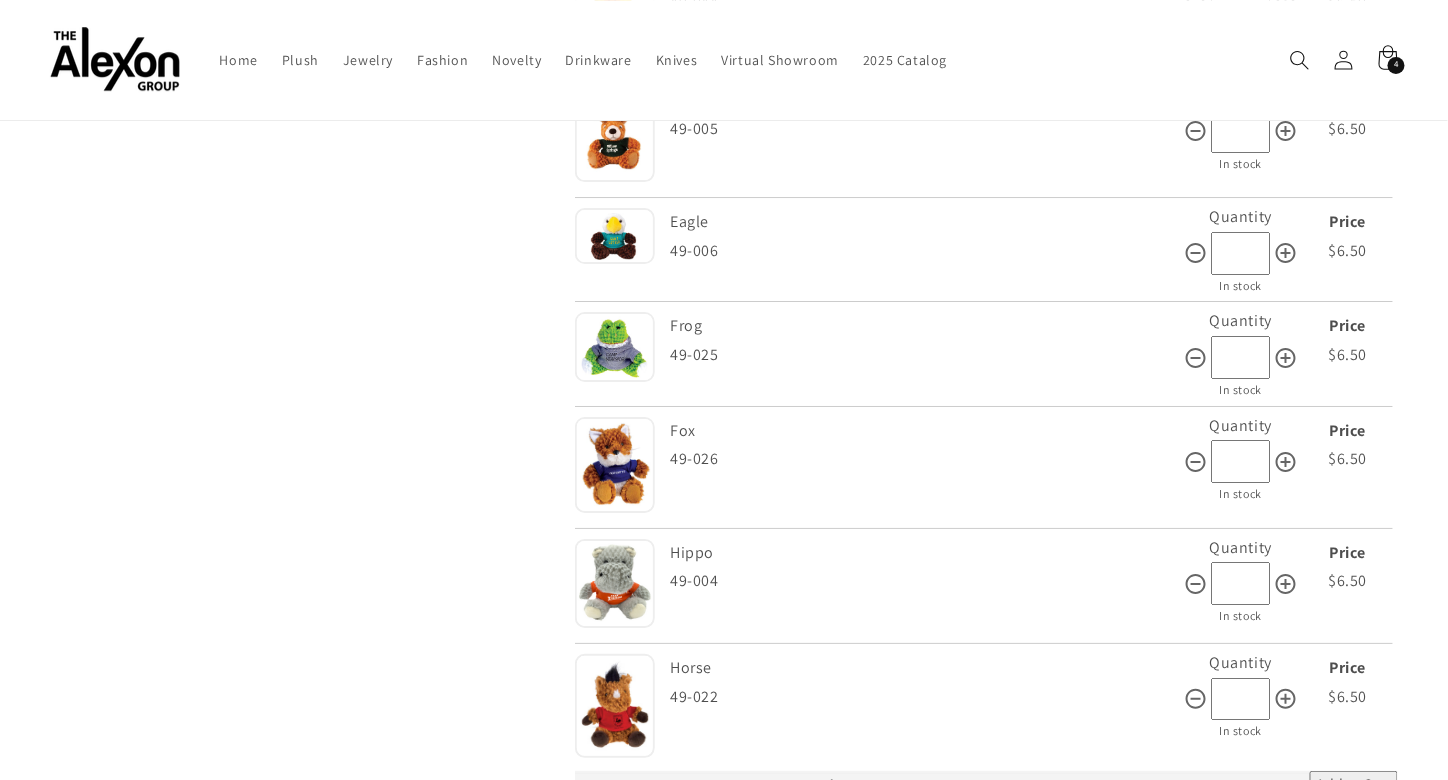 type on "**" 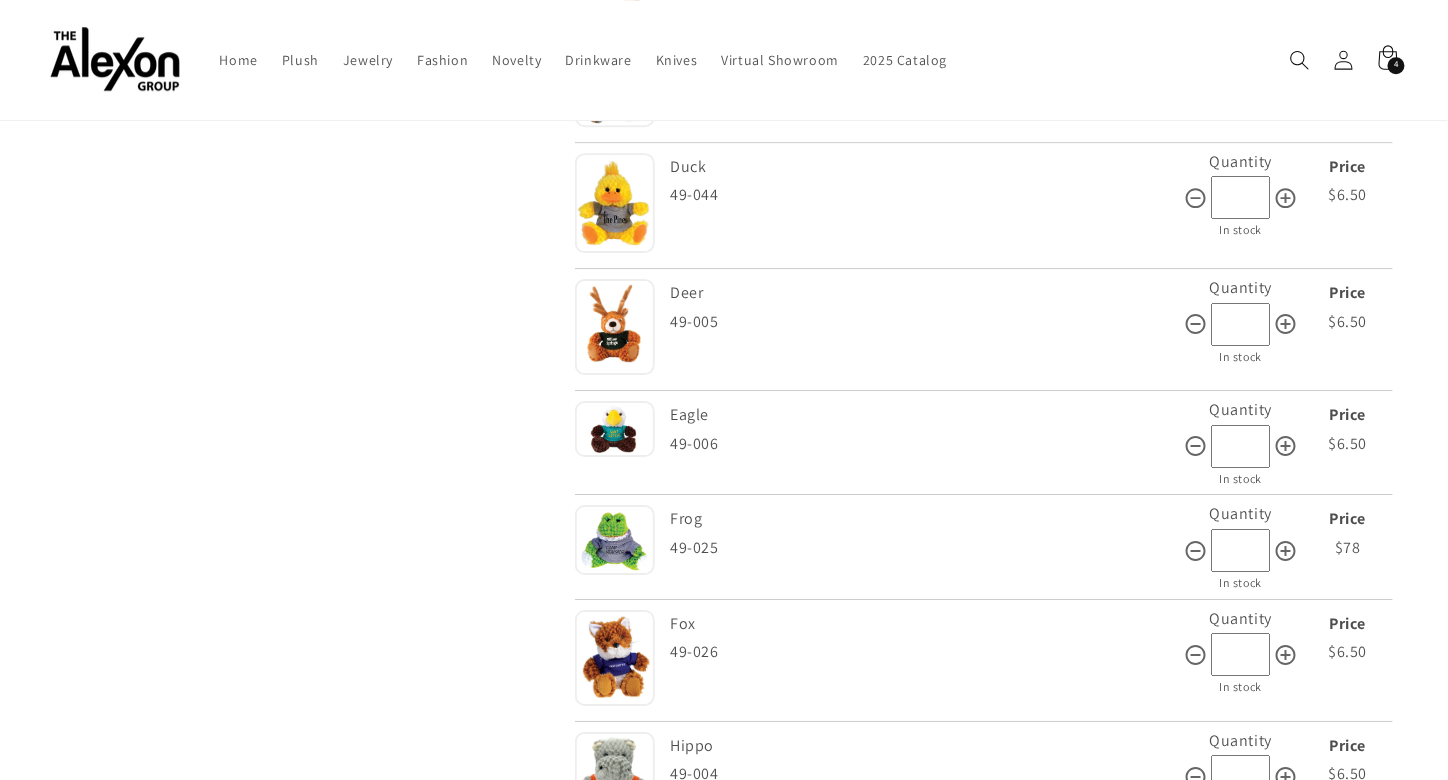 scroll, scrollTop: 2013, scrollLeft: 0, axis: vertical 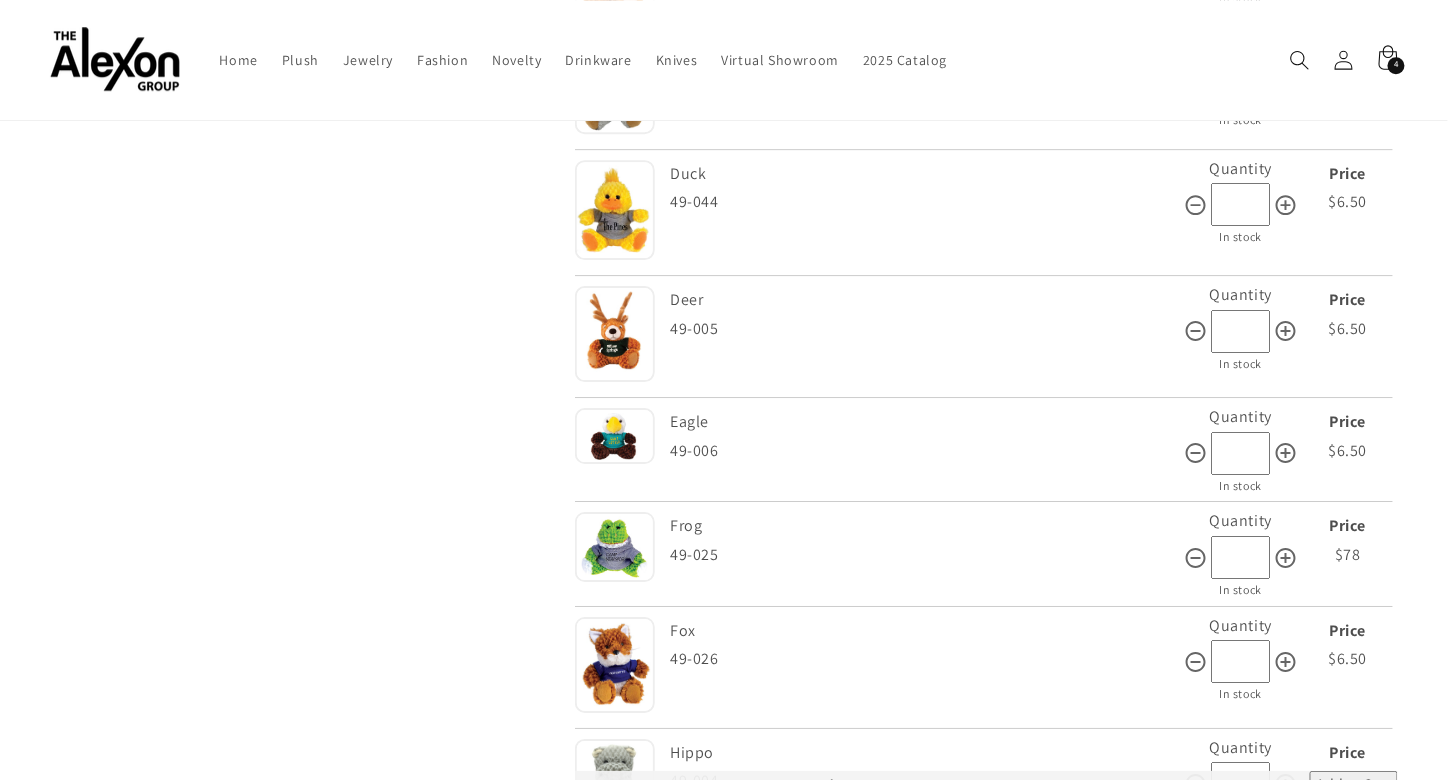 type on "**" 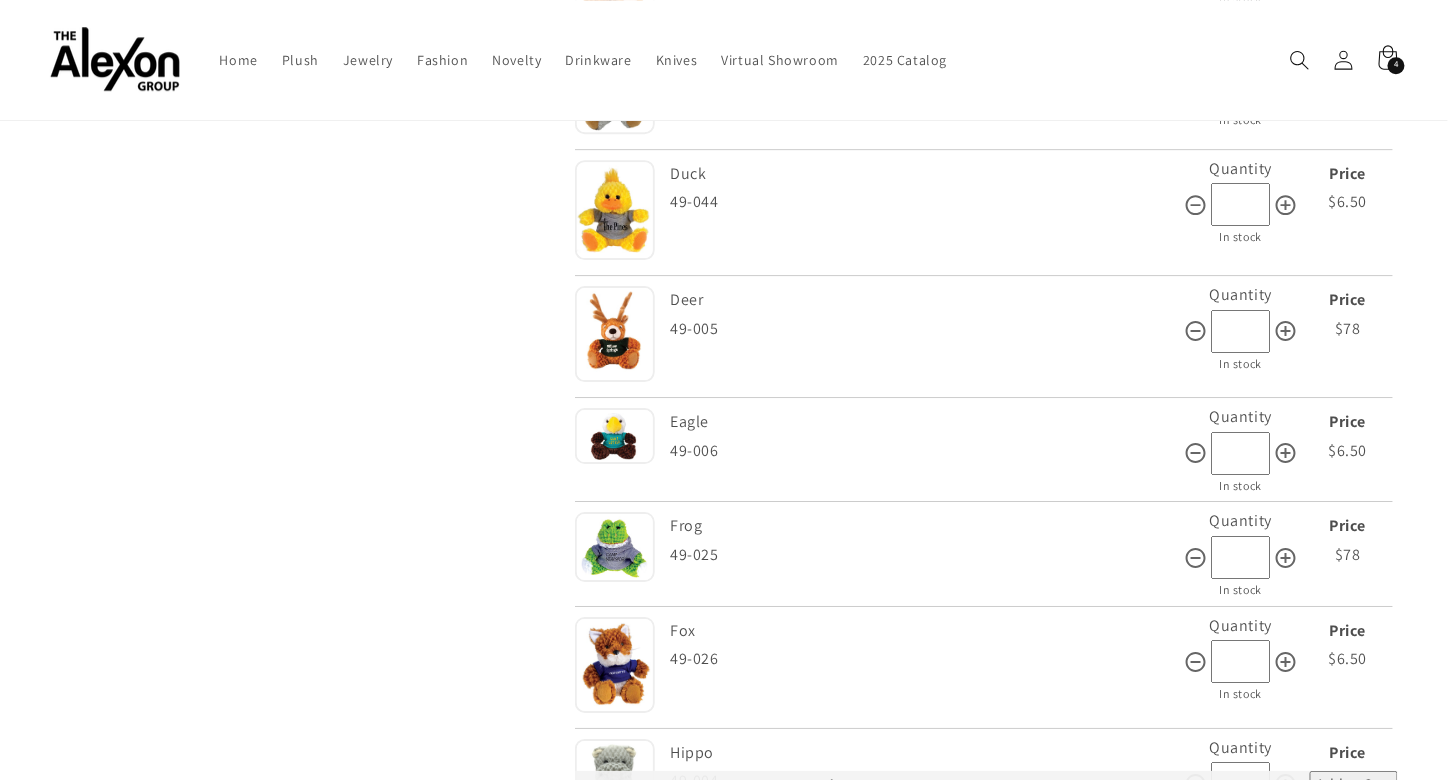 type on "**" 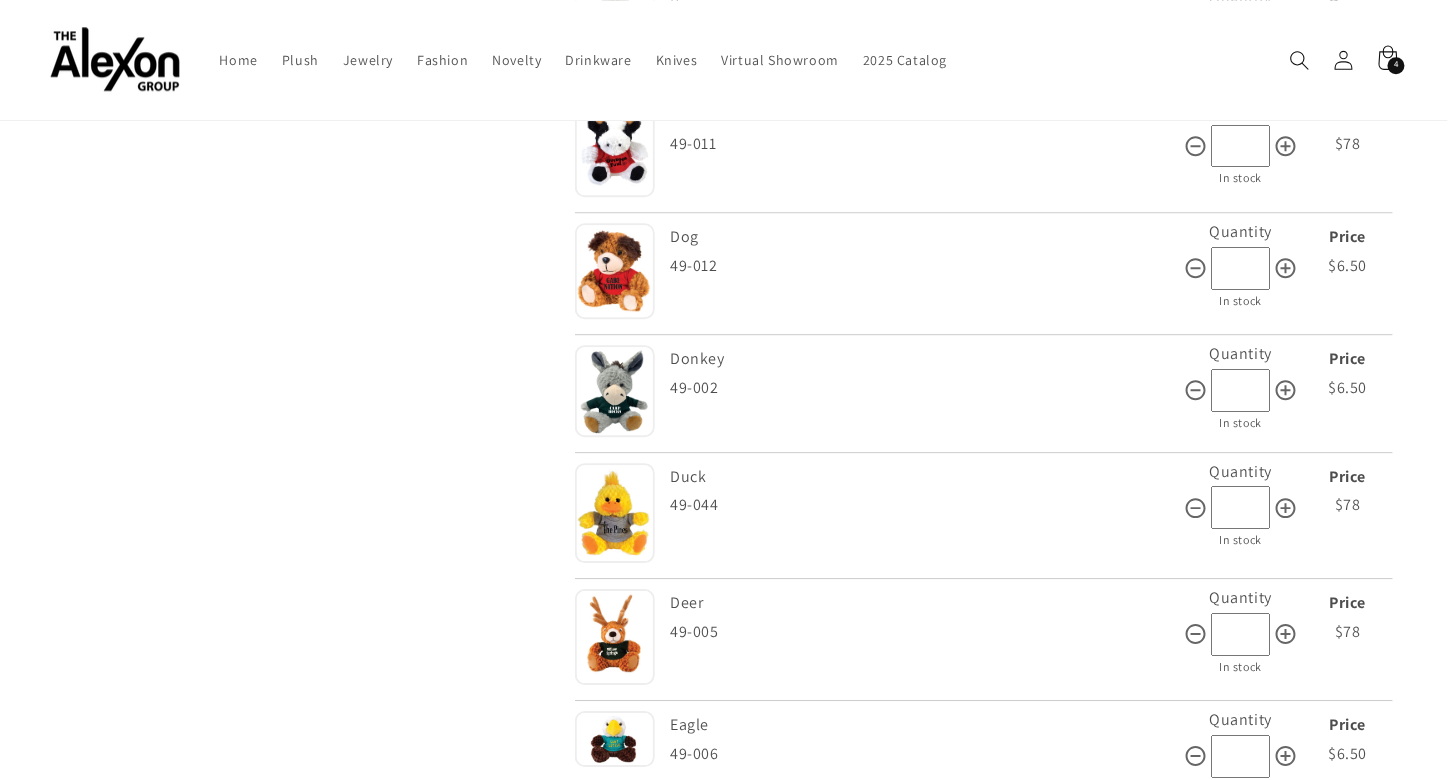 scroll, scrollTop: 1693, scrollLeft: 0, axis: vertical 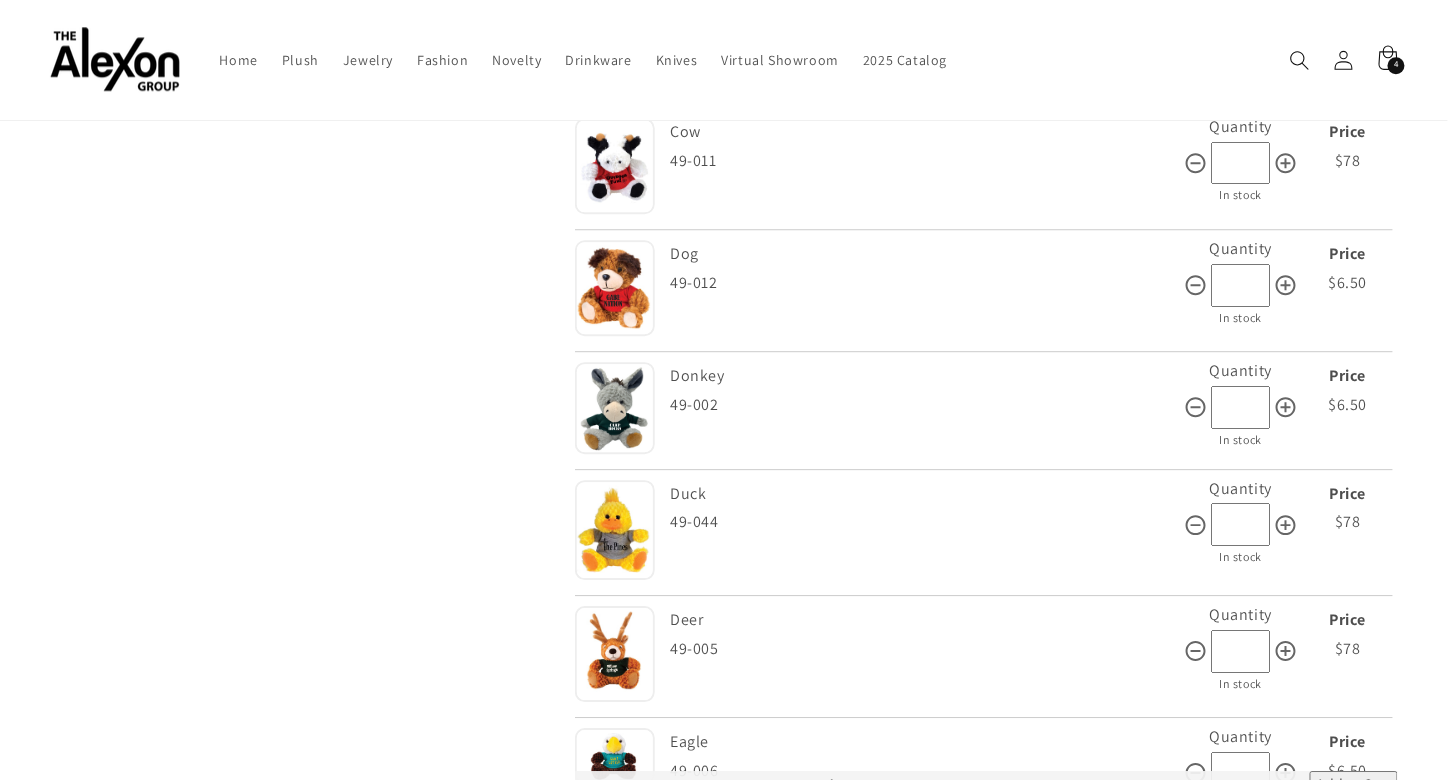 type on "**" 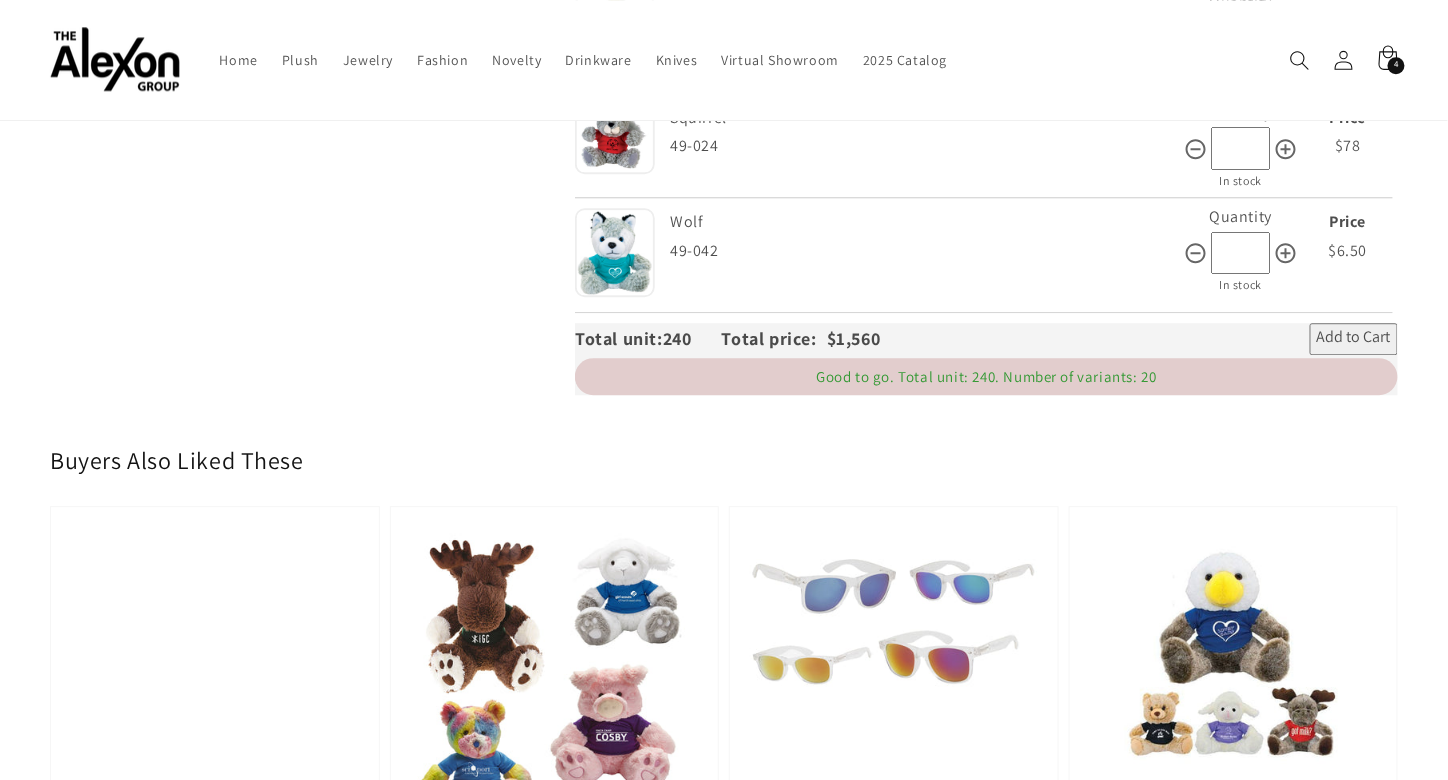 scroll, scrollTop: 4170, scrollLeft: 0, axis: vertical 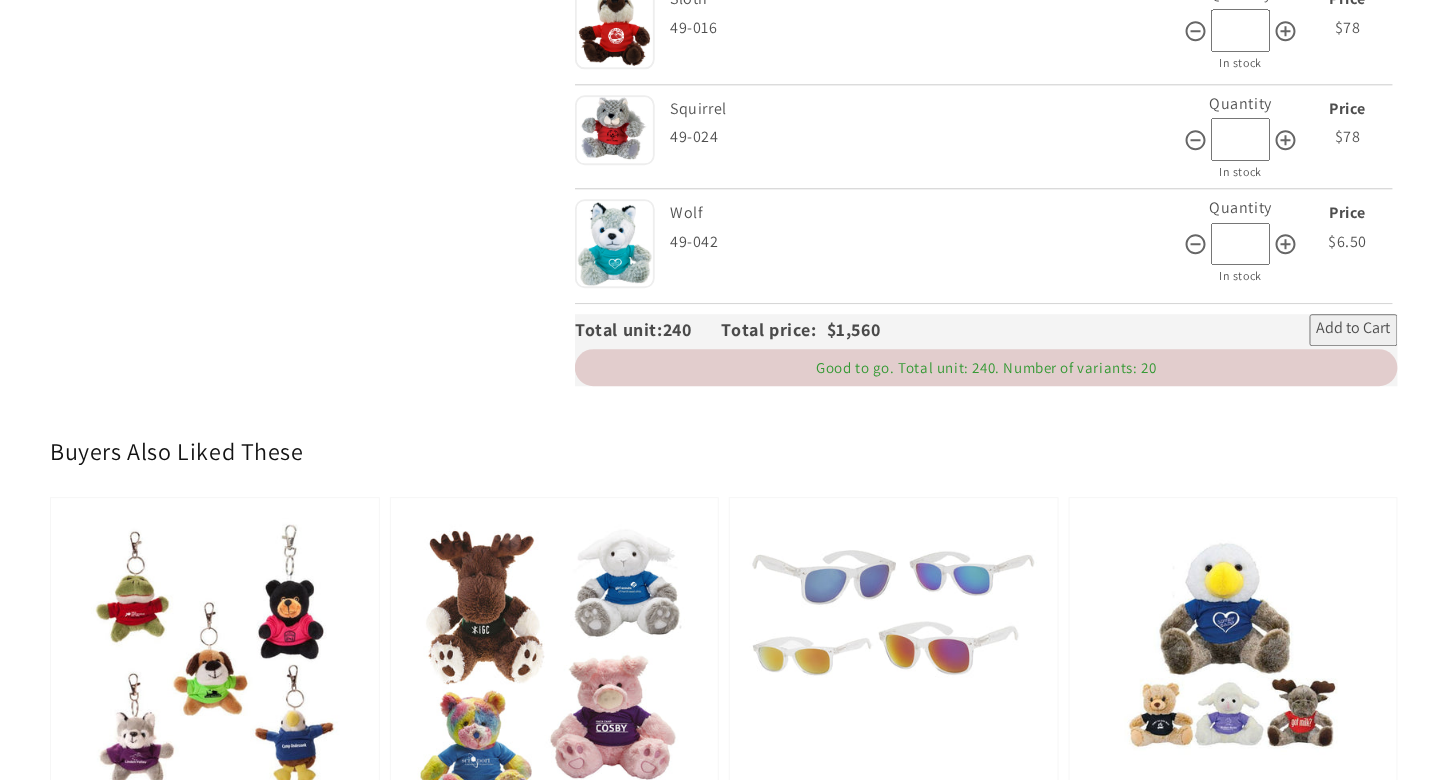 type on "**" 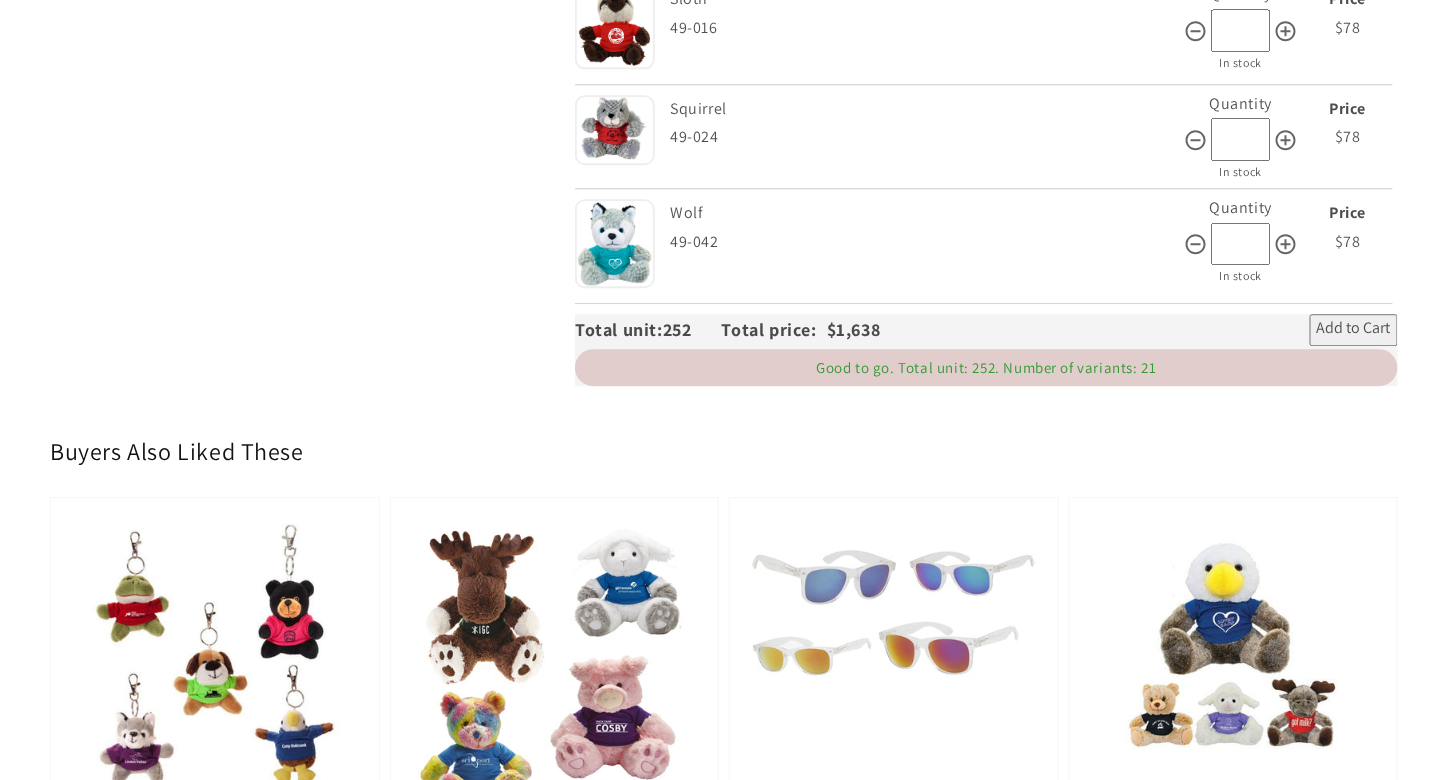 type on "**" 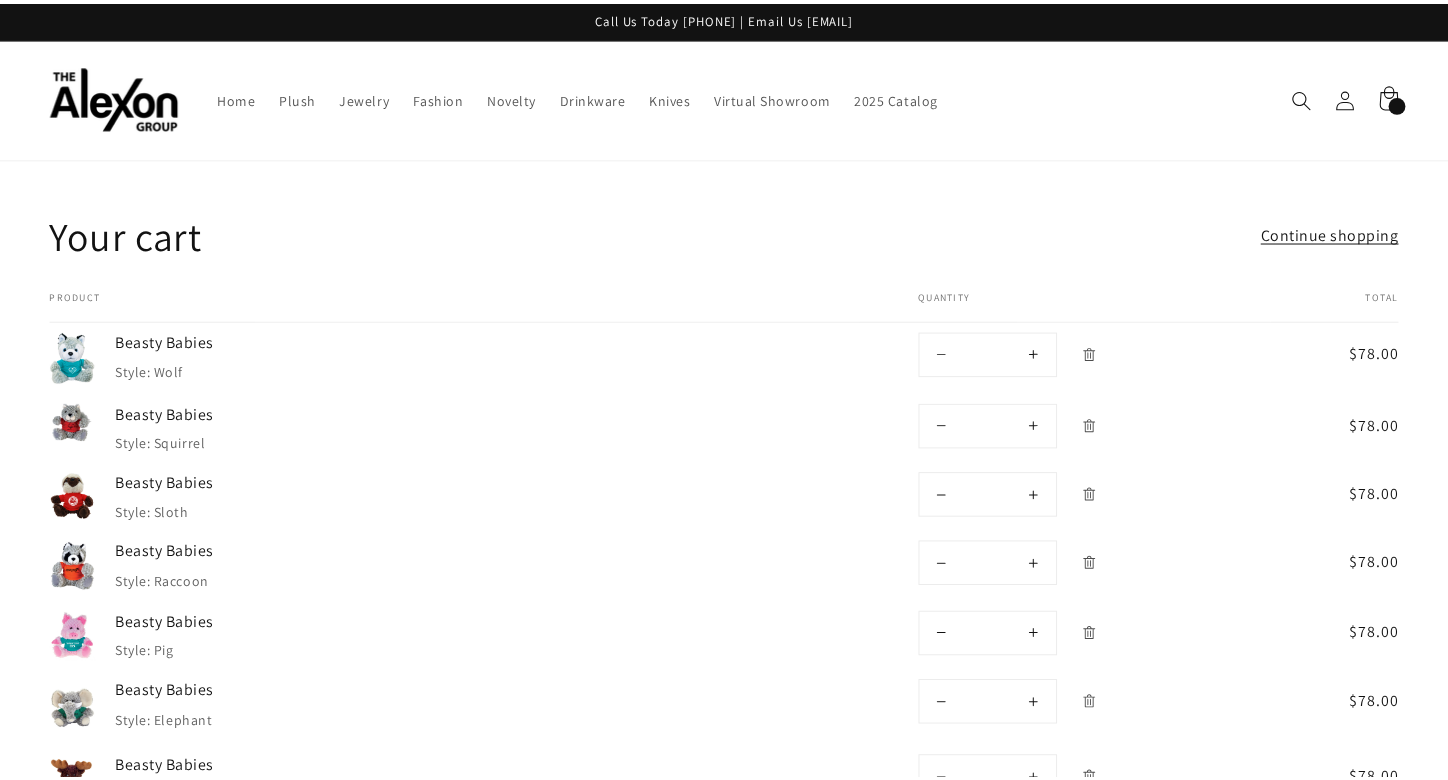 scroll, scrollTop: 0, scrollLeft: 0, axis: both 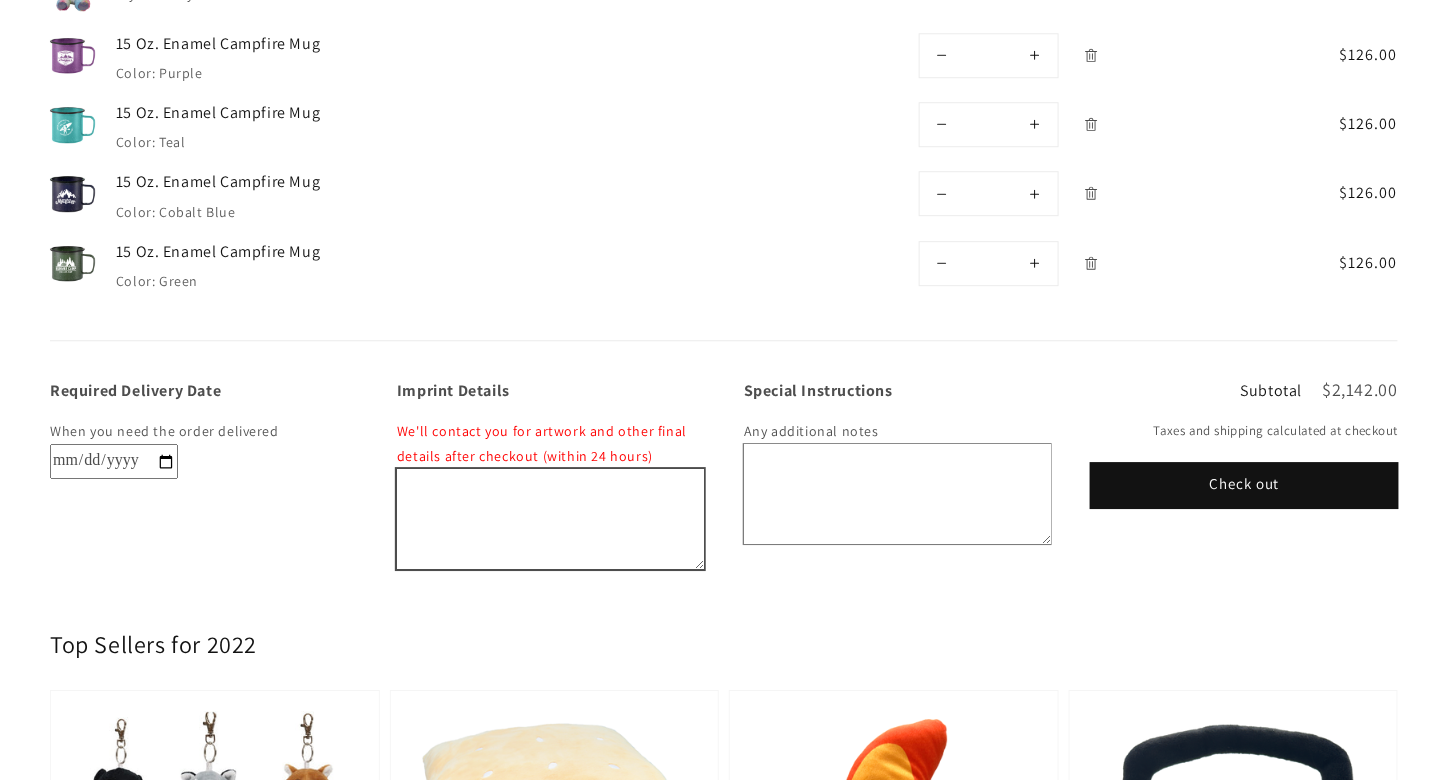 click on "Imprint Details" at bounding box center (550, 519) 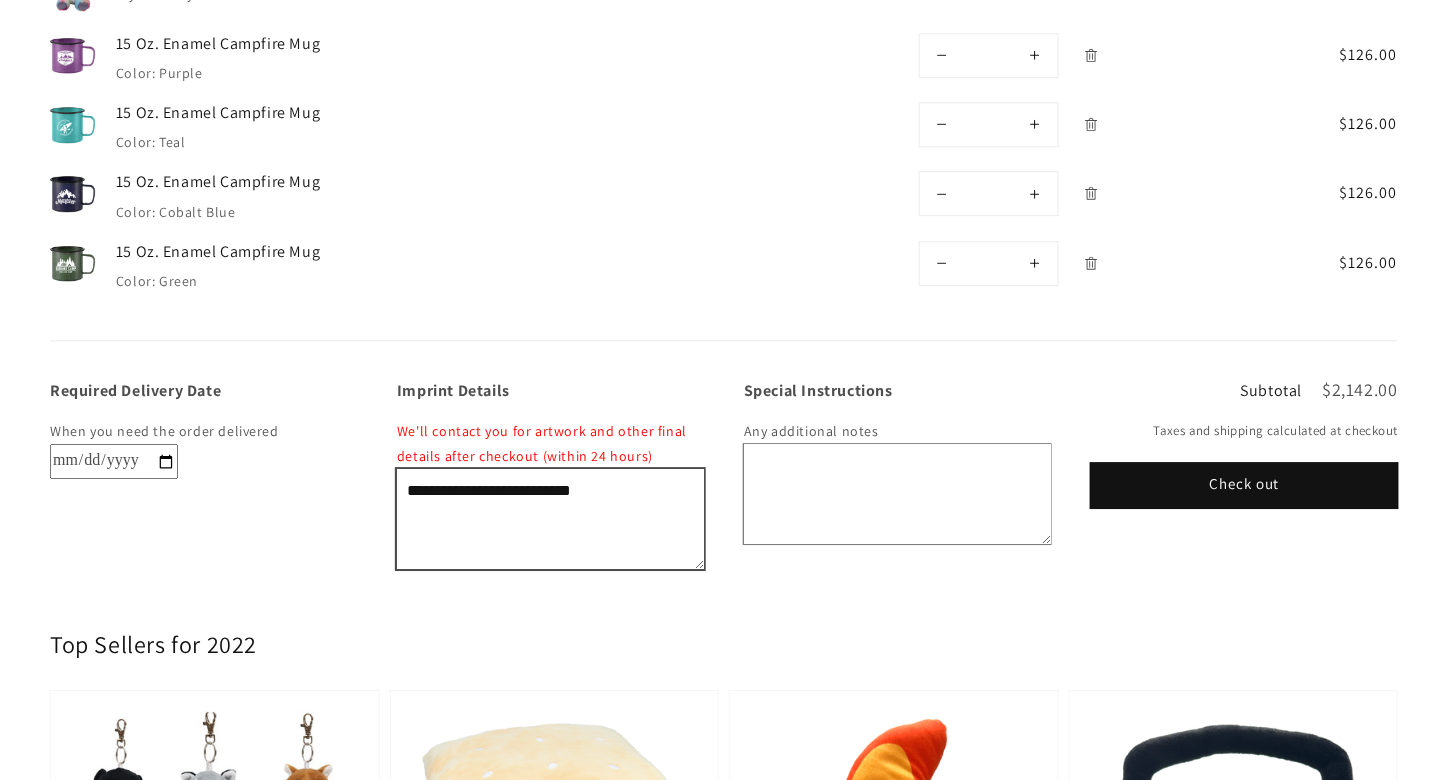type on "**********" 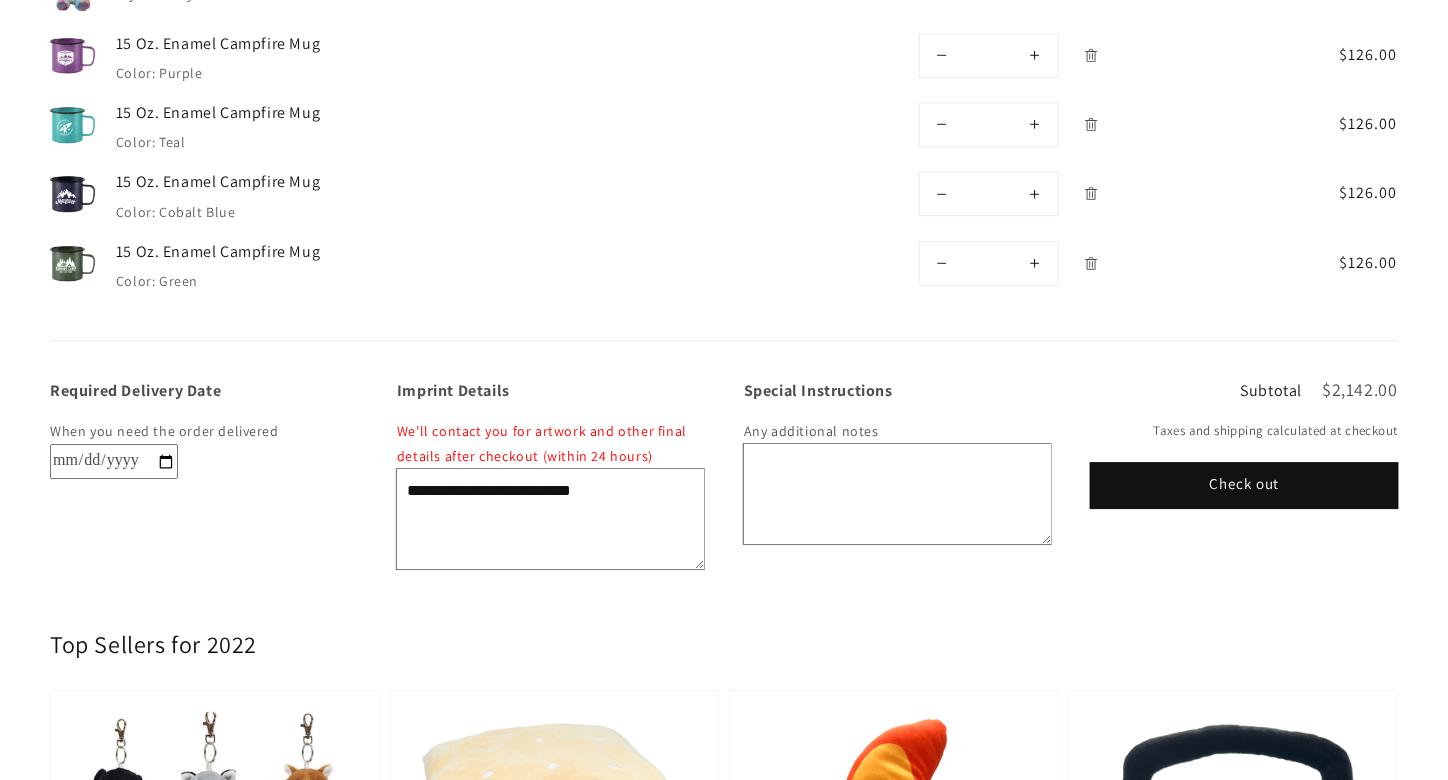 click on "Required Delivery Date" at bounding box center (114, 461) 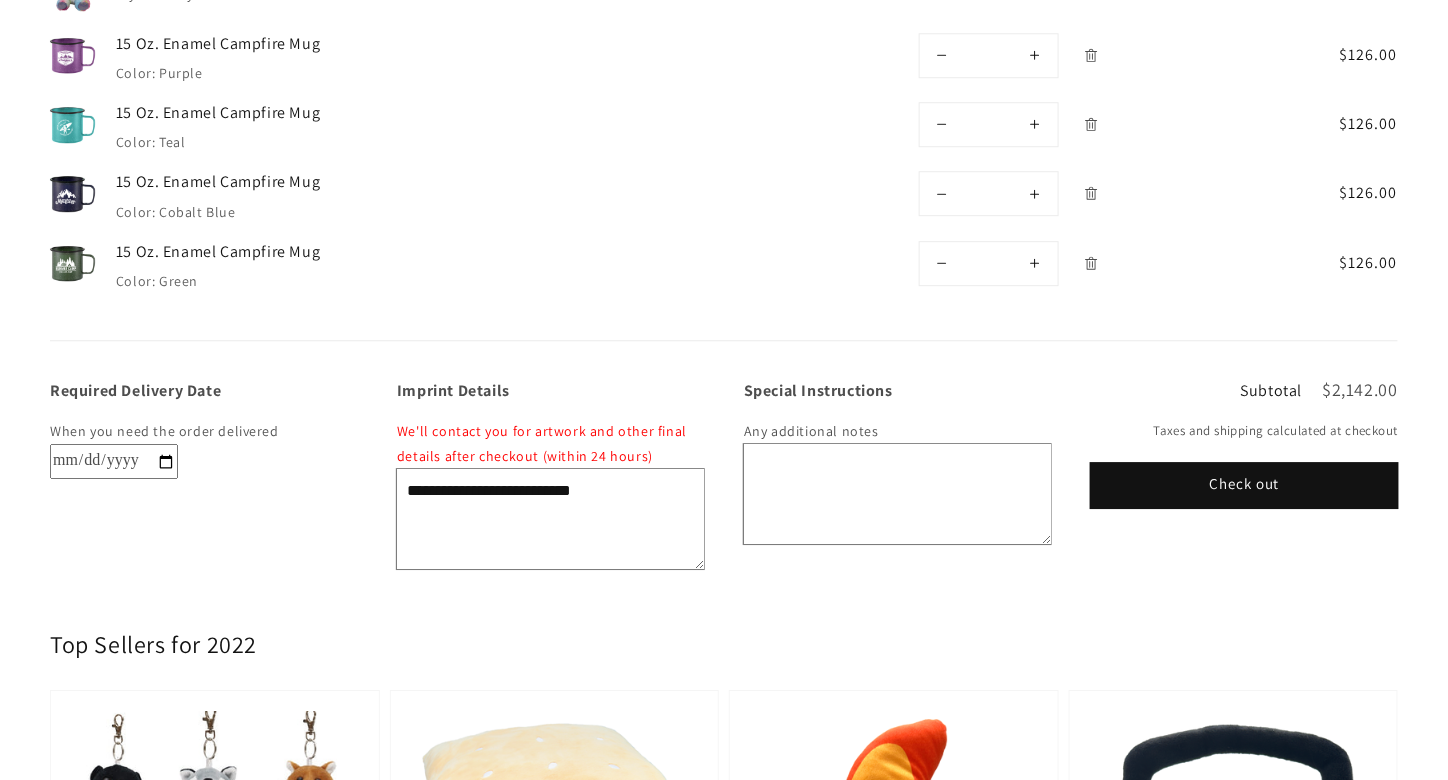 type on "**********" 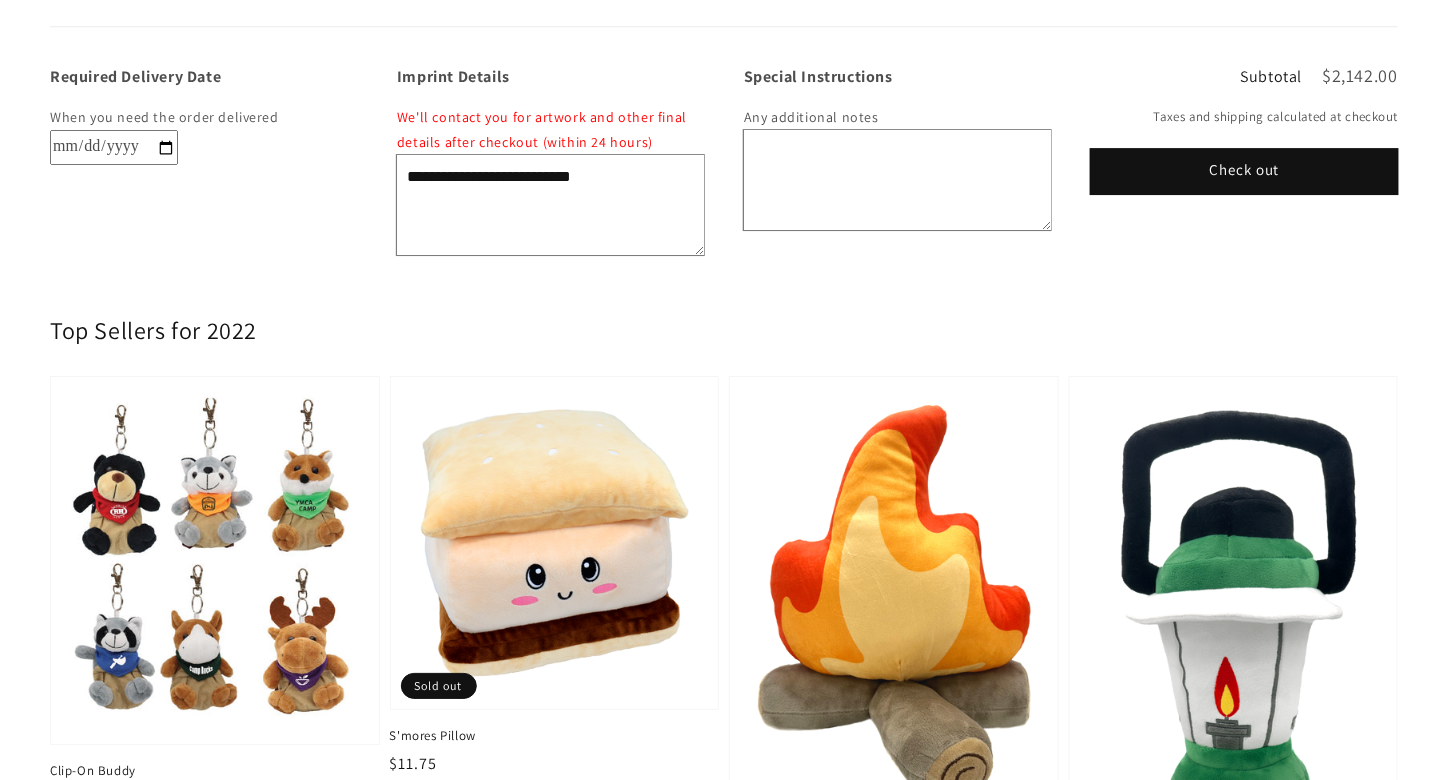 scroll, scrollTop: 2480, scrollLeft: 0, axis: vertical 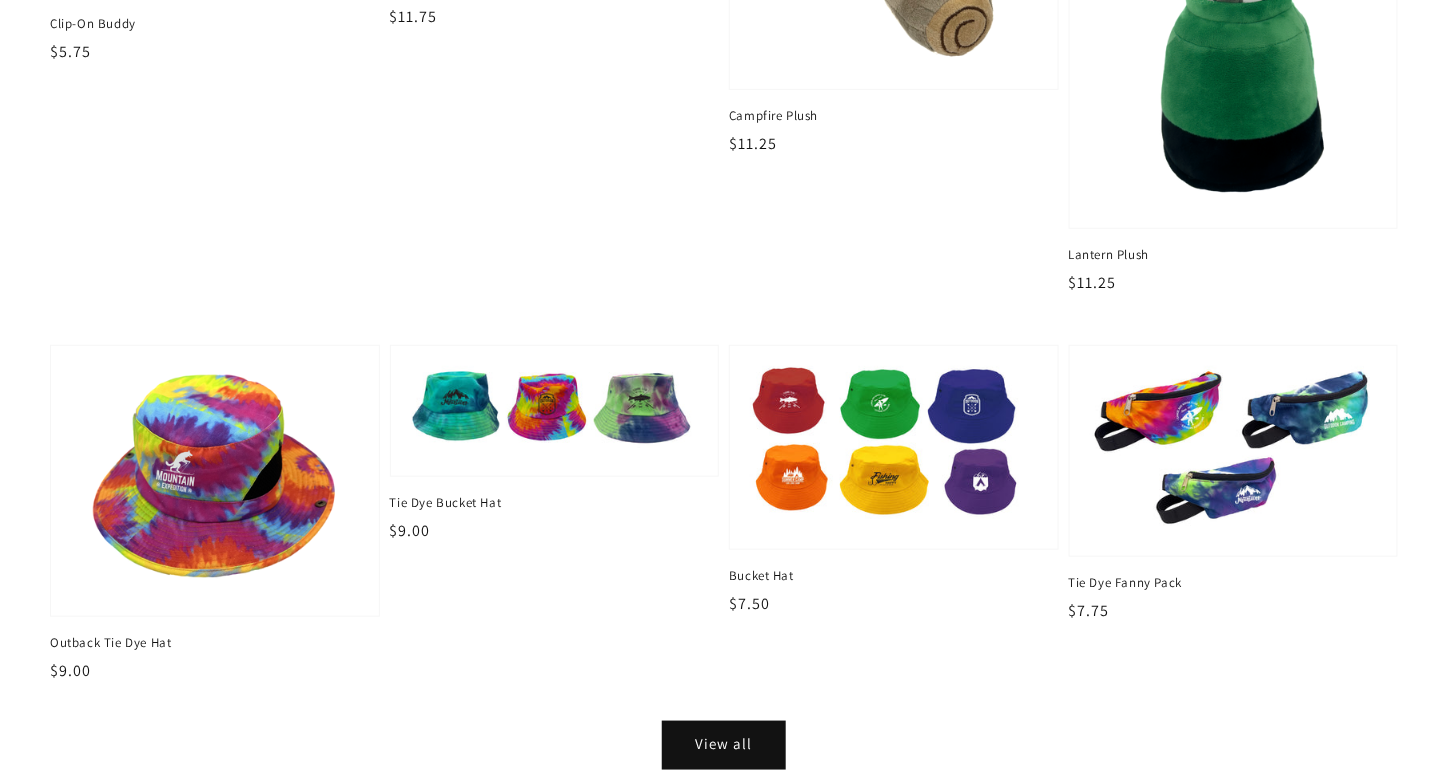 click on "View all" at bounding box center (724, 745) 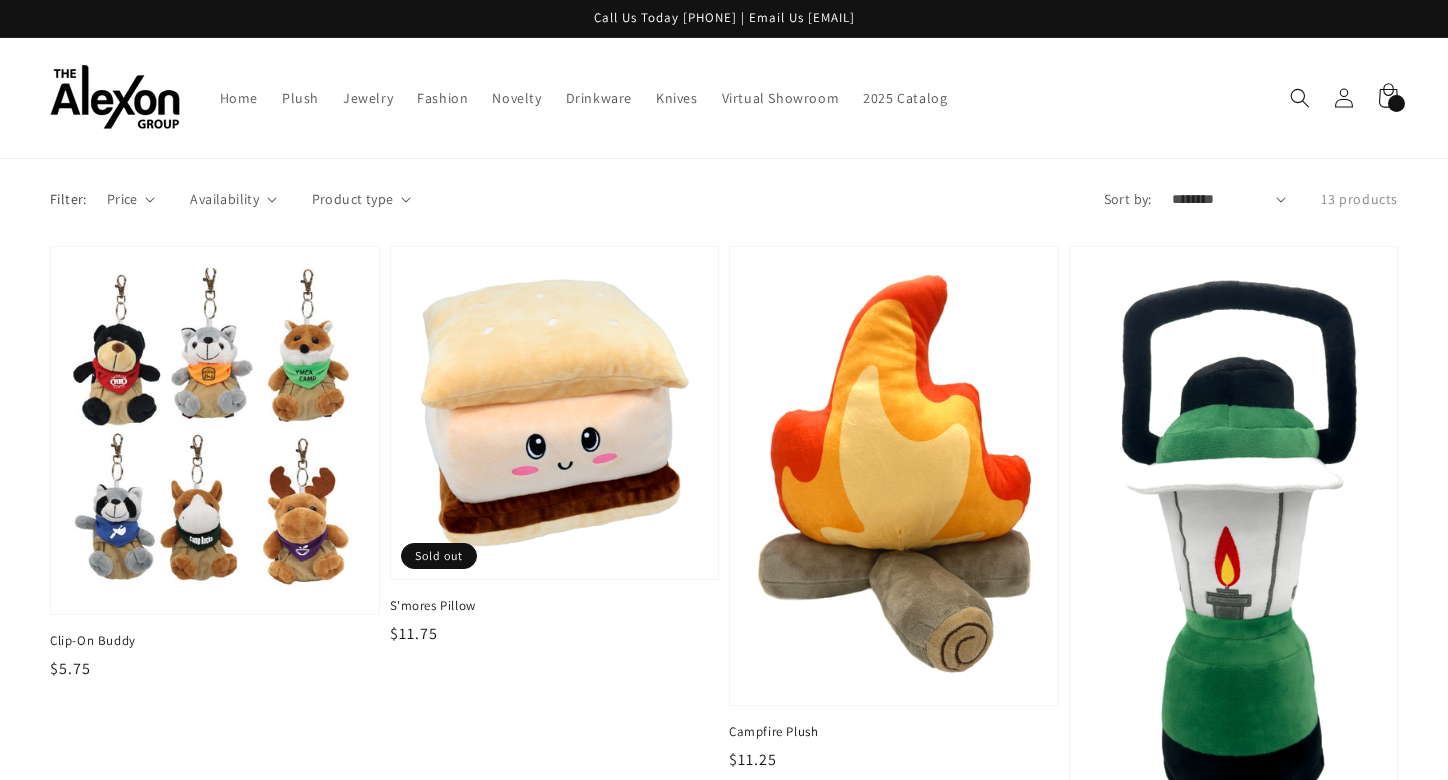 scroll, scrollTop: 0, scrollLeft: 0, axis: both 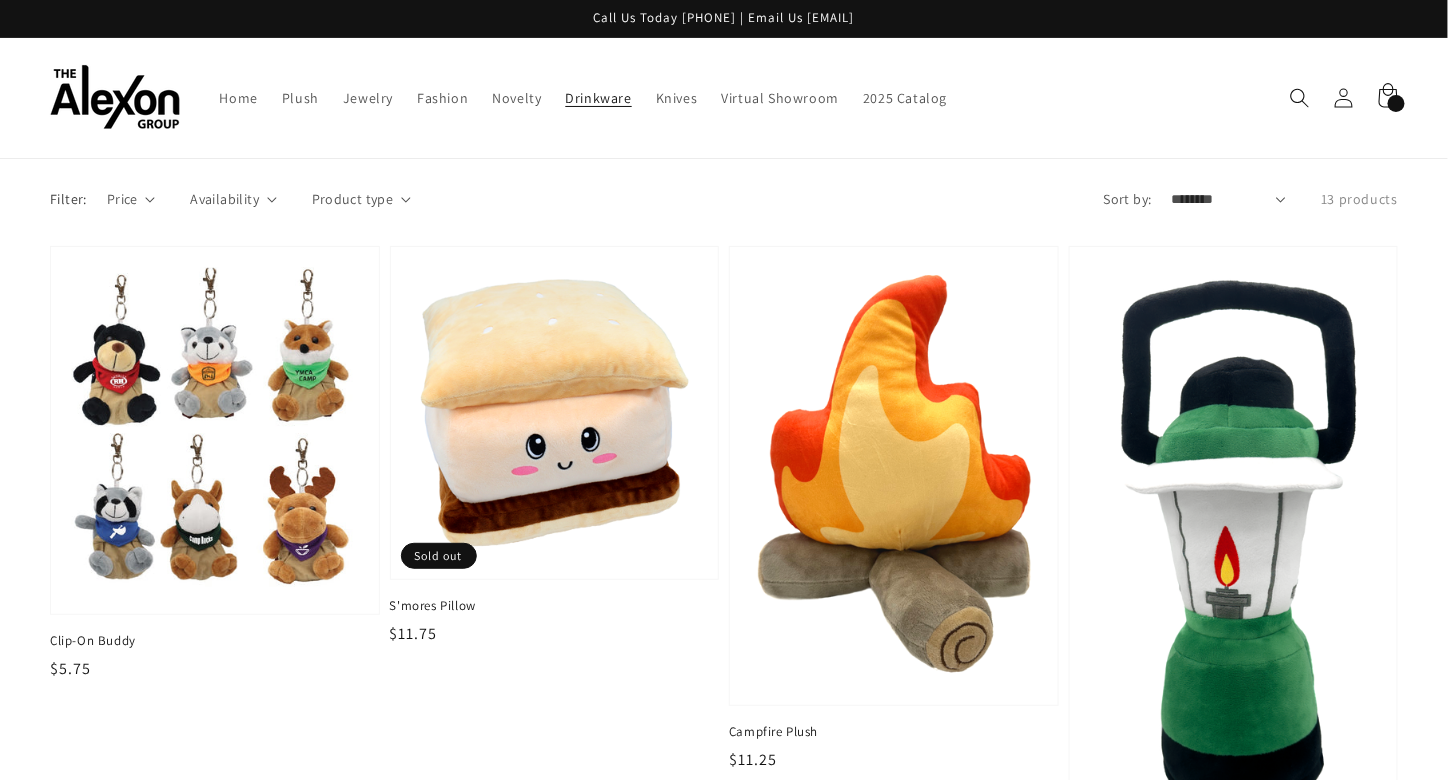 click on "Drinkware" at bounding box center (599, 98) 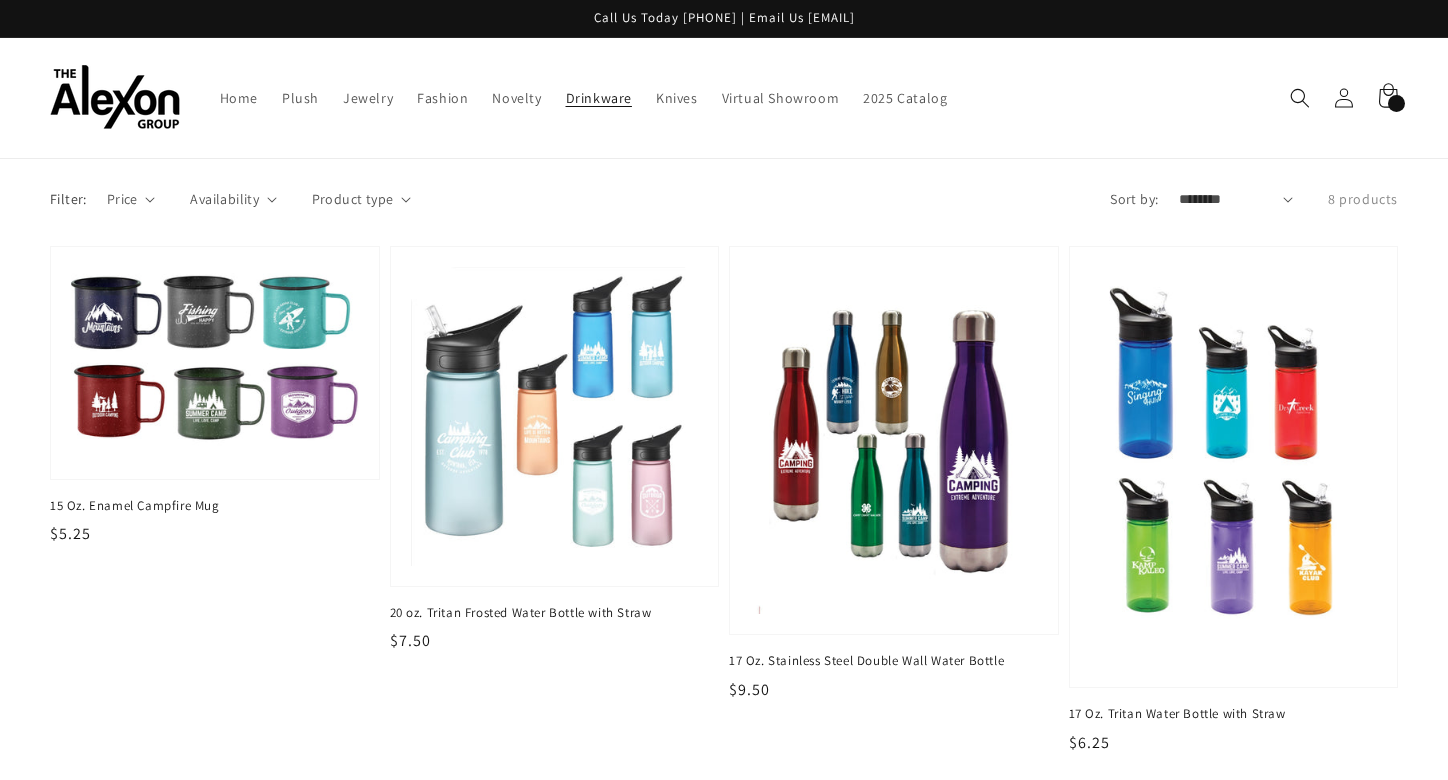 scroll, scrollTop: 0, scrollLeft: 0, axis: both 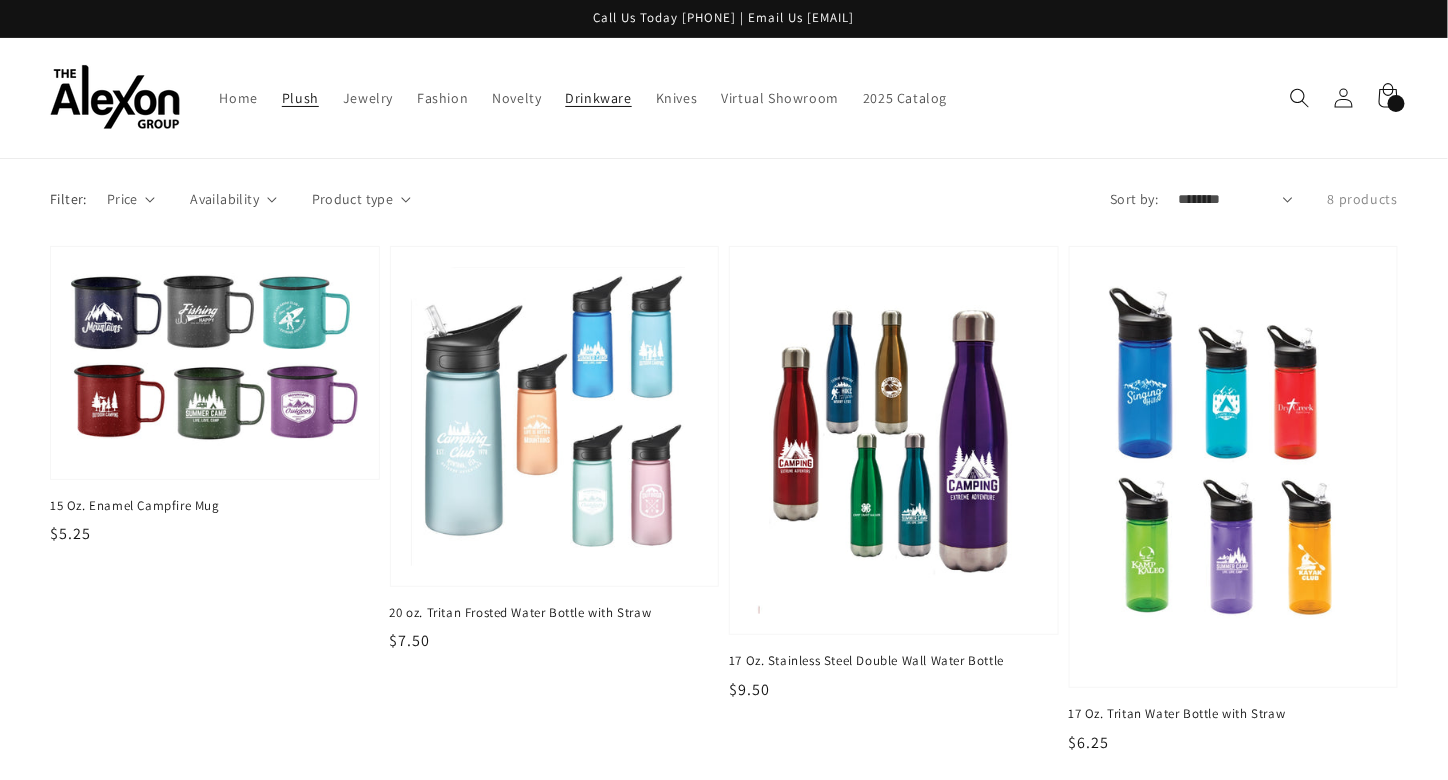 click on "Plush" at bounding box center (300, 98) 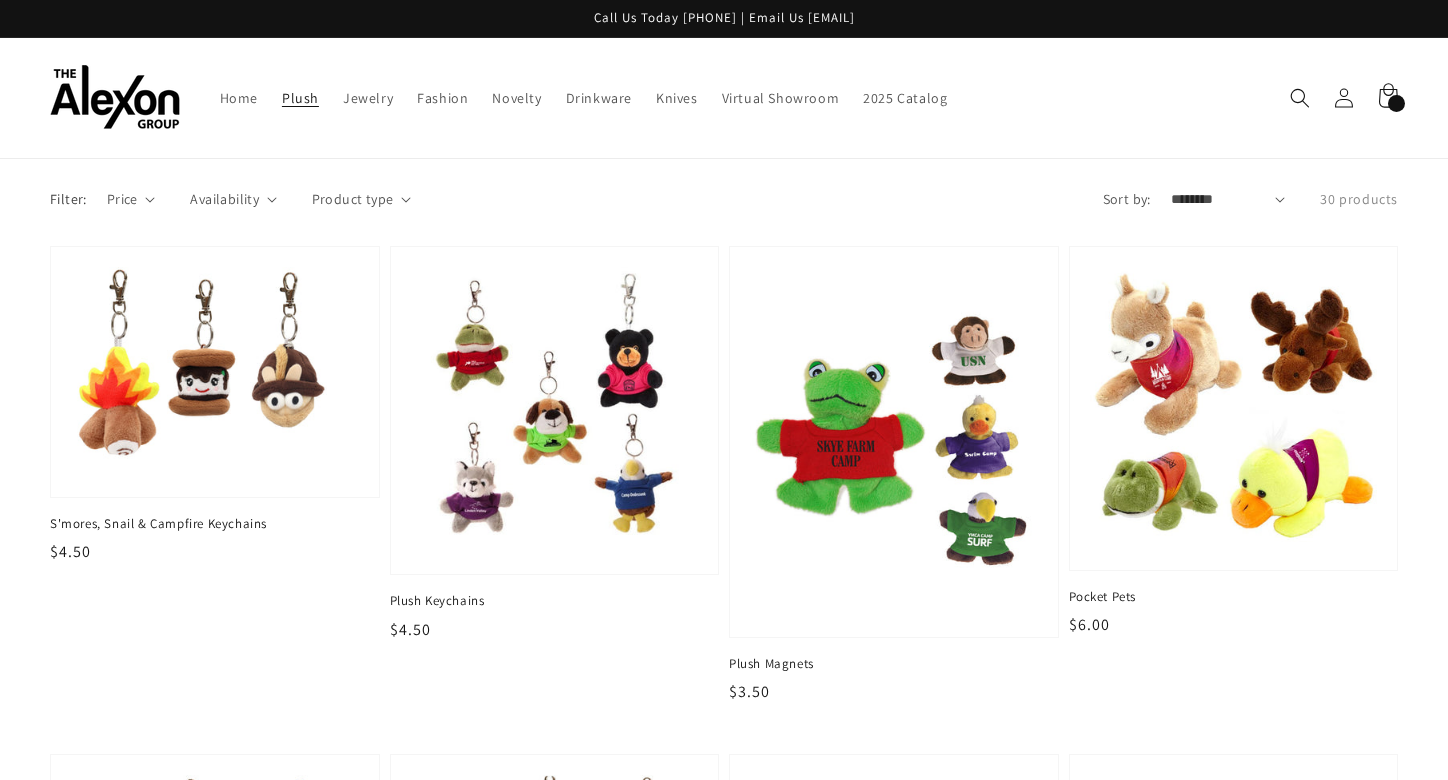 scroll, scrollTop: 0, scrollLeft: 0, axis: both 